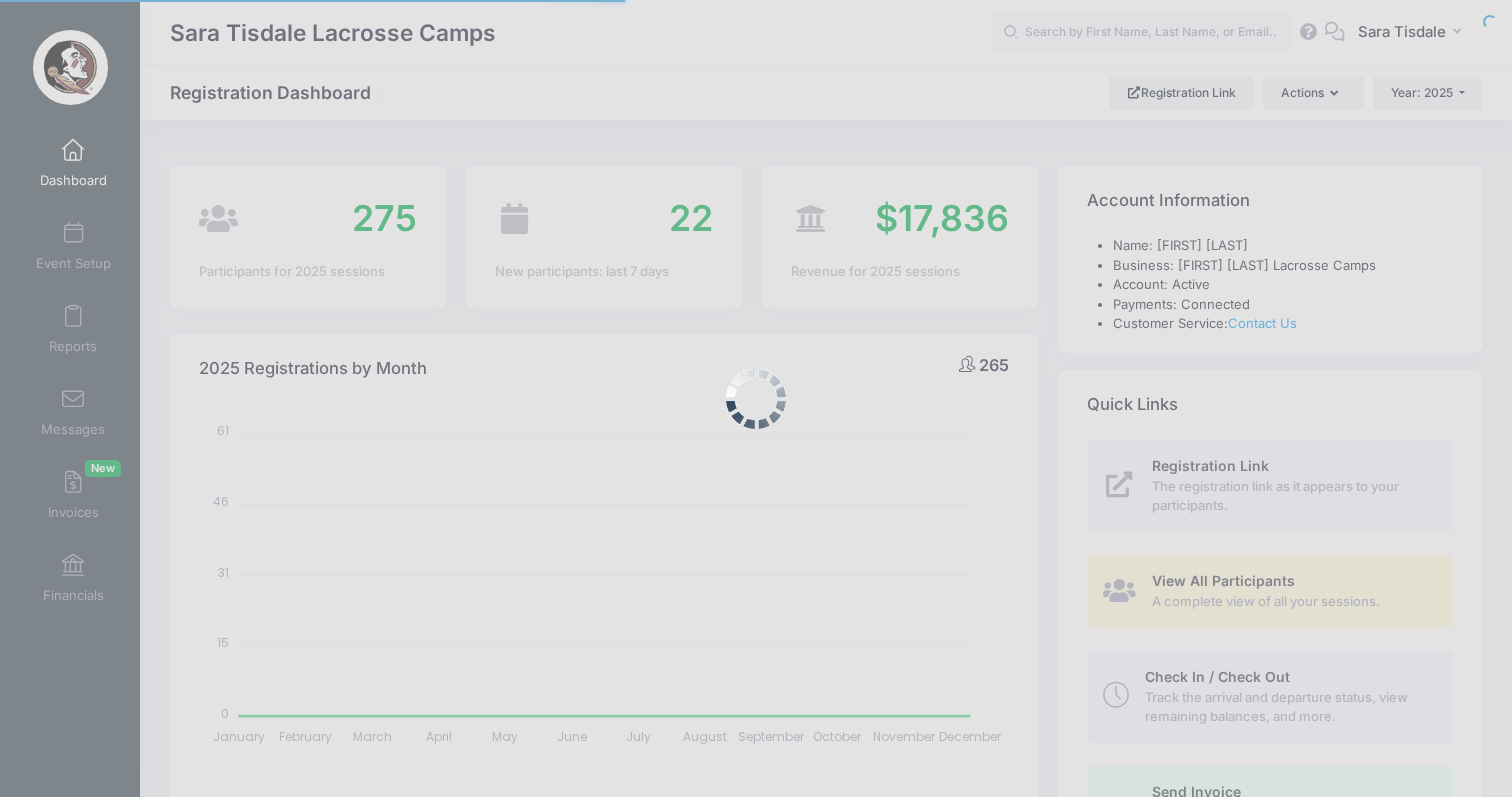 select 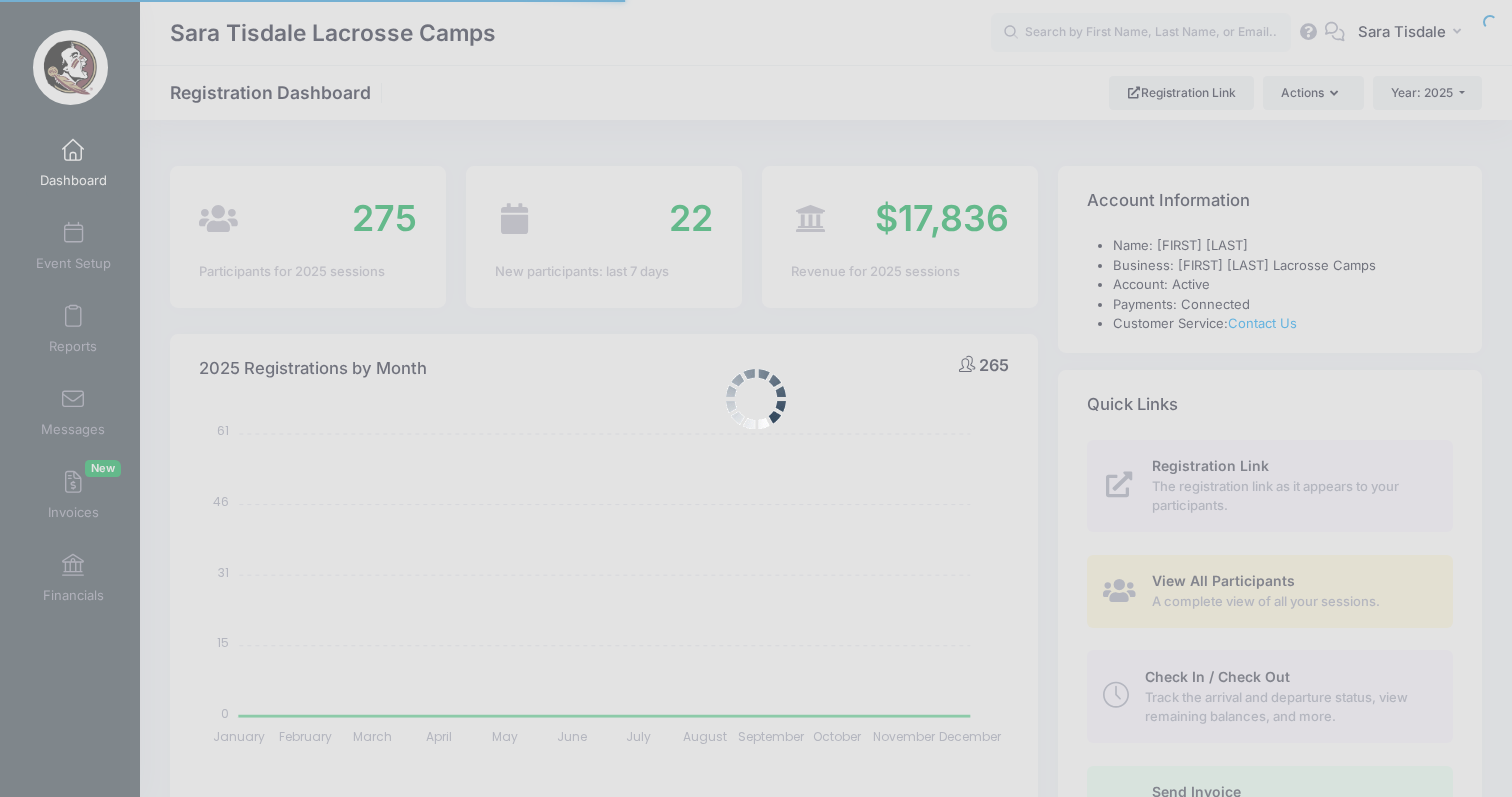scroll, scrollTop: 0, scrollLeft: 0, axis: both 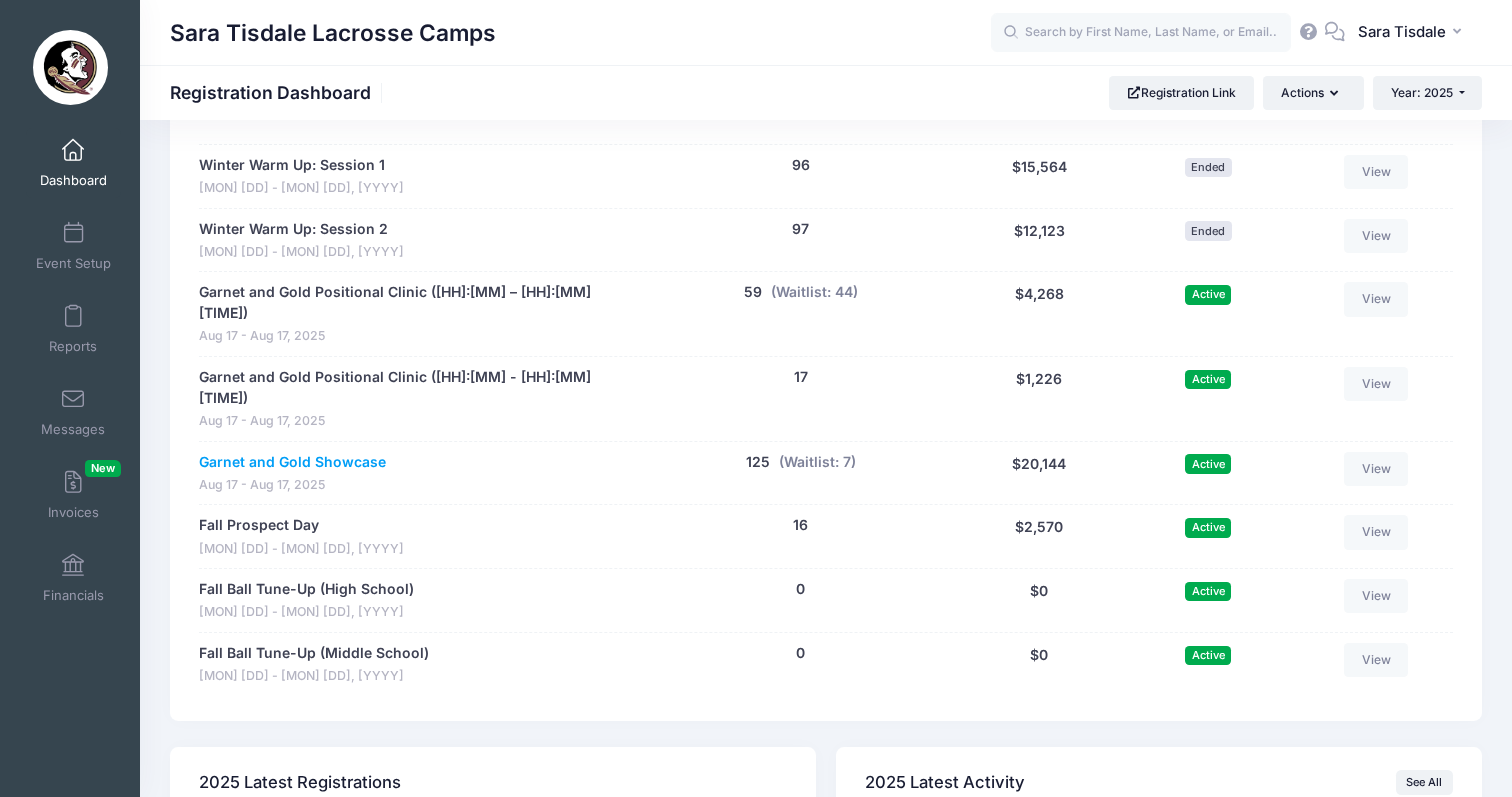 click on "Garnet and Gold Showcase" at bounding box center [292, 462] 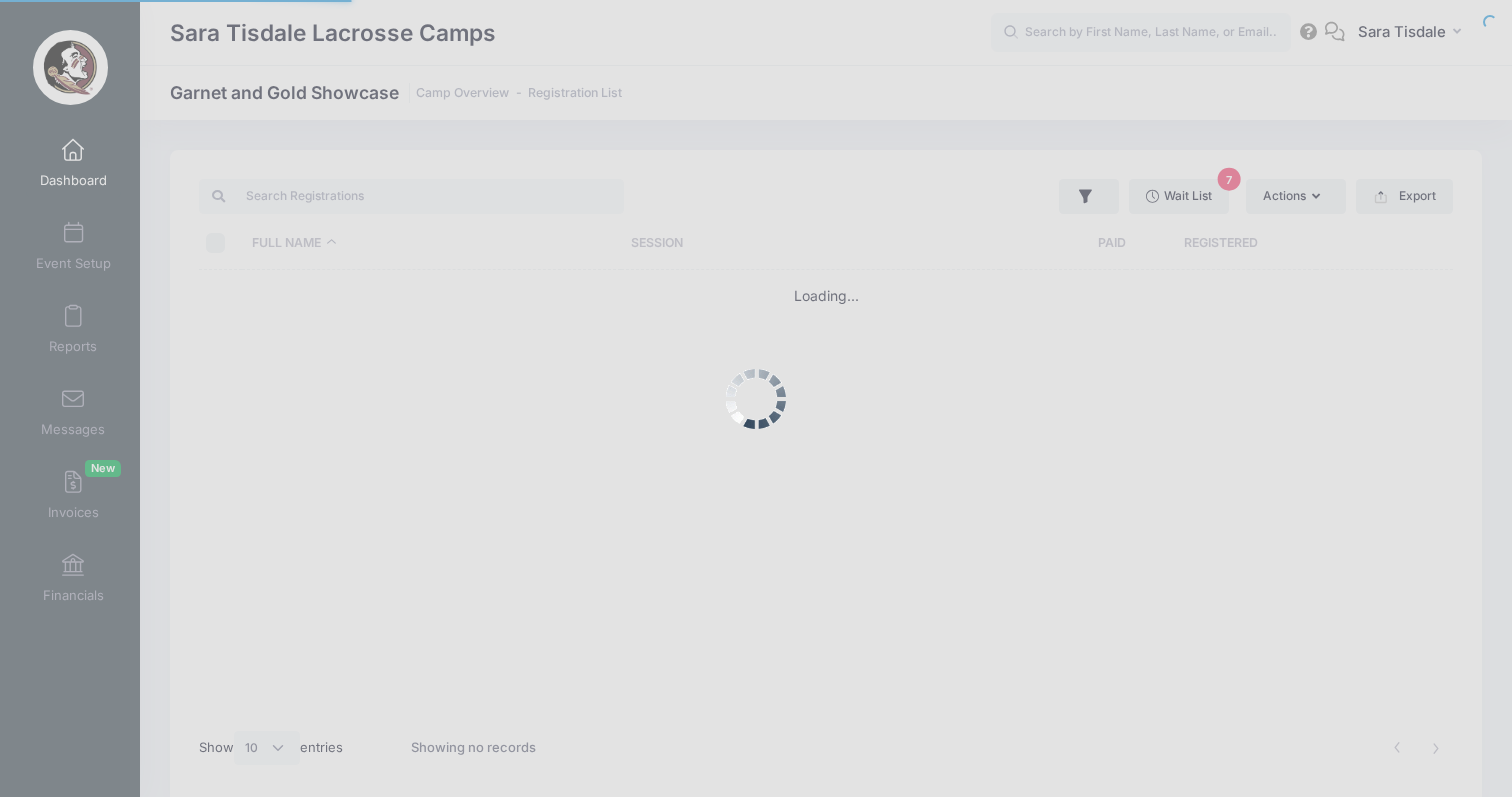 select on "10" 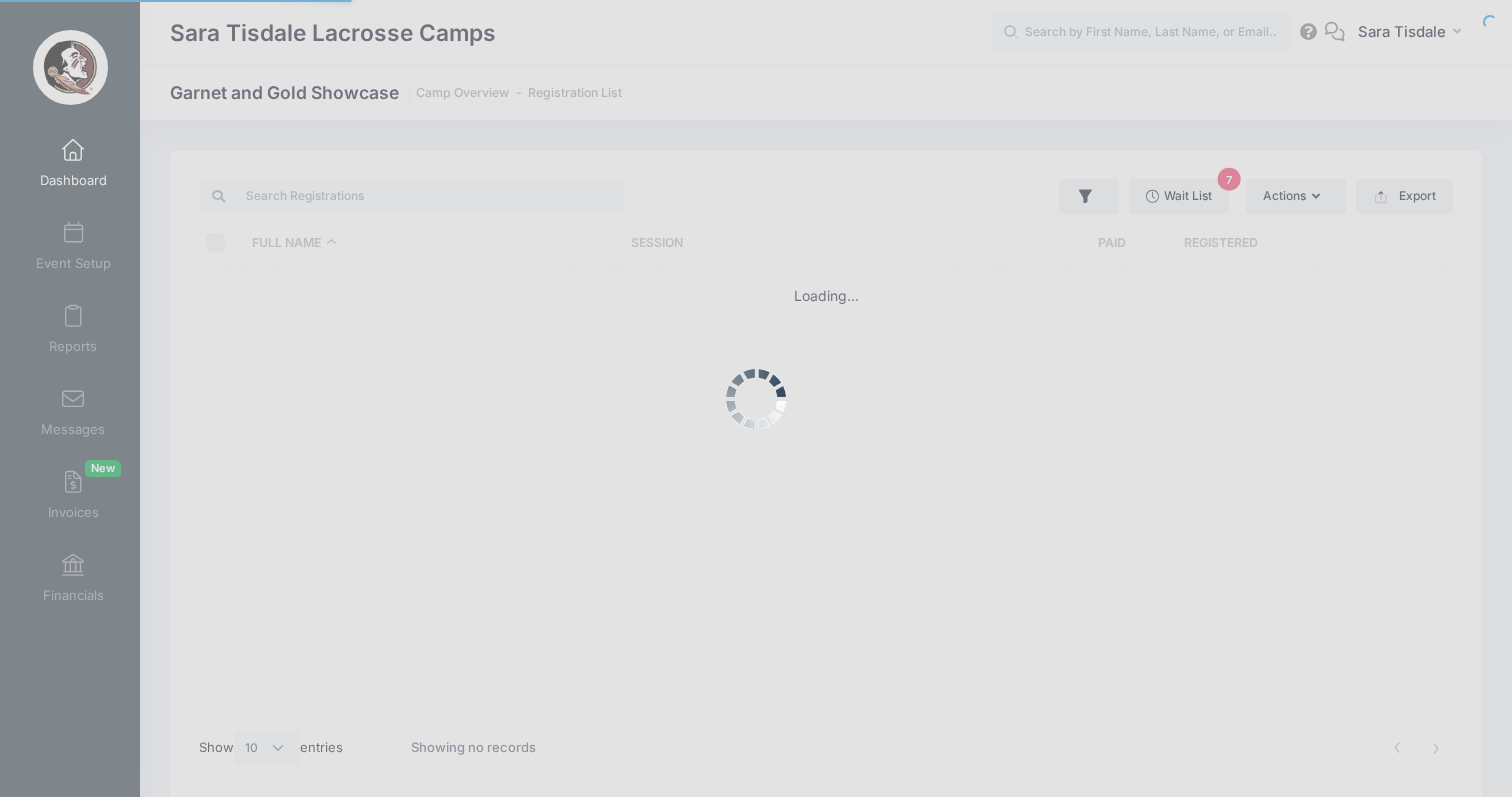 scroll, scrollTop: 0, scrollLeft: 0, axis: both 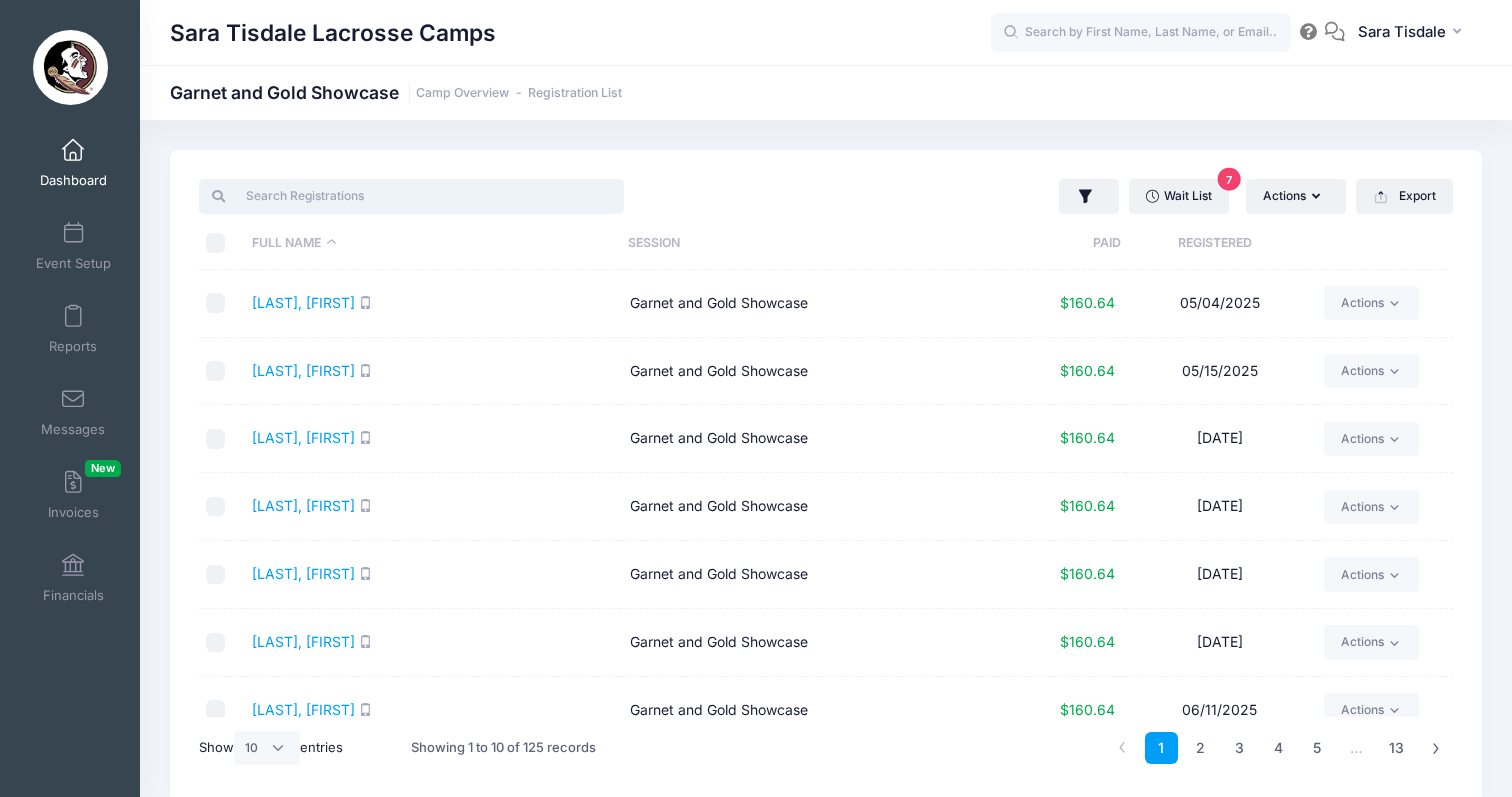 click at bounding box center (411, 196) 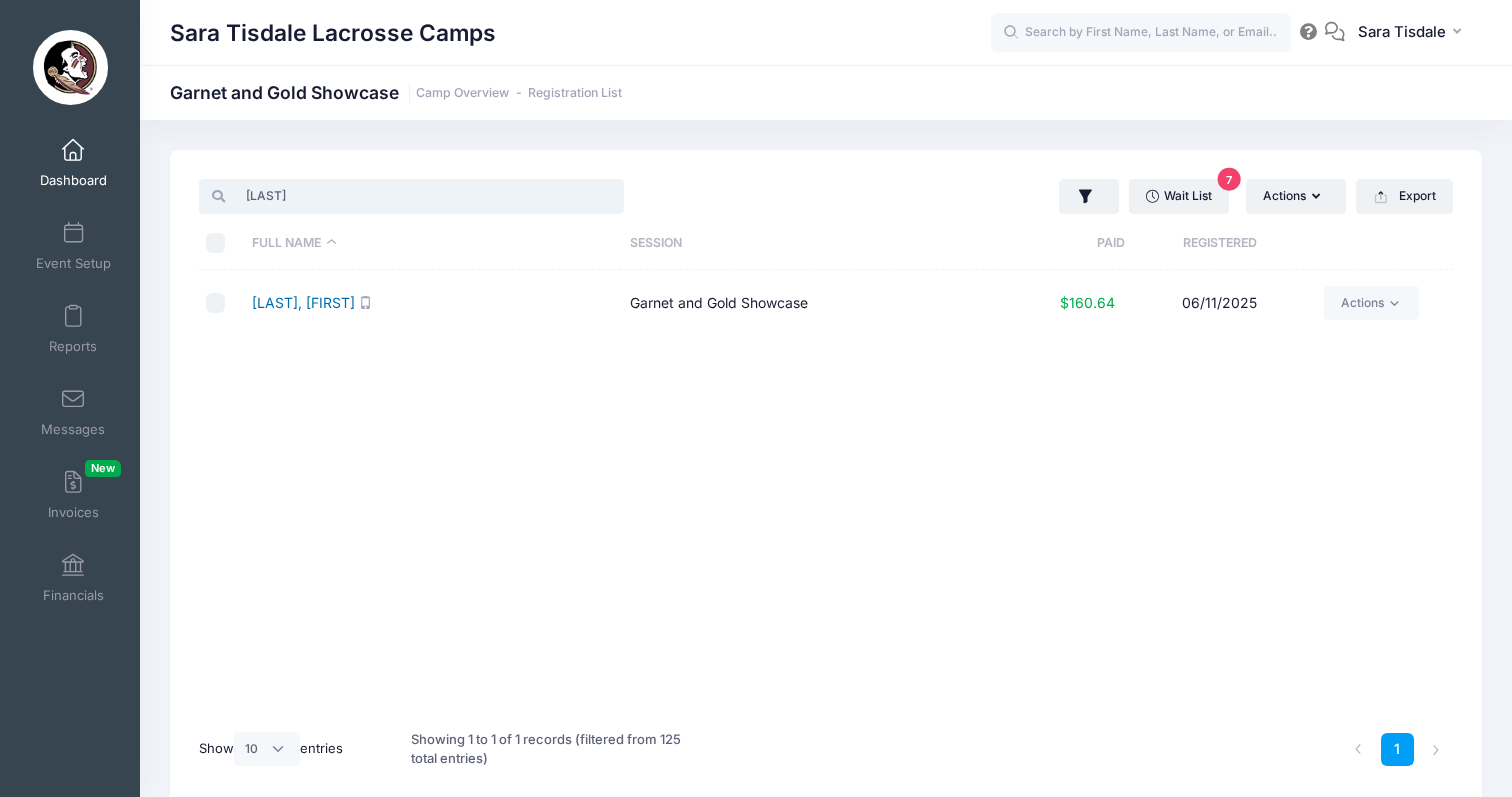 type on "[LAST]" 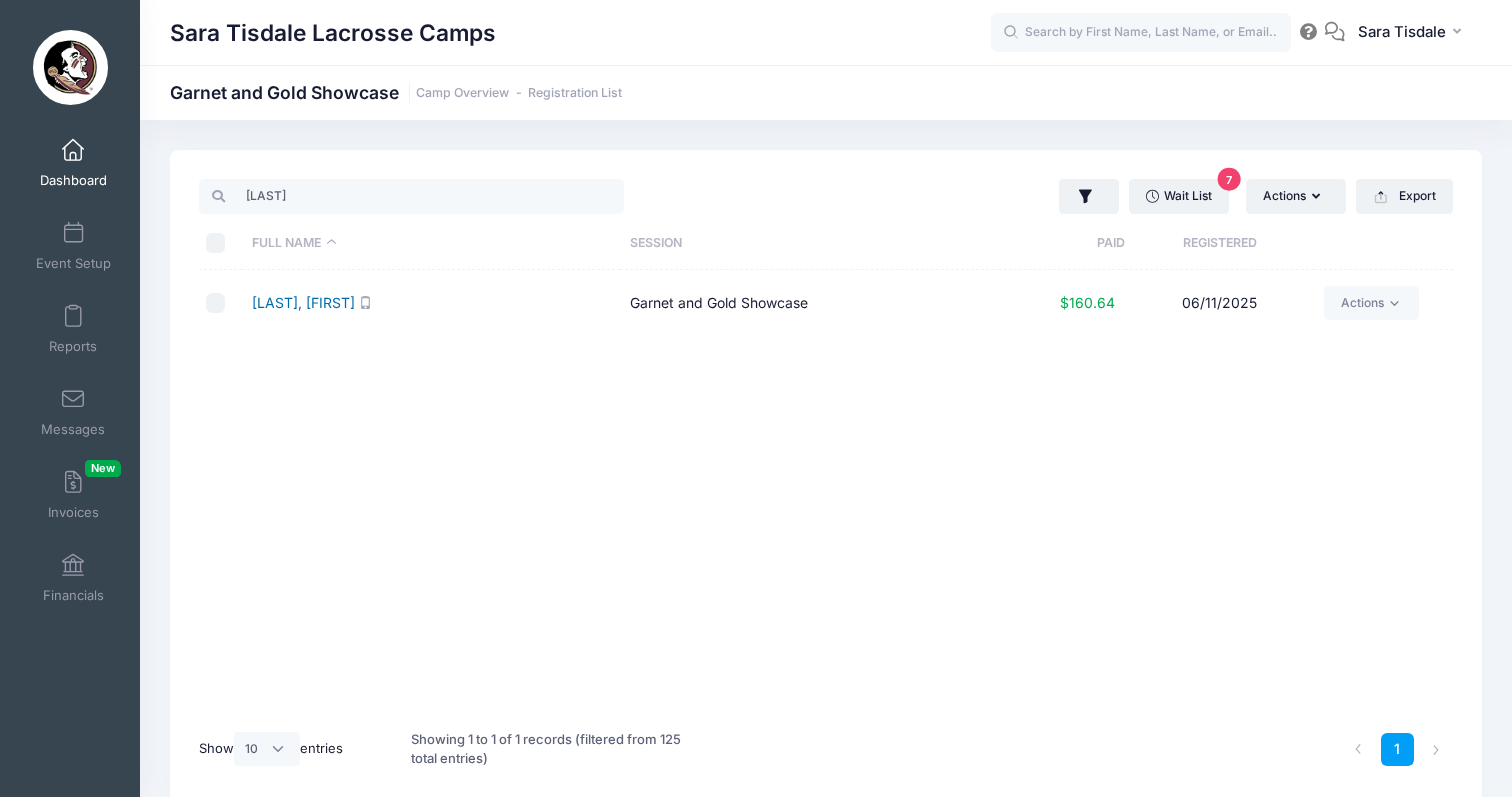 click on "[LAST], [FIRST]" at bounding box center [303, 302] 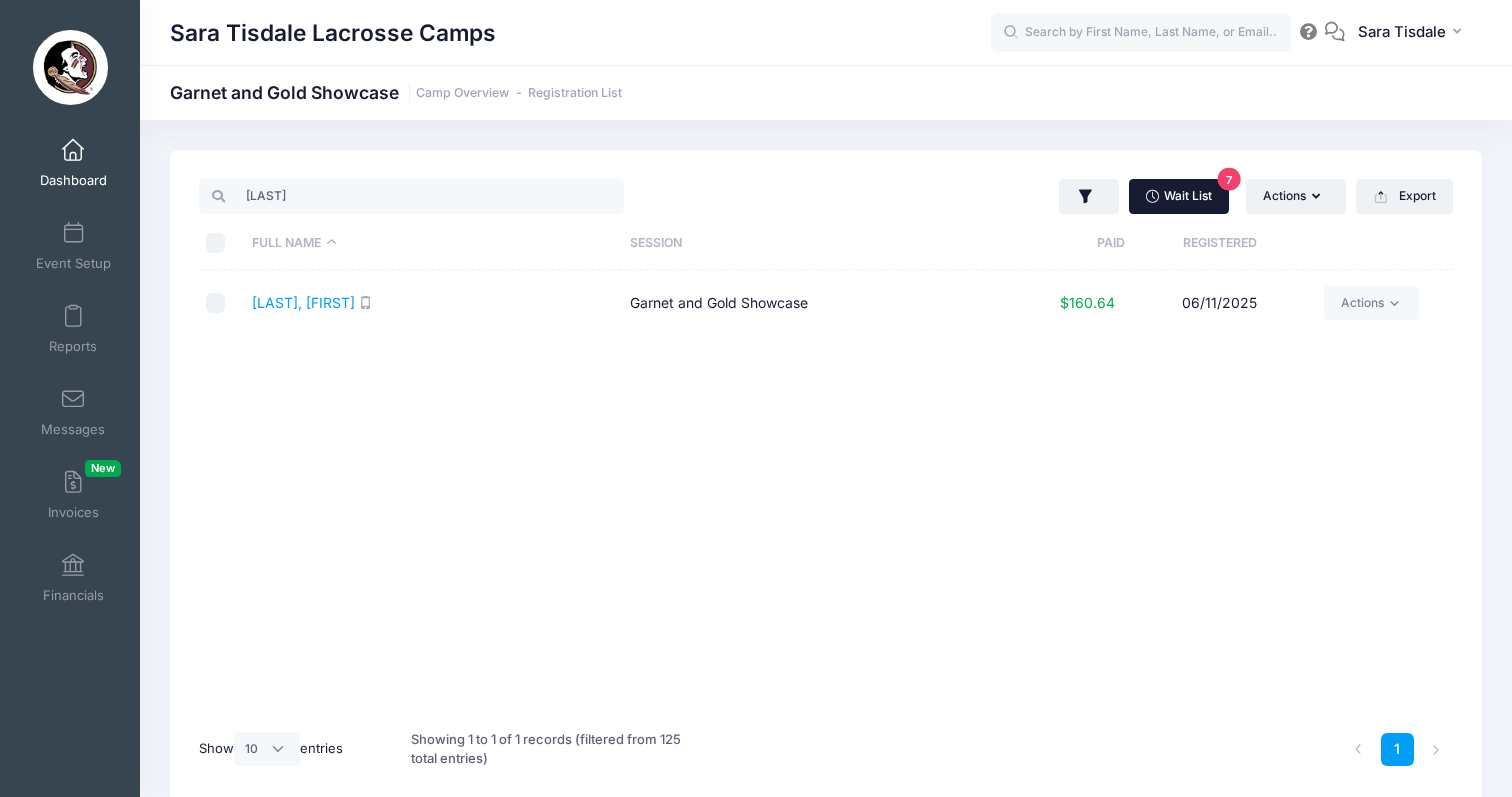 click on "Wait List
7" at bounding box center [1179, 196] 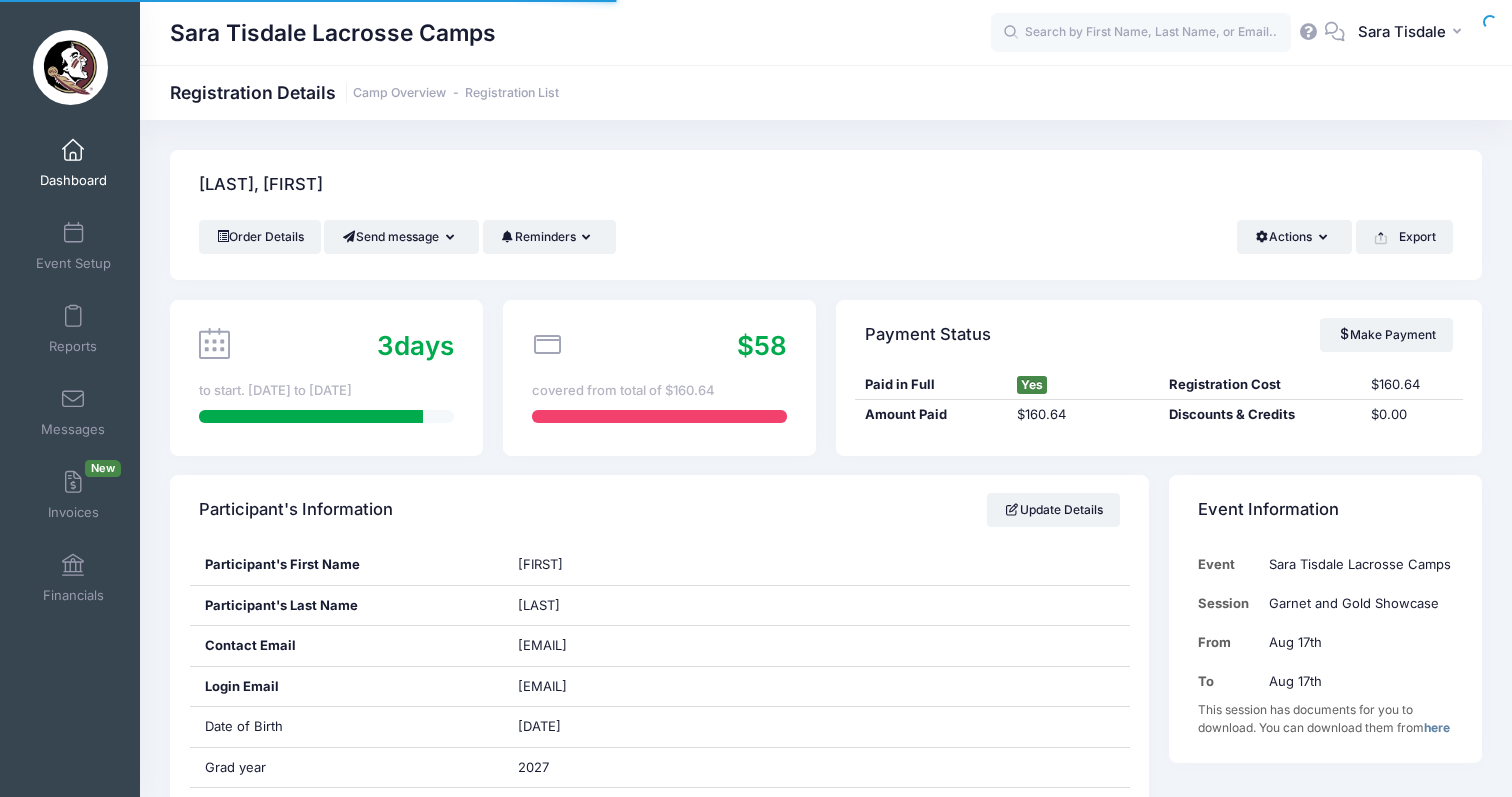 scroll, scrollTop: 0, scrollLeft: 0, axis: both 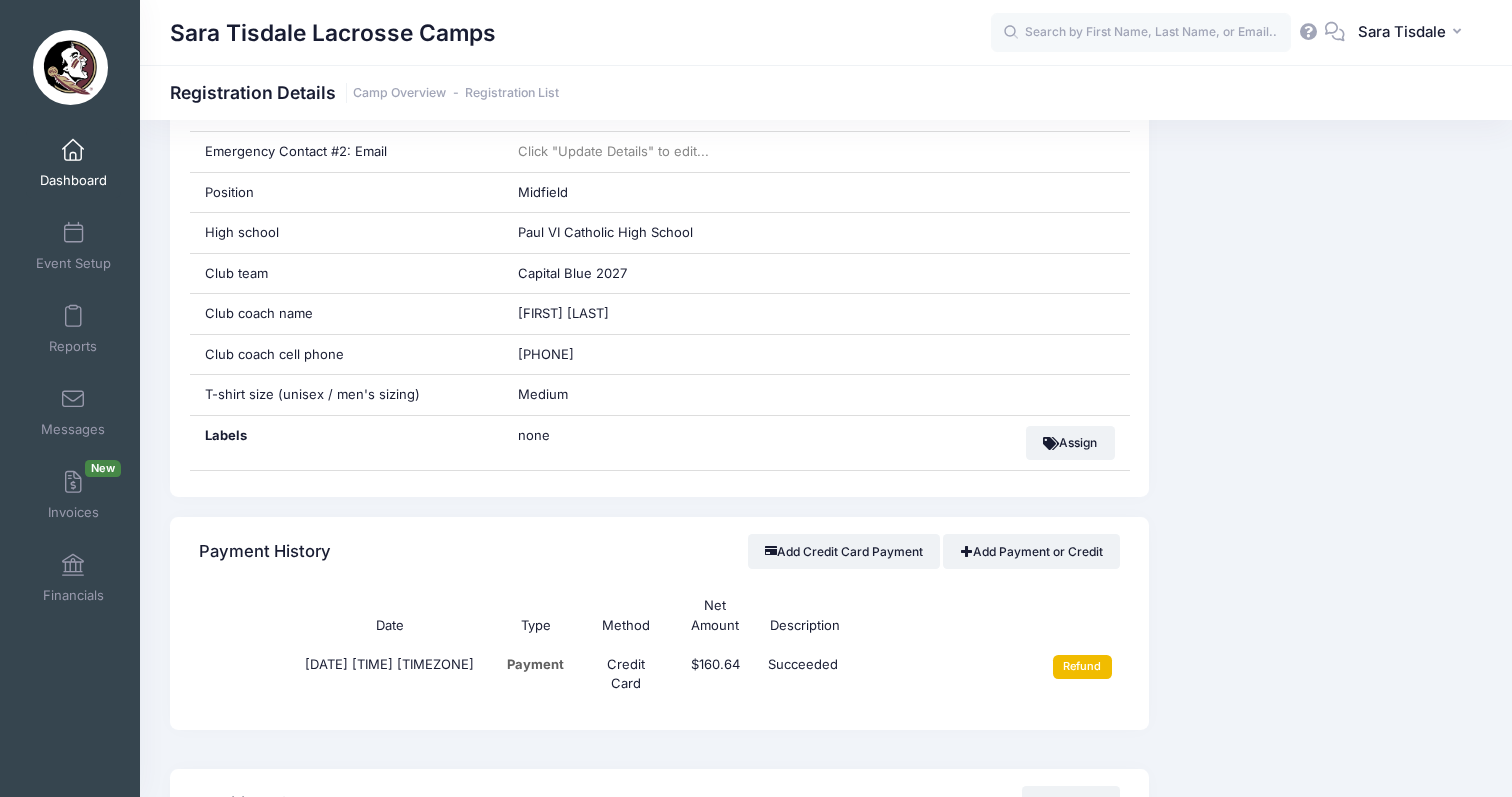 click on "Refund" at bounding box center (1082, 667) 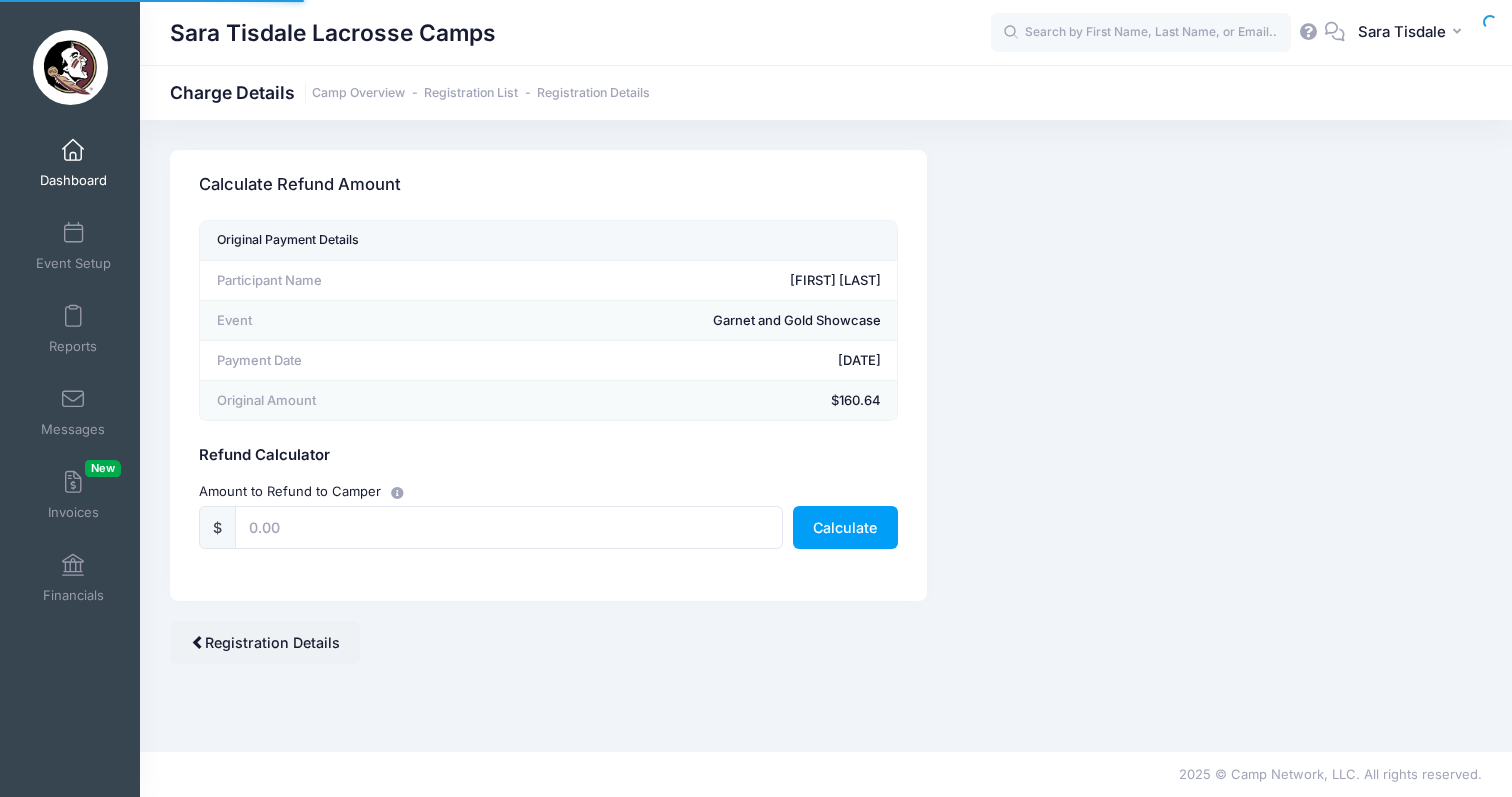 scroll, scrollTop: 0, scrollLeft: 0, axis: both 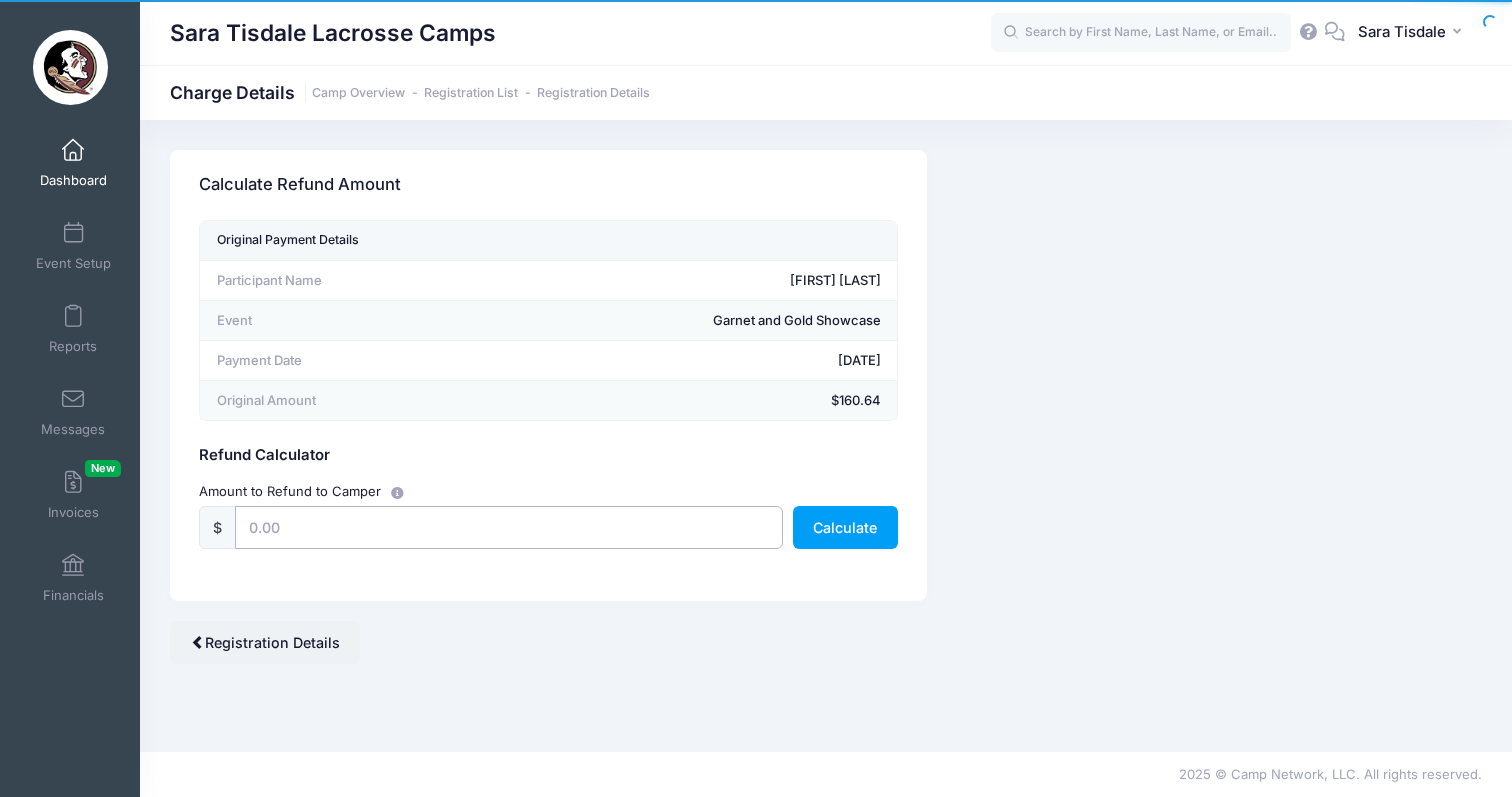 click at bounding box center [509, 527] 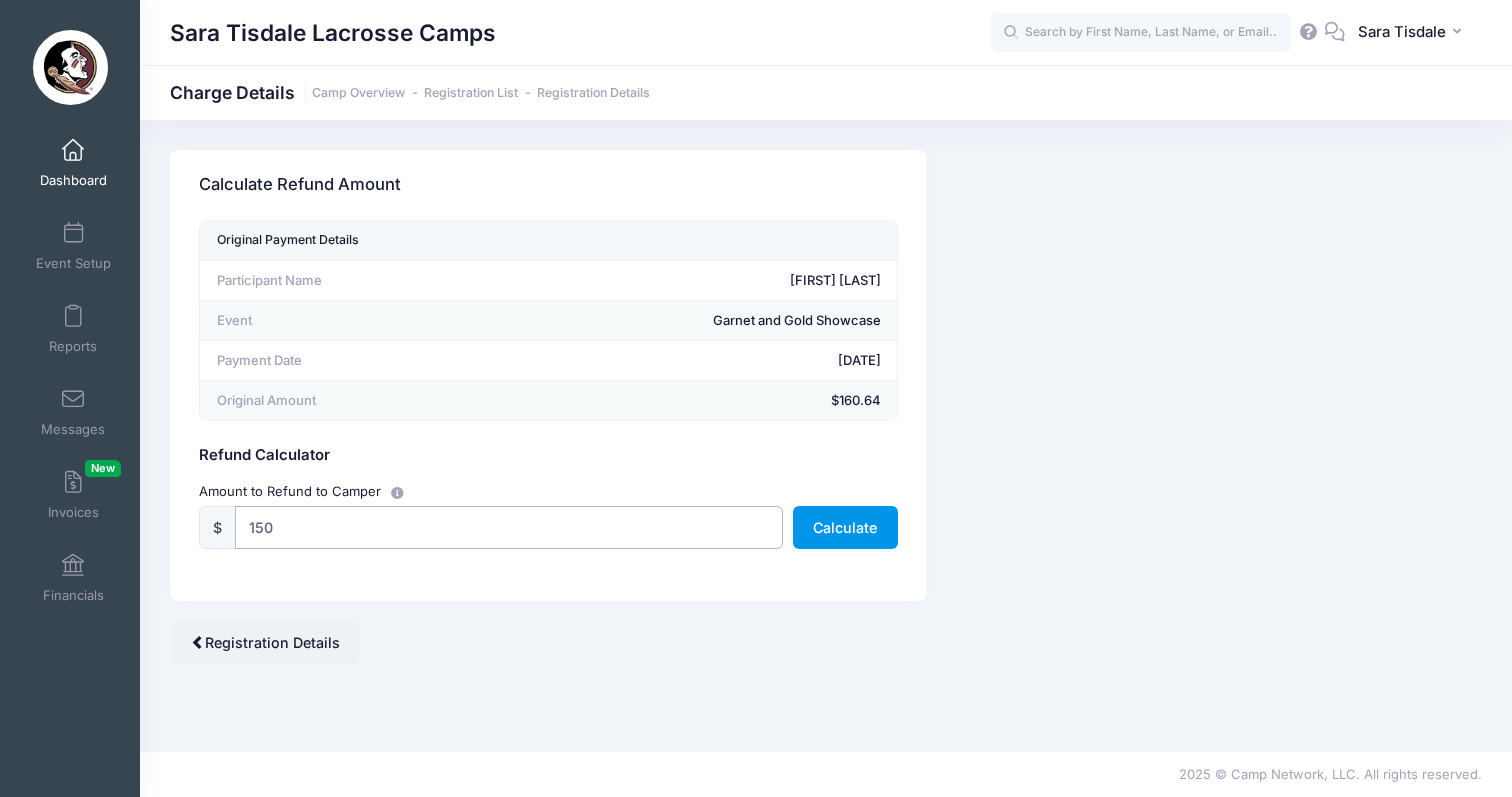 type on "150" 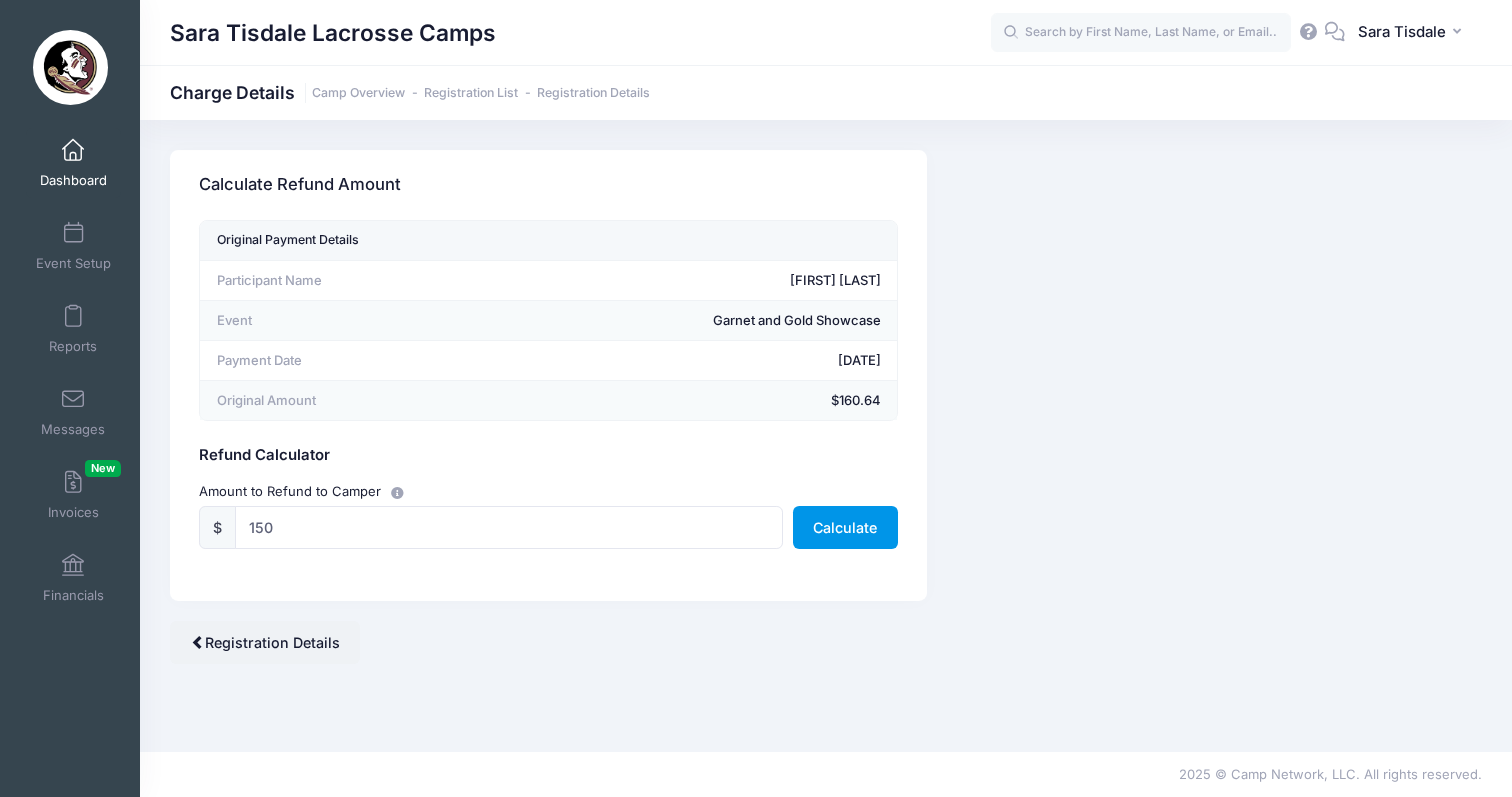 click on "Calculate" at bounding box center [845, 527] 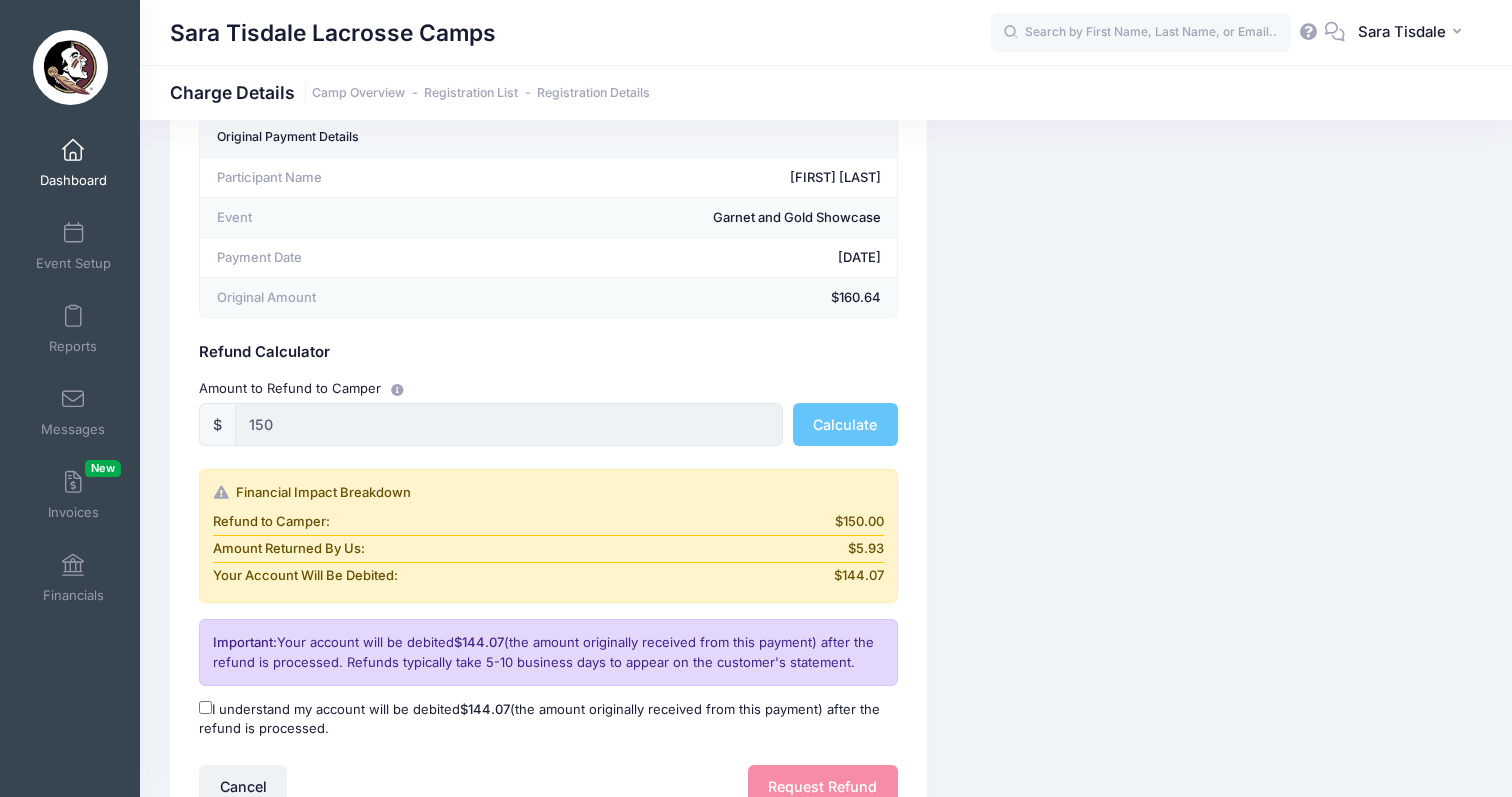 scroll, scrollTop: 257, scrollLeft: 0, axis: vertical 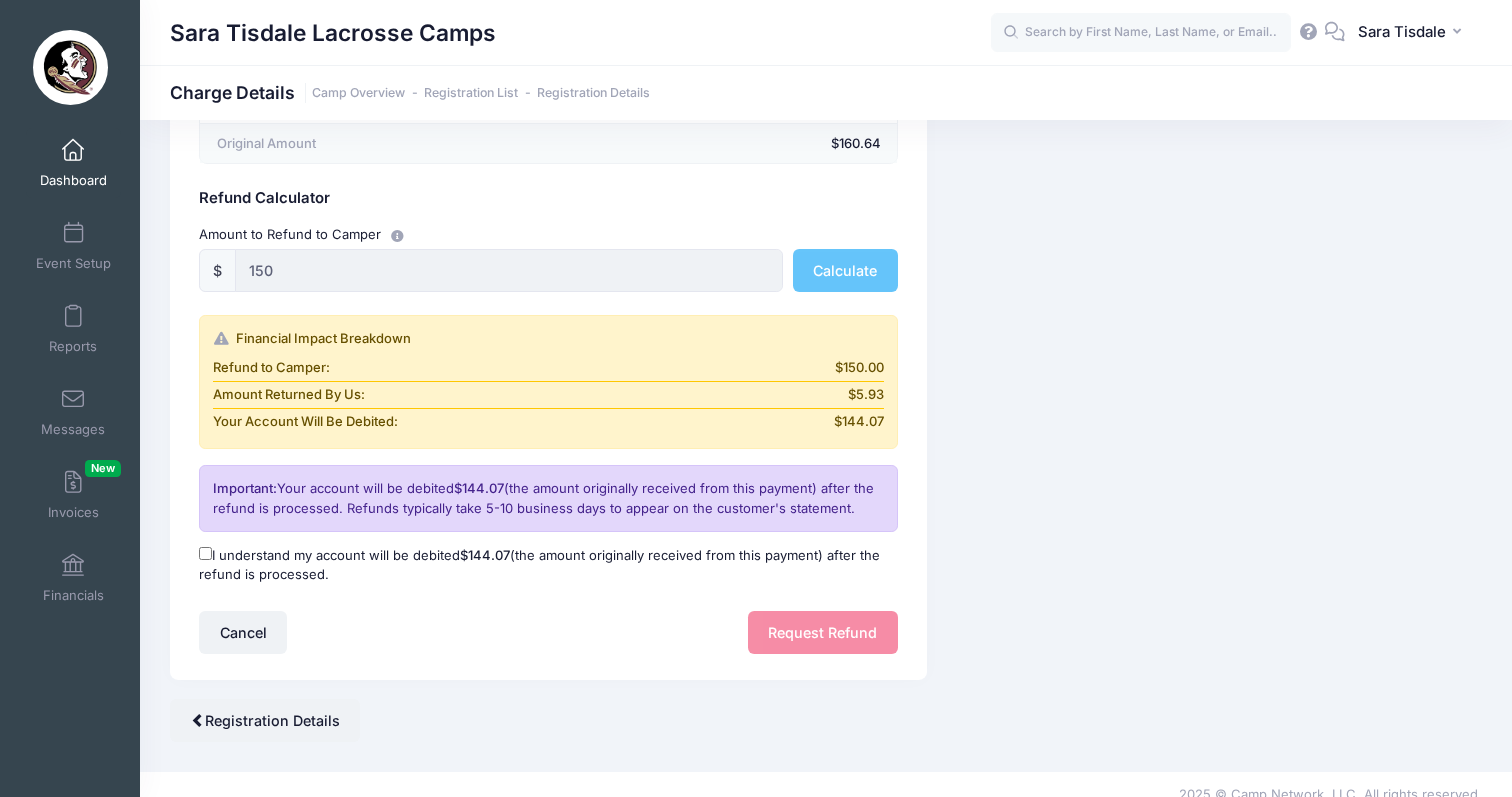 click on "I understand my account will be debited  $144.07  (the amount originally received from this payment) after the refund is processed." at bounding box center [548, 565] 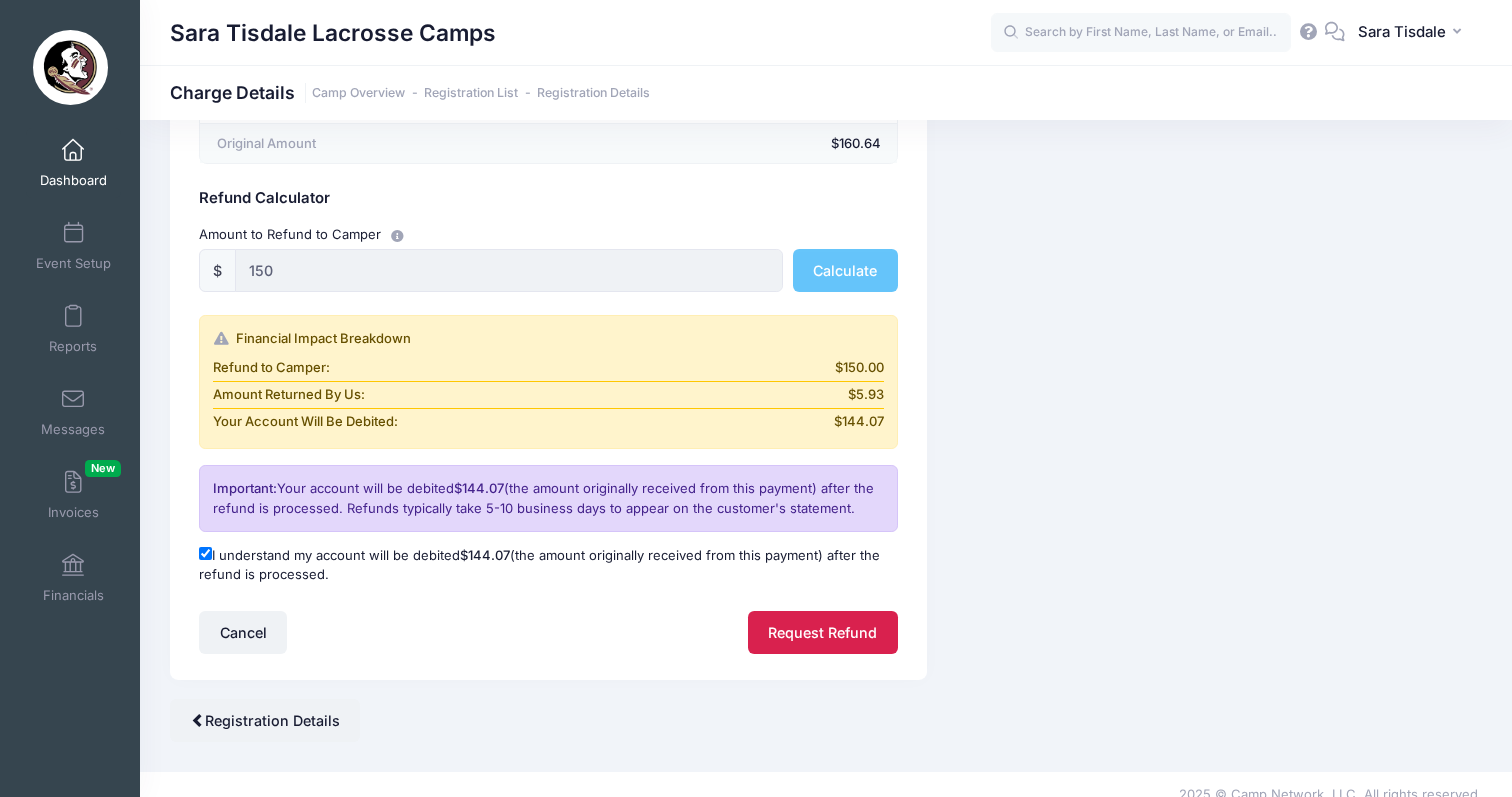 click on "Request Refund" at bounding box center (823, 632) 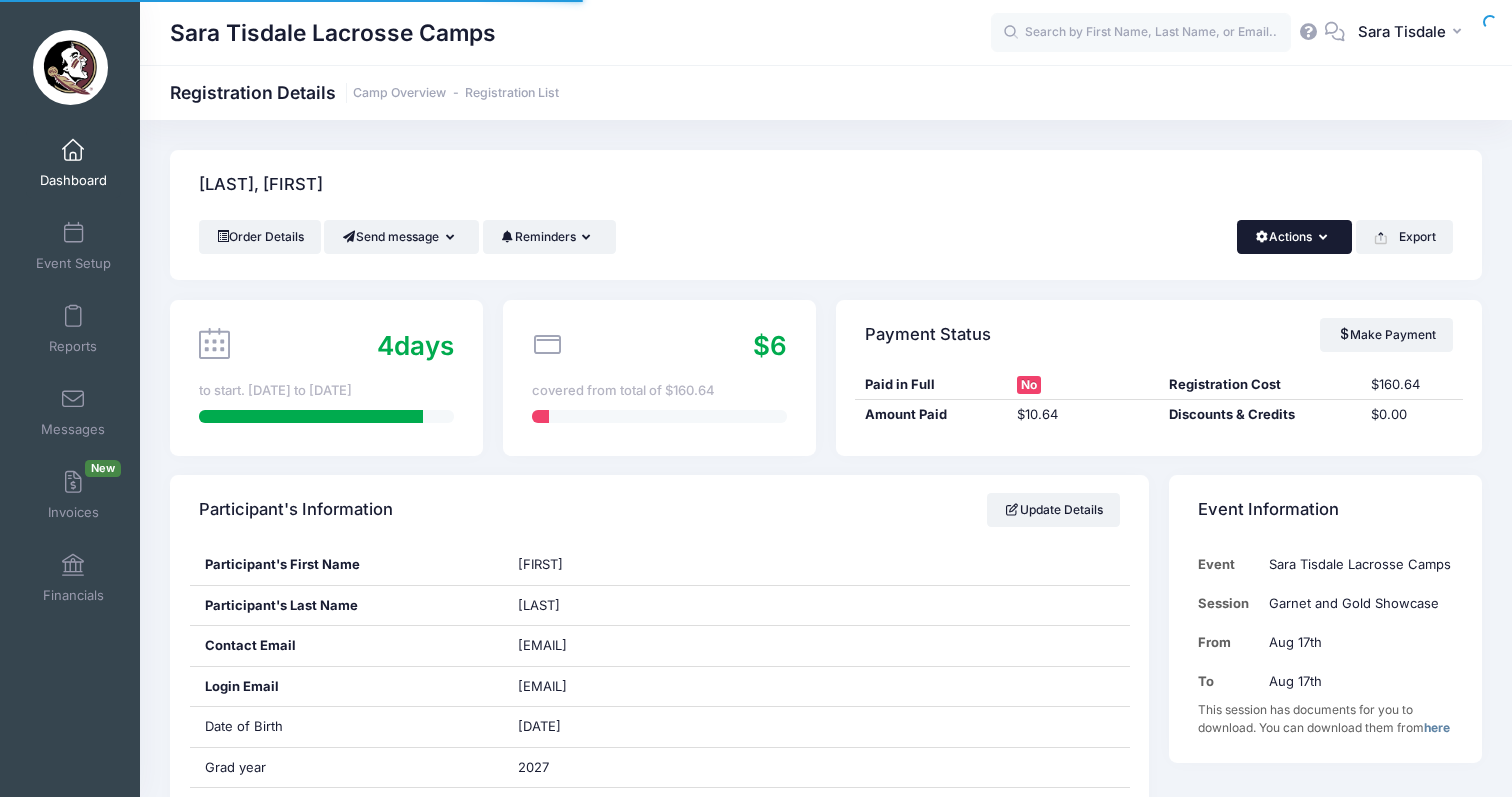 scroll, scrollTop: 0, scrollLeft: 0, axis: both 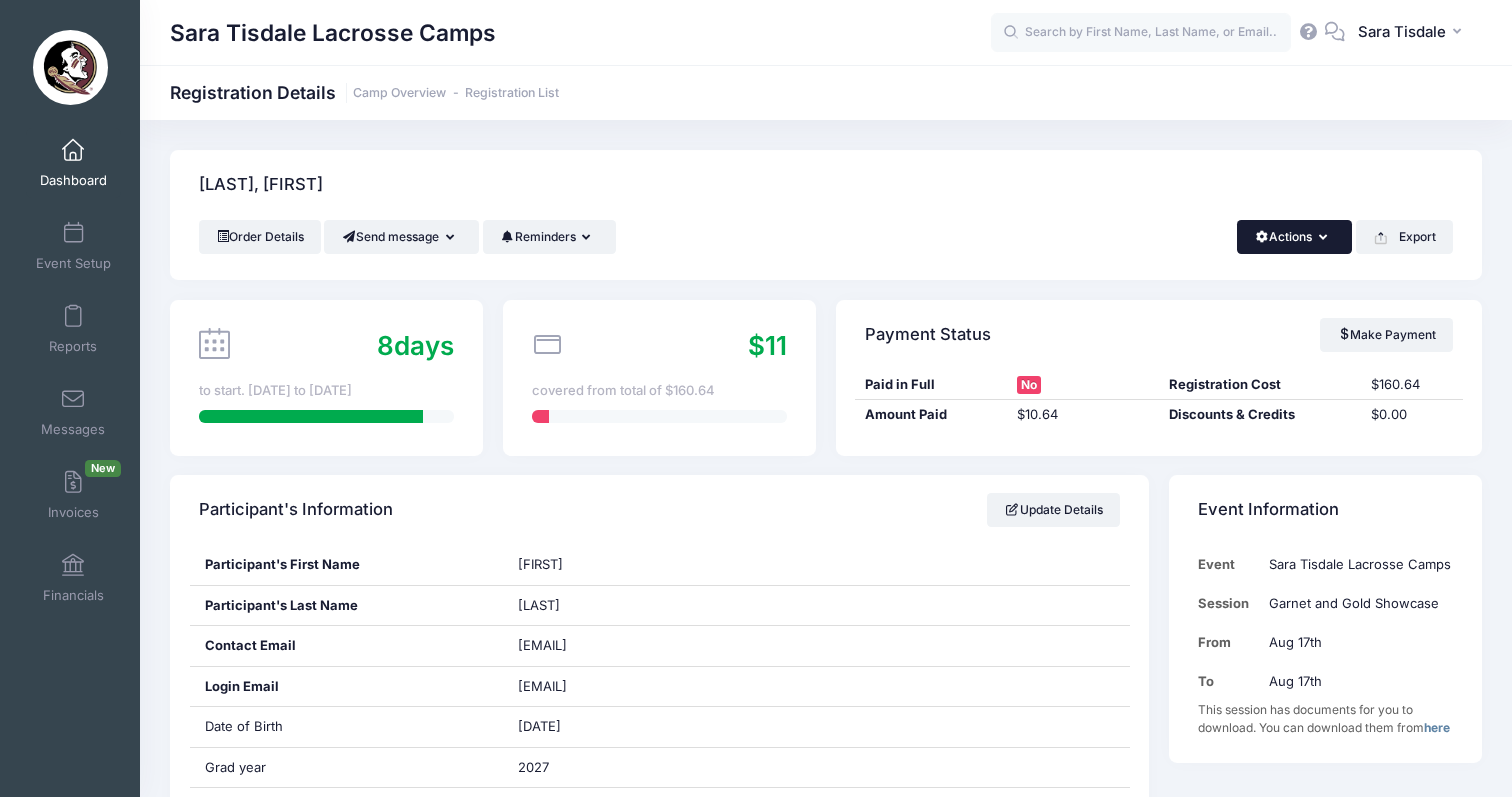 click on "Actions" at bounding box center (1294, 237) 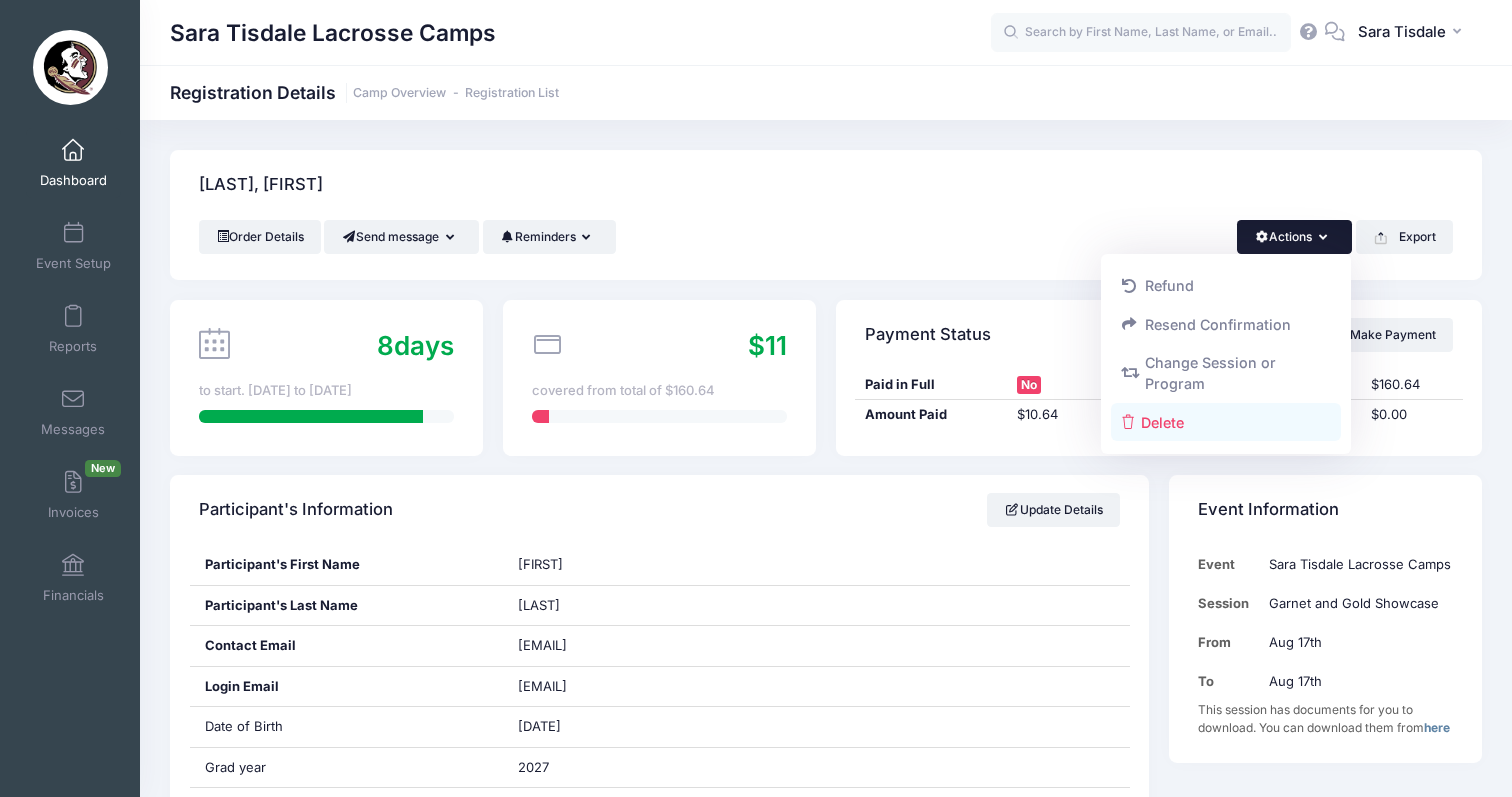 click on "Delete" at bounding box center (1226, 422) 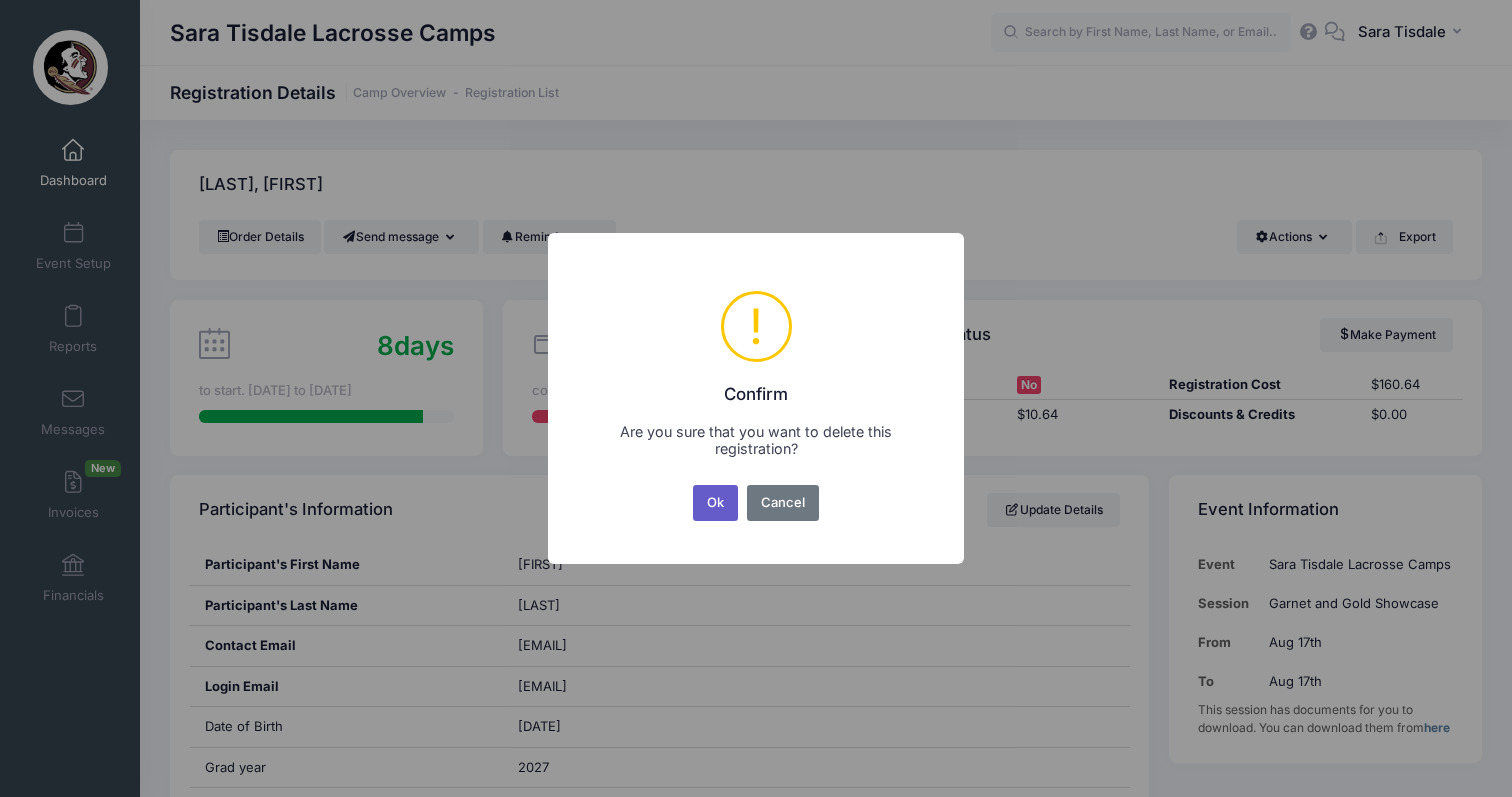 click on "Ok" at bounding box center (716, 503) 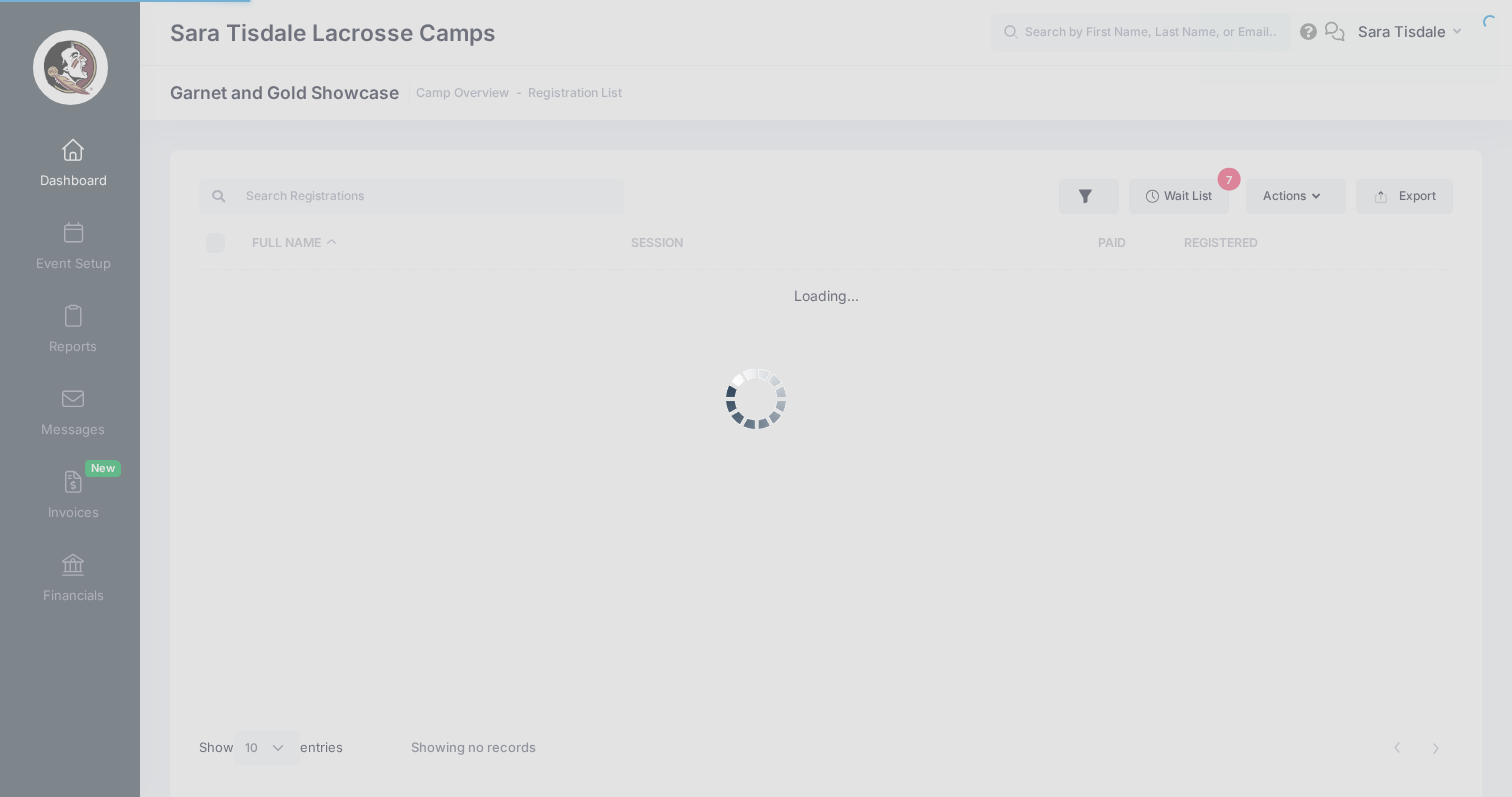 select on "10" 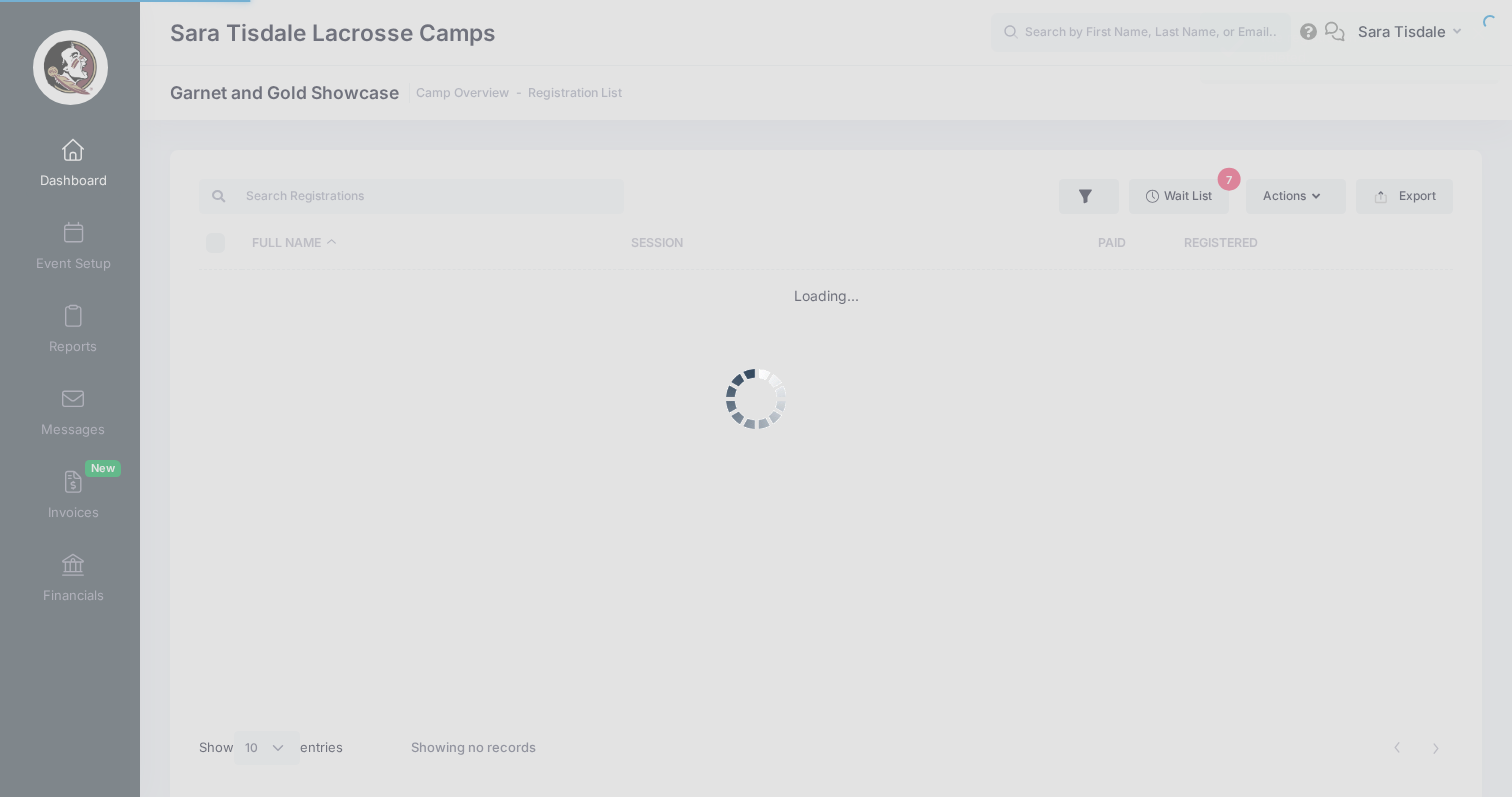 scroll, scrollTop: 0, scrollLeft: 0, axis: both 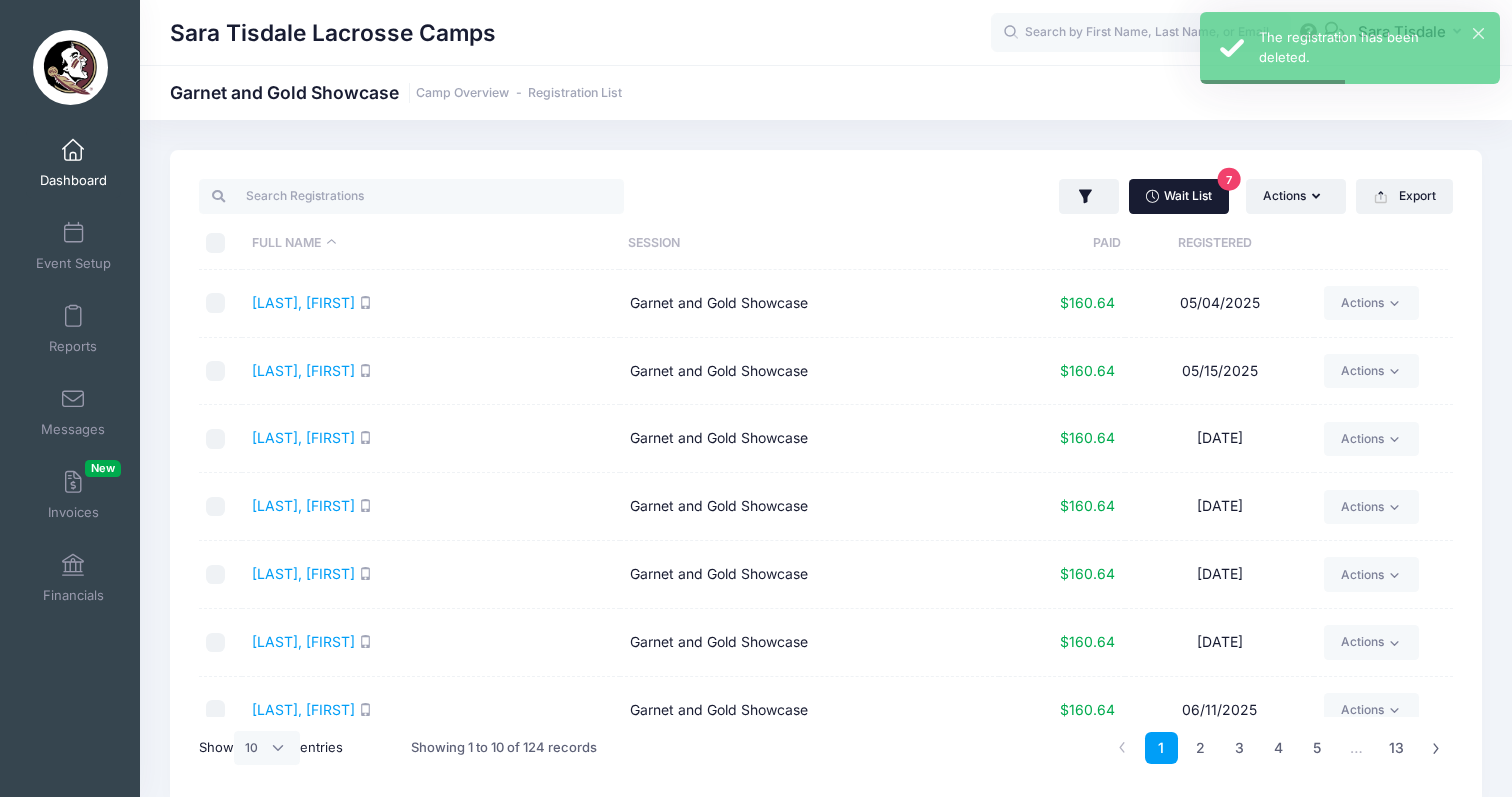 click on "Wait List
7" at bounding box center [1179, 196] 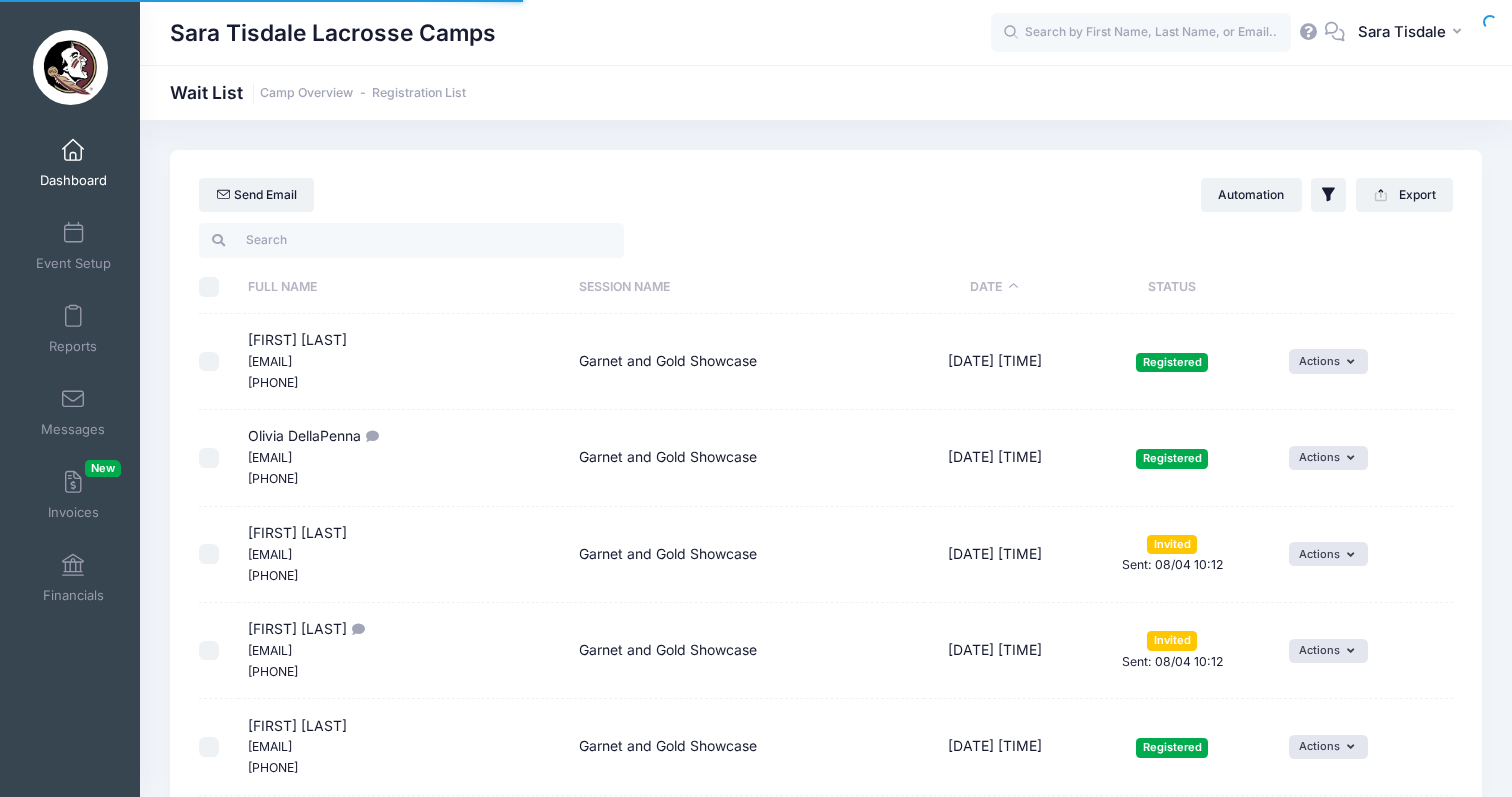 select on "50" 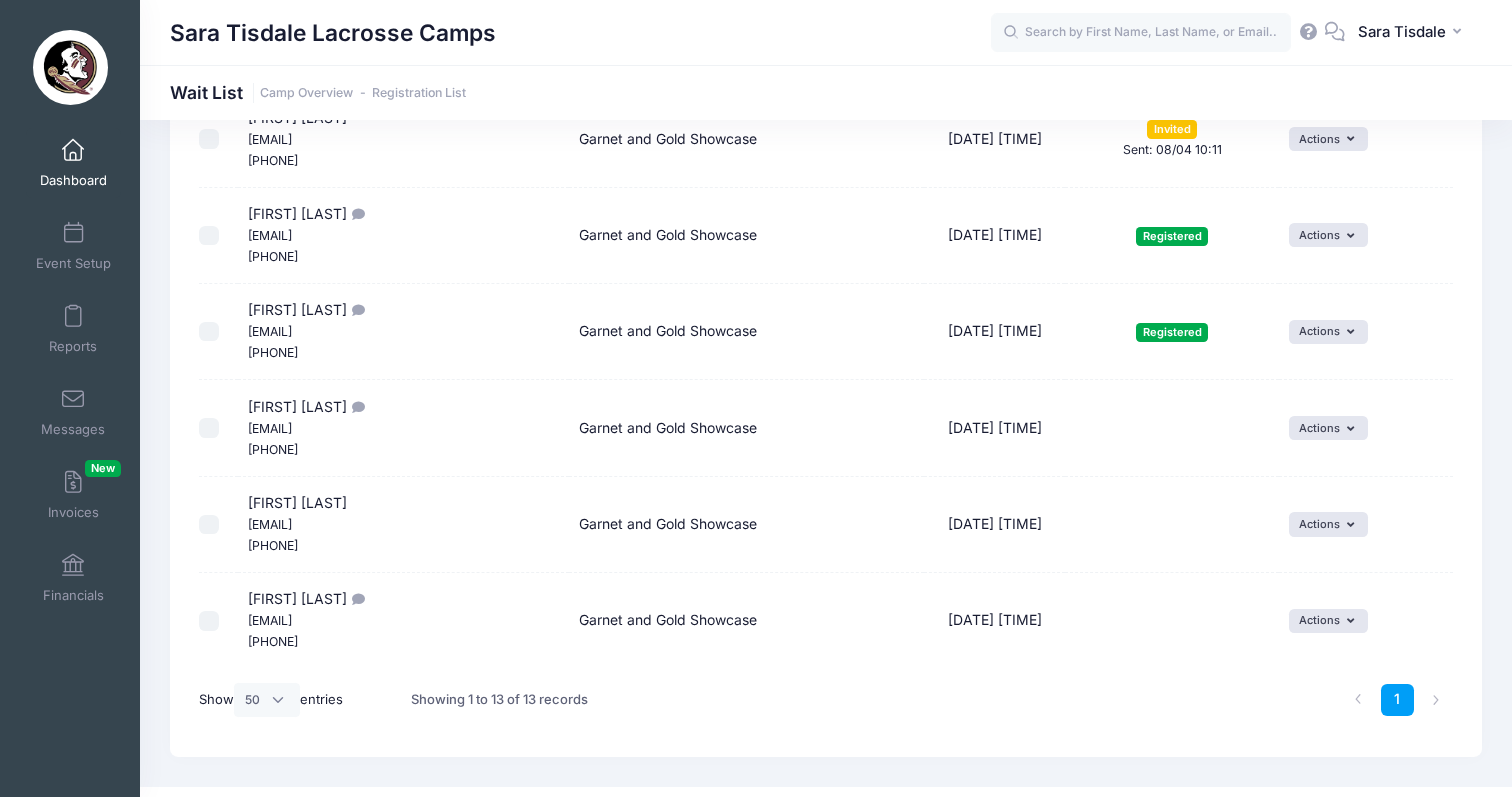 scroll, scrollTop: 896, scrollLeft: 0, axis: vertical 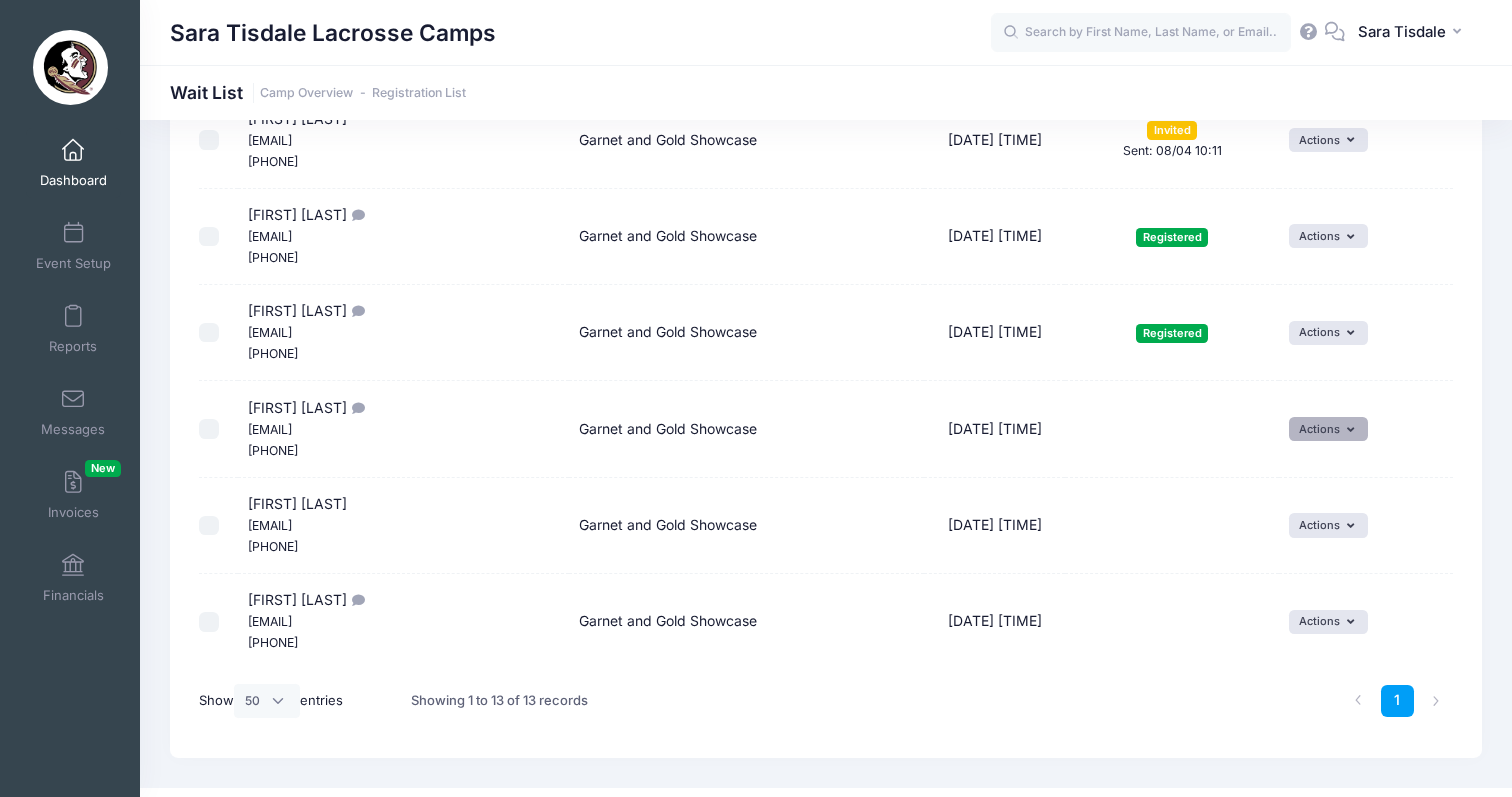 click on "Actions" at bounding box center [1328, 429] 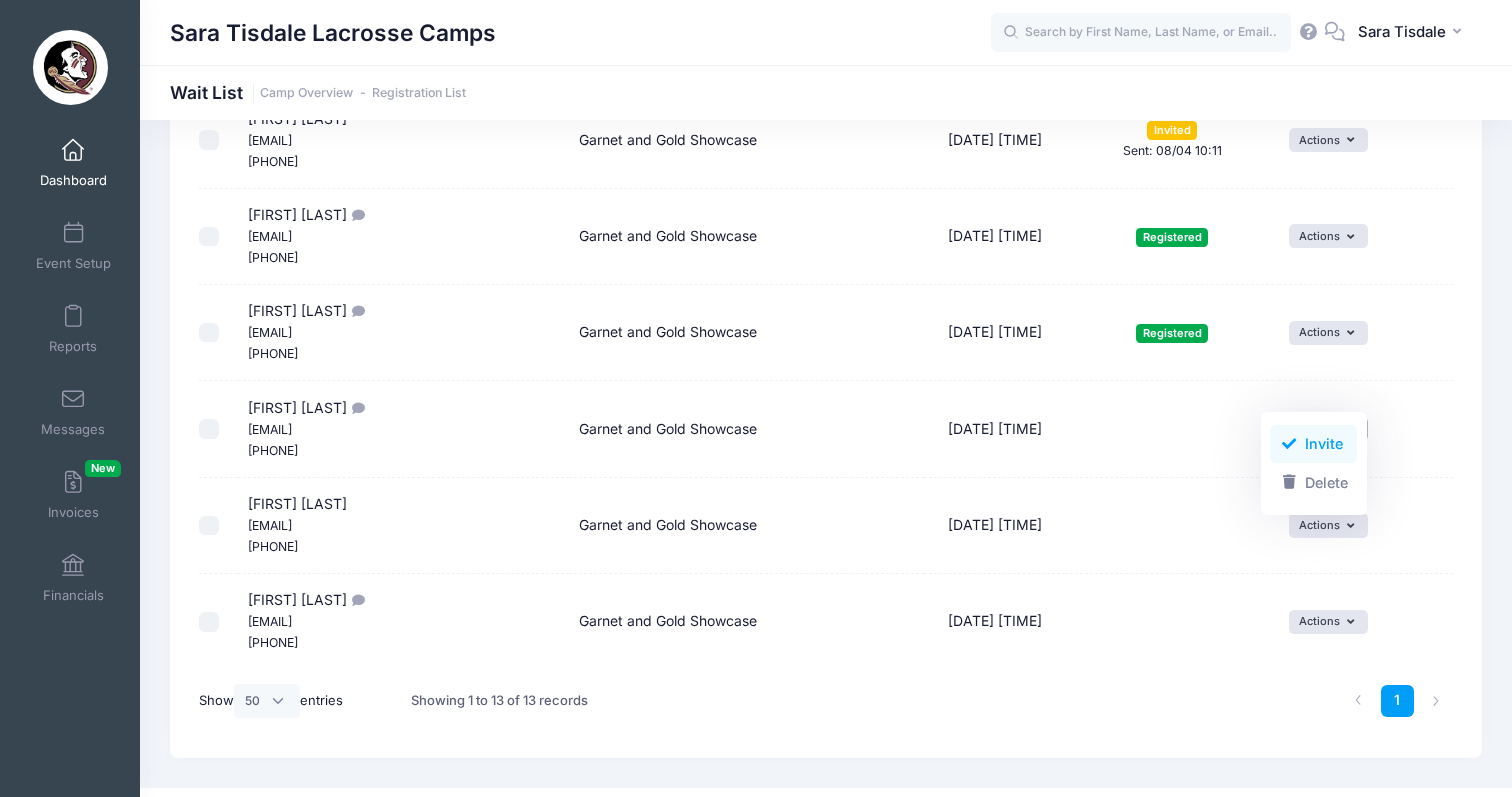 click on "Invite" at bounding box center [1313, 444] 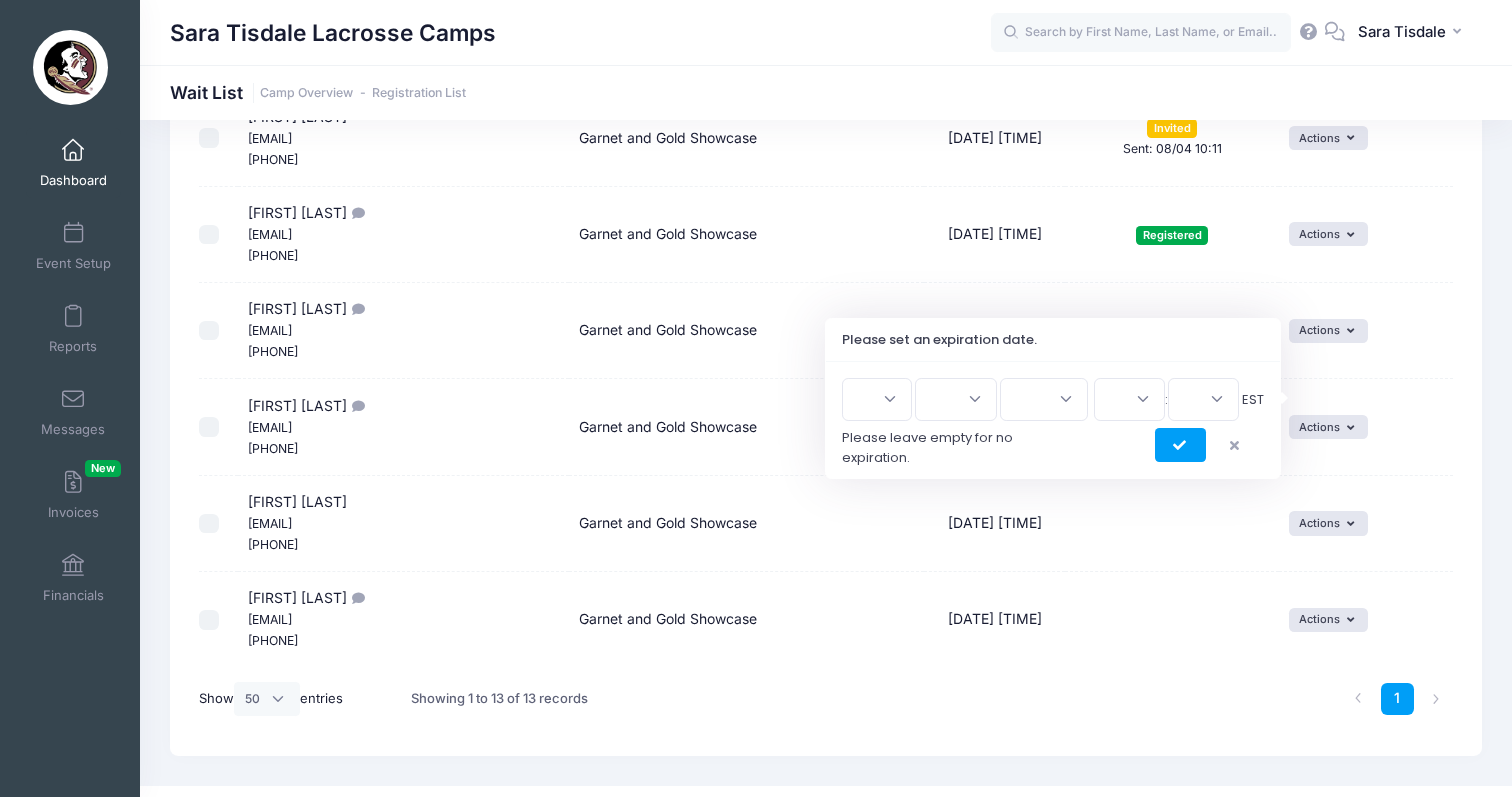 scroll, scrollTop: 896, scrollLeft: 0, axis: vertical 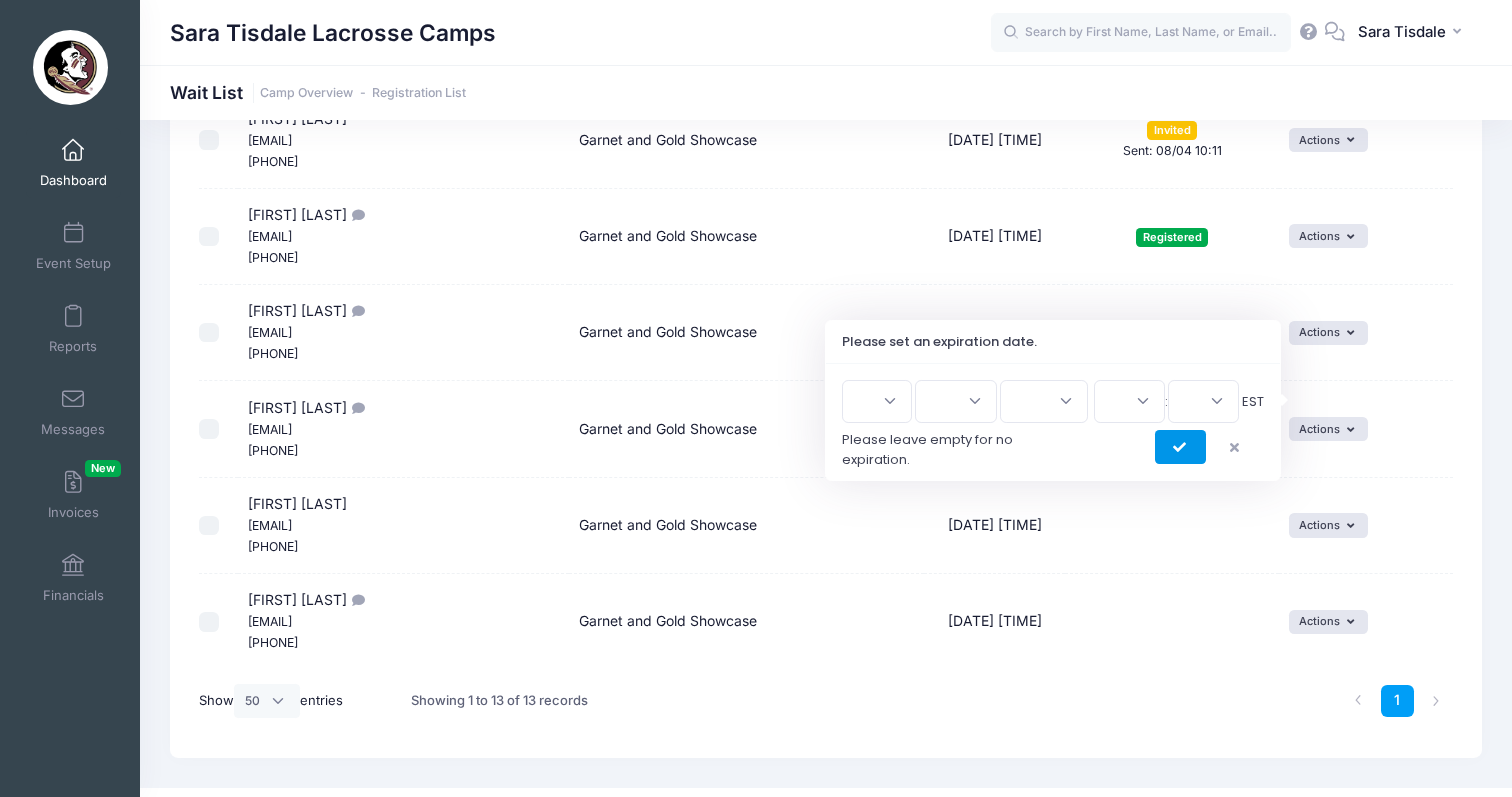 click at bounding box center [1180, 447] 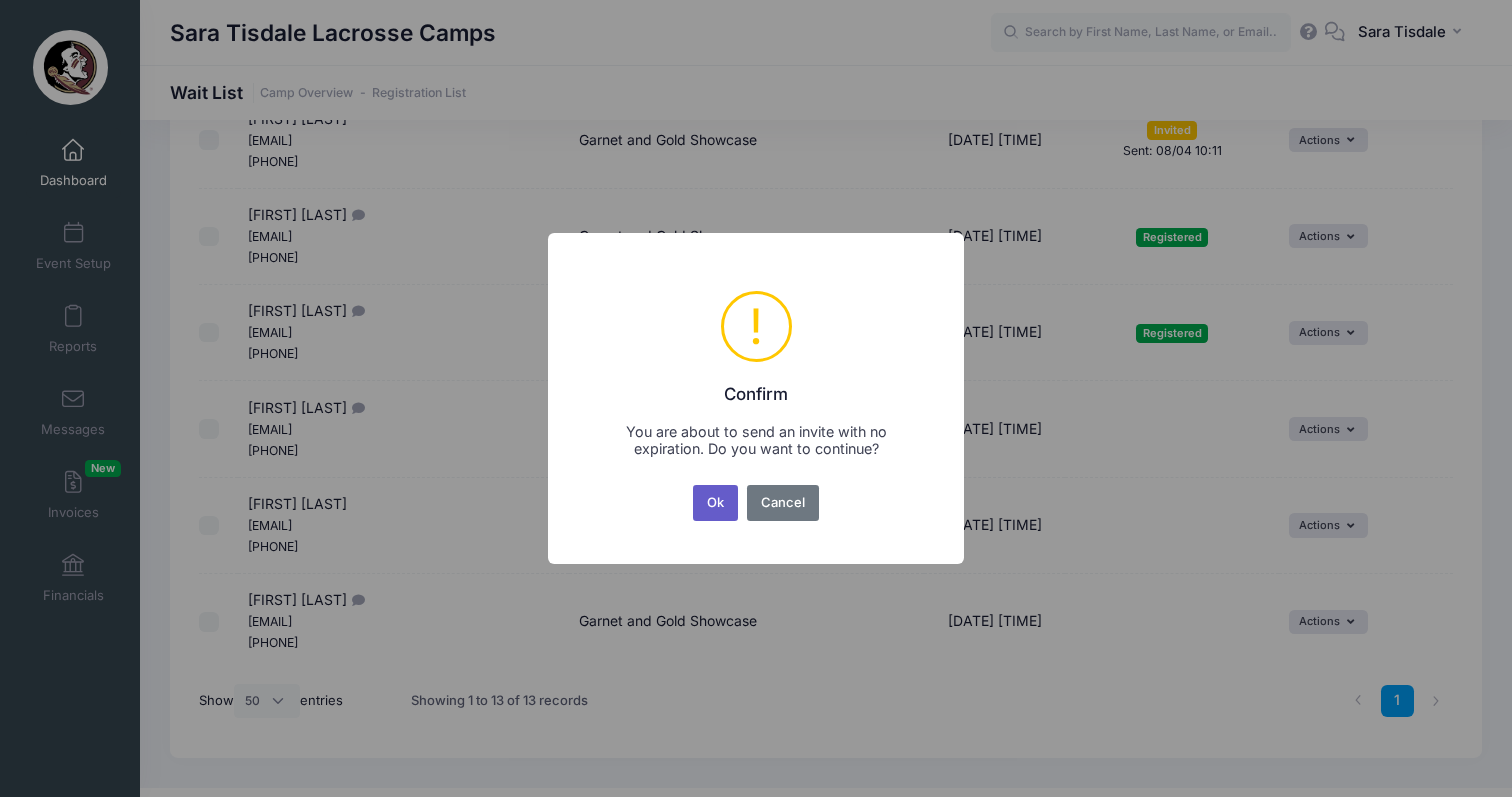 click on "Ok" at bounding box center (716, 503) 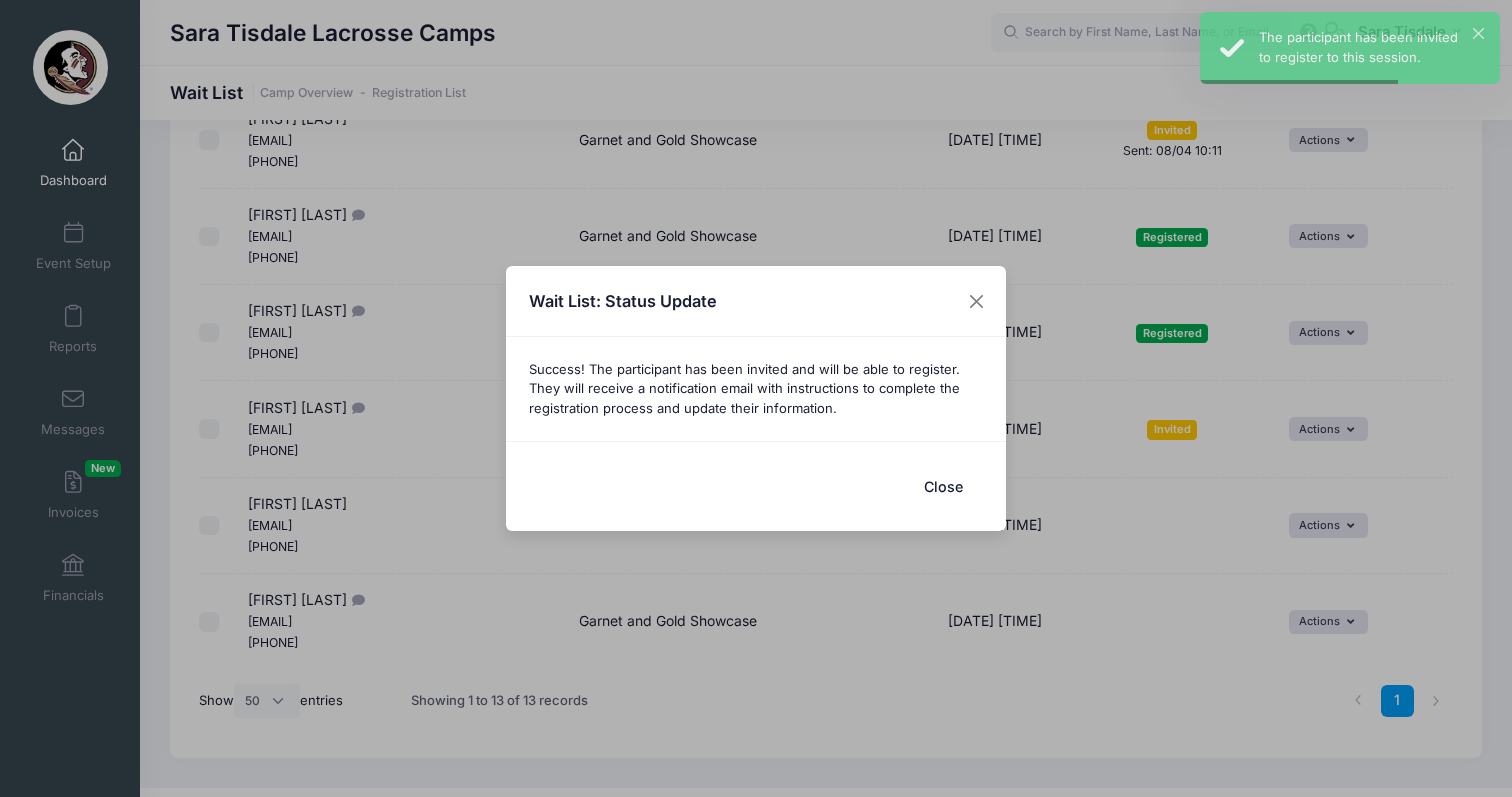 click on "Close" at bounding box center (943, 486) 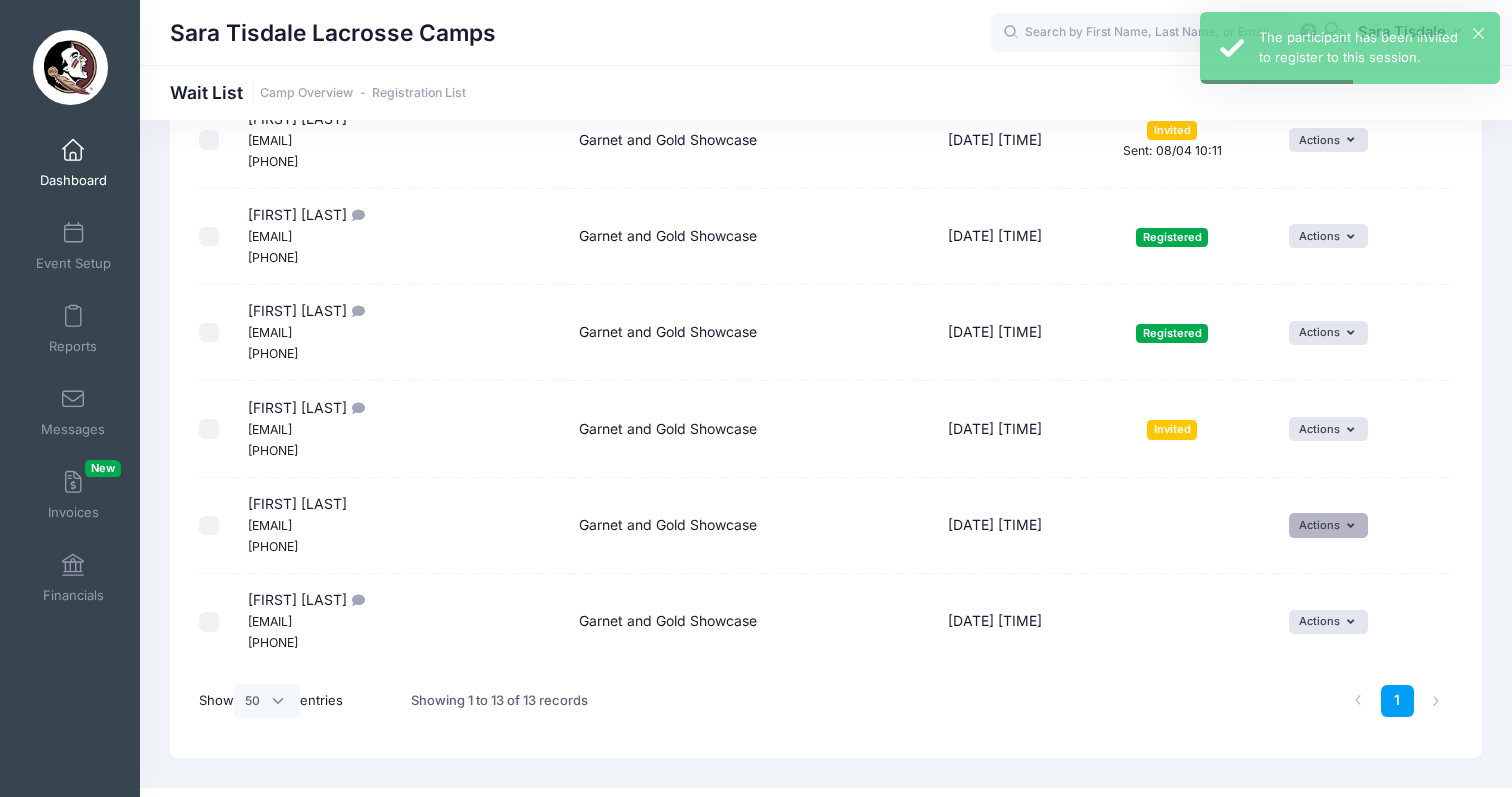 click on "Actions" at bounding box center [1328, 525] 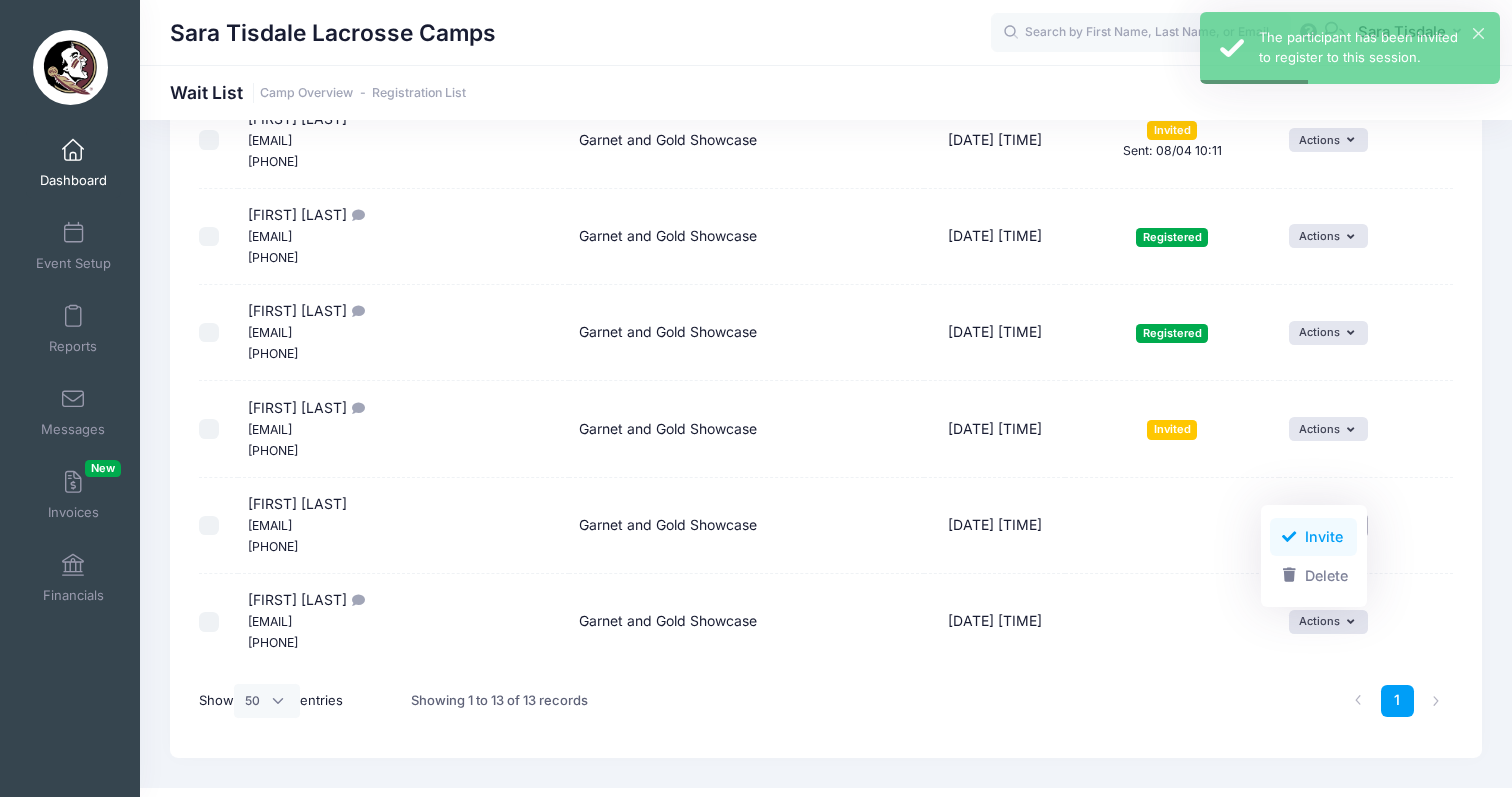 click on "Invite" at bounding box center [1313, 537] 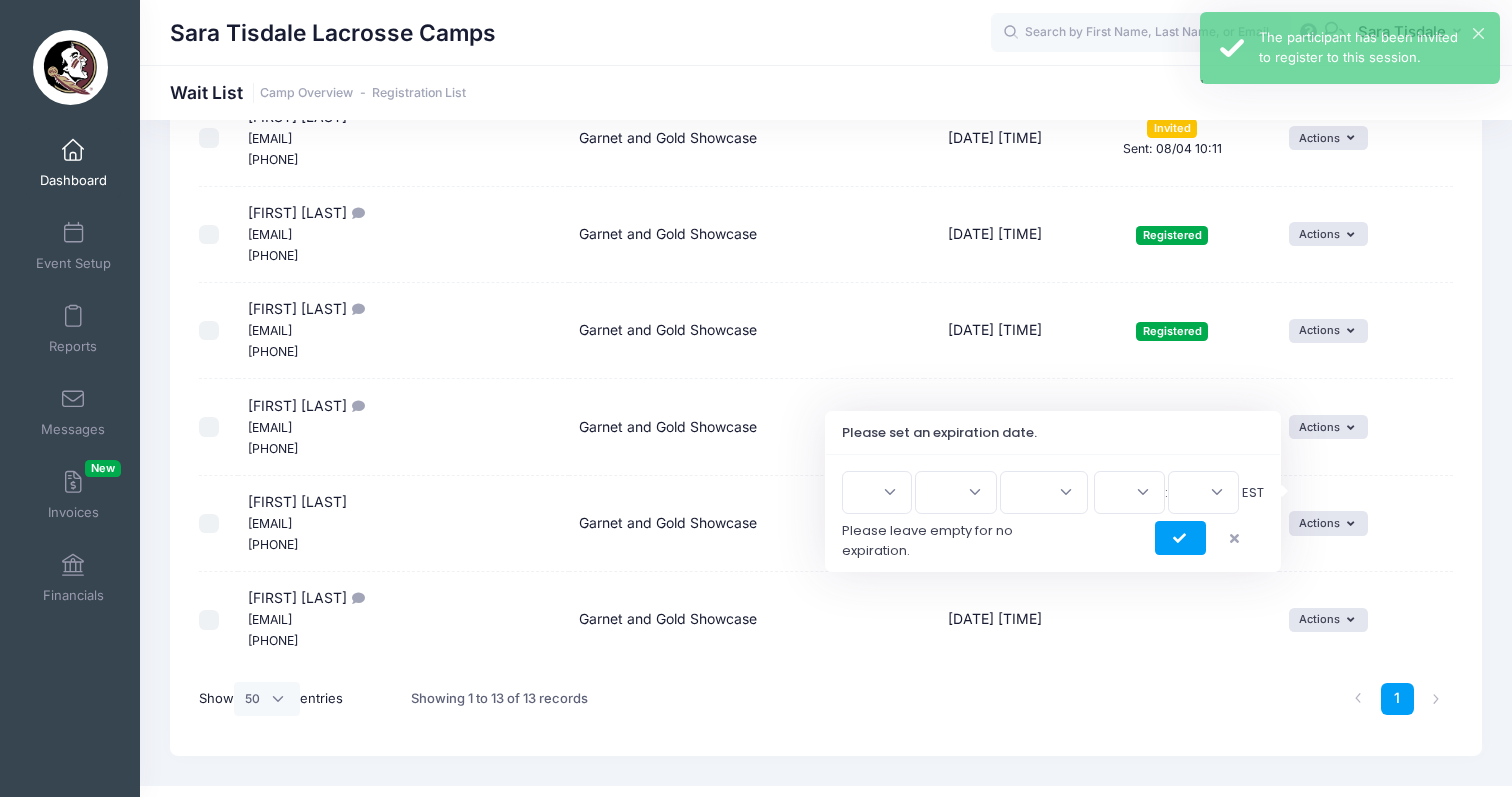 scroll, scrollTop: 896, scrollLeft: 0, axis: vertical 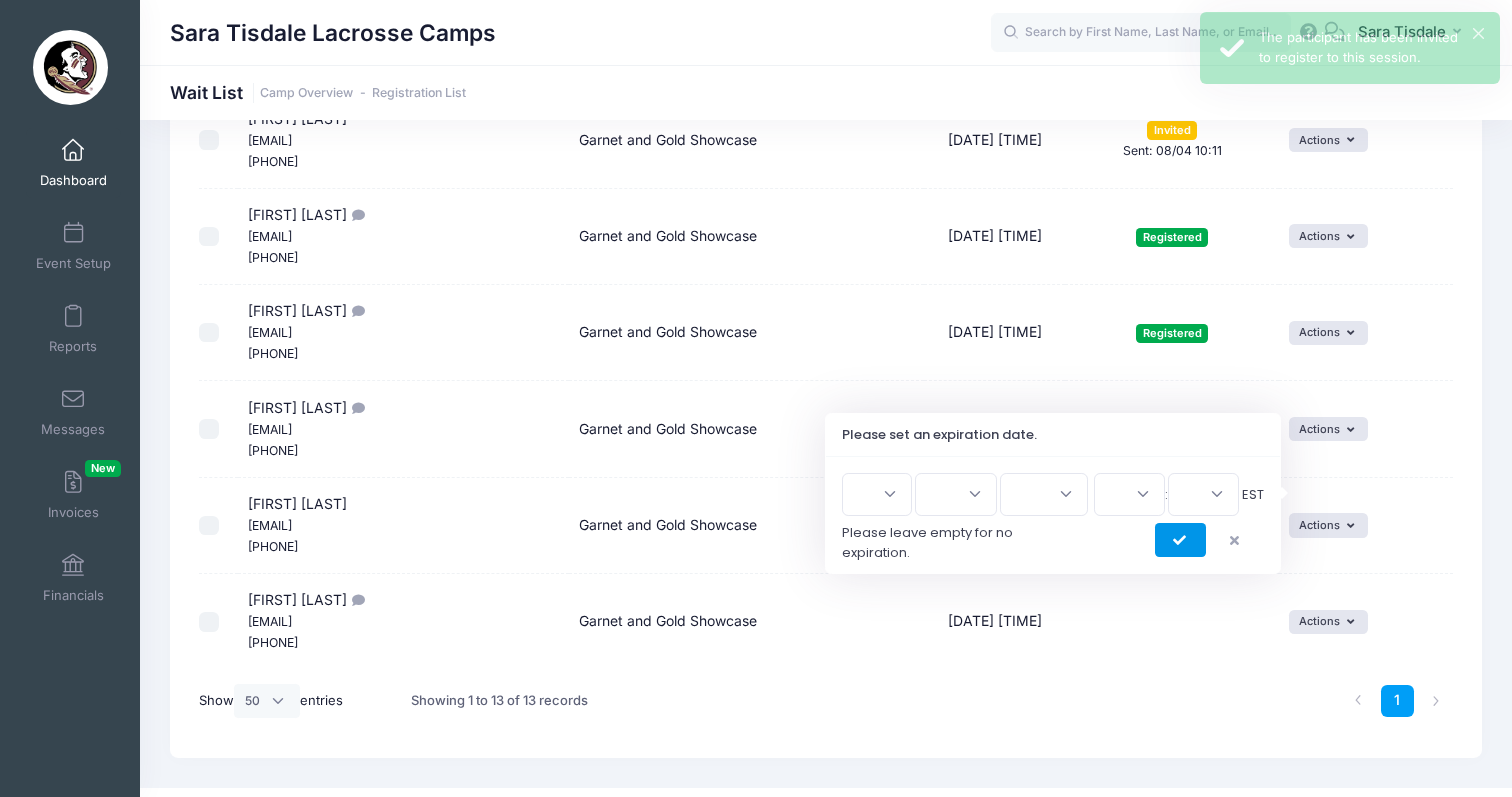 click at bounding box center (1180, 540) 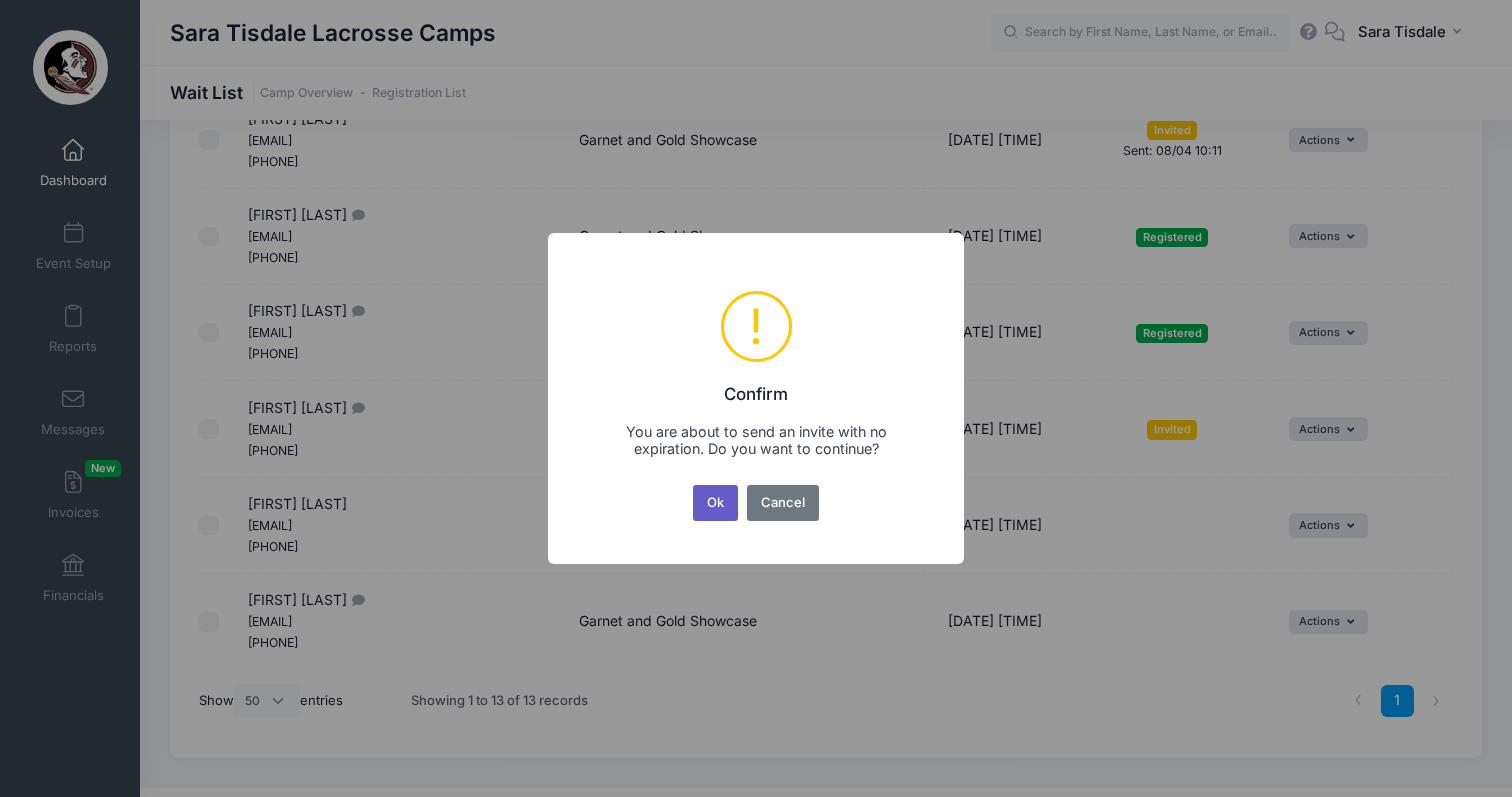 click on "Ok" at bounding box center [716, 503] 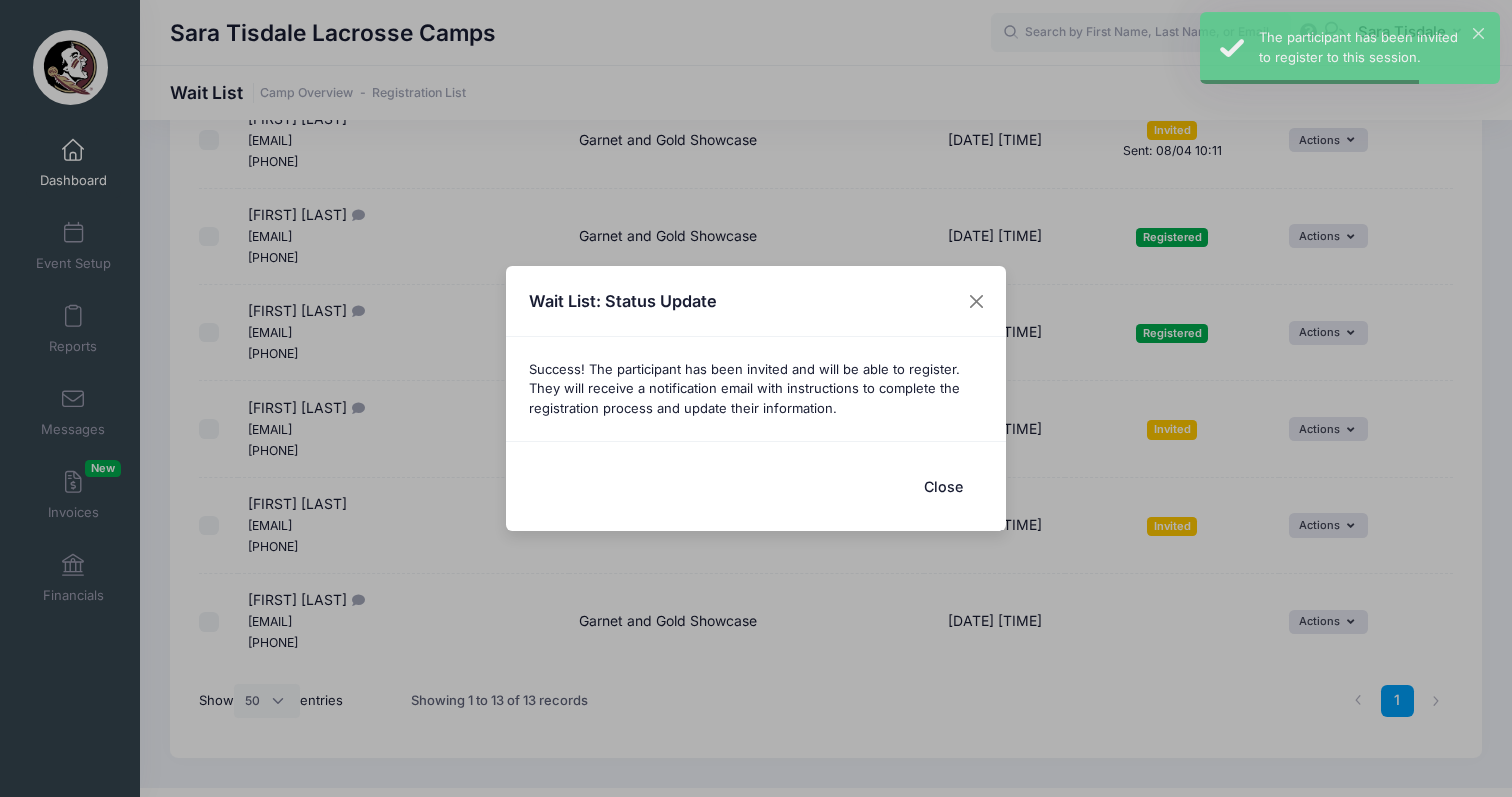 click on "Close" at bounding box center [943, 486] 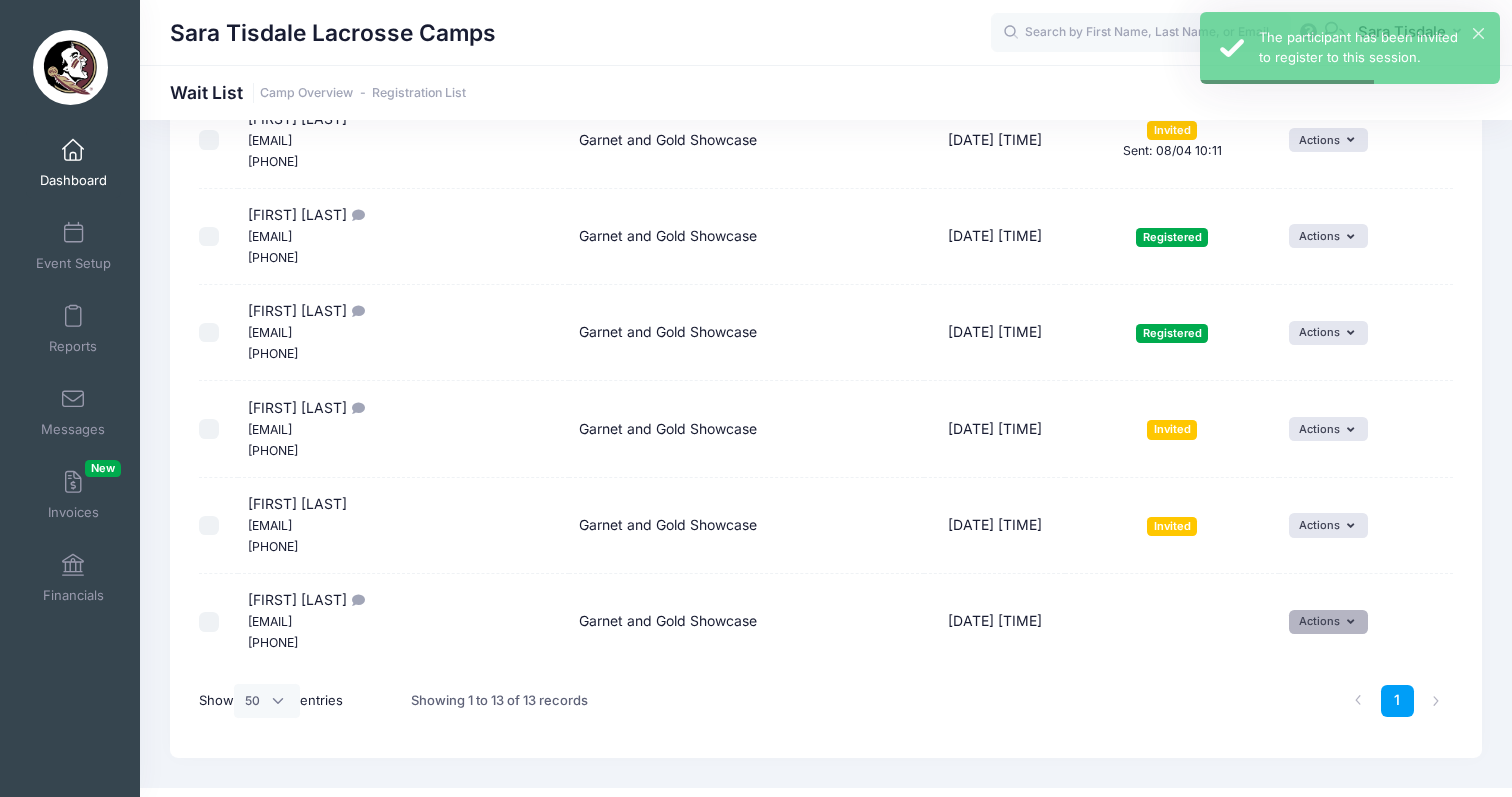 click on "Actions" at bounding box center [1328, 622] 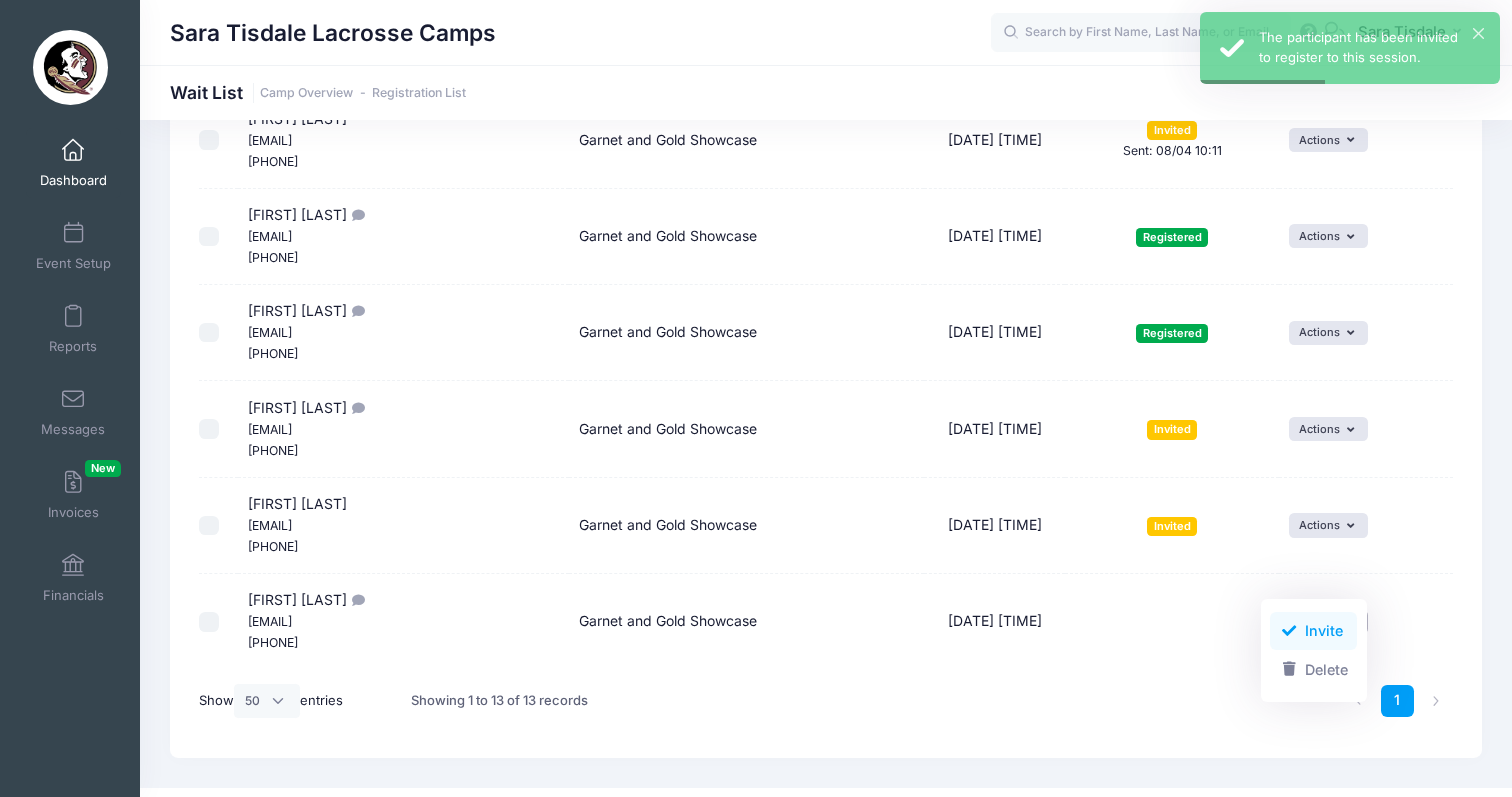 click on "Invite" at bounding box center [1313, 631] 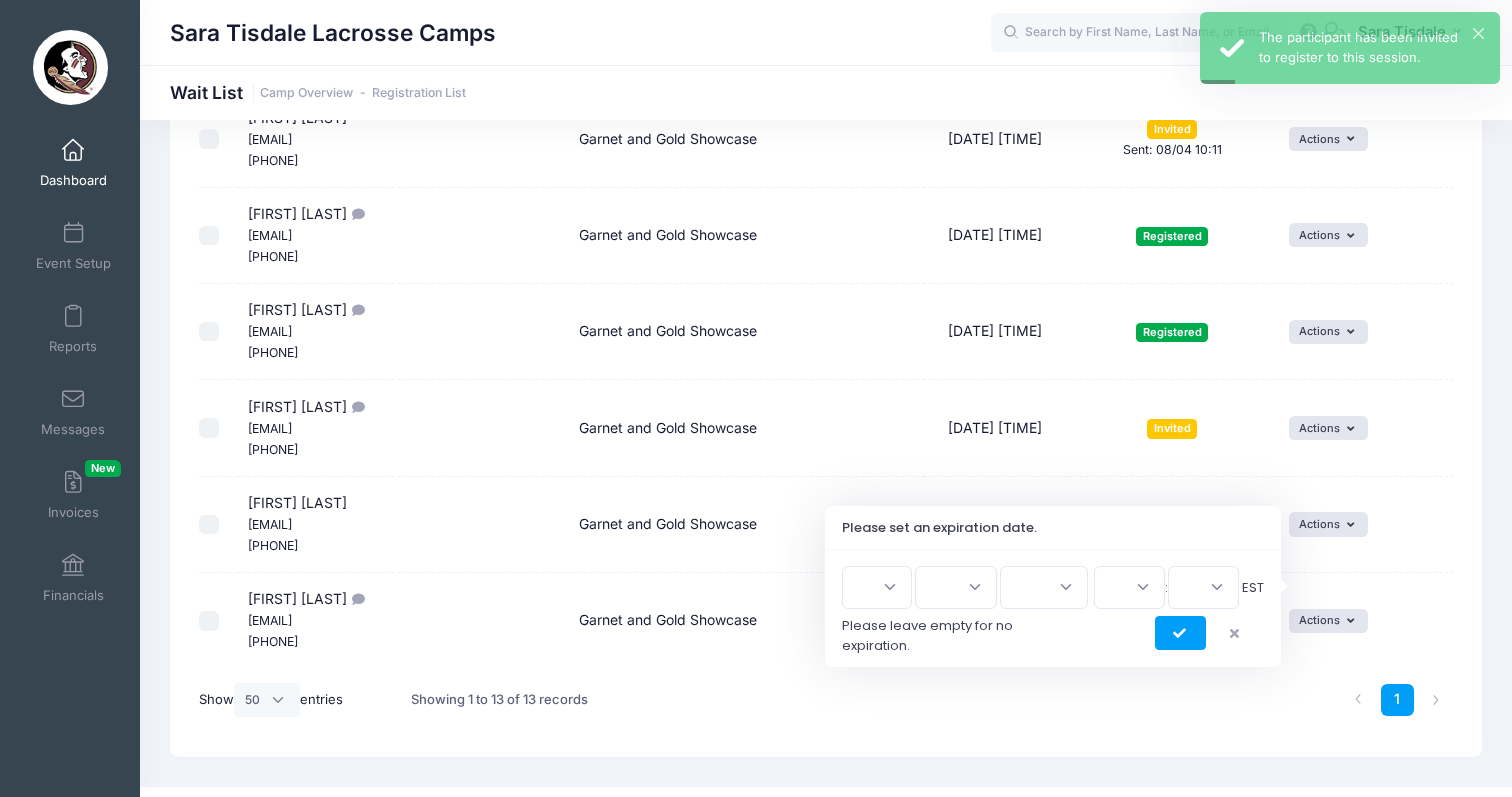 scroll, scrollTop: 896, scrollLeft: 0, axis: vertical 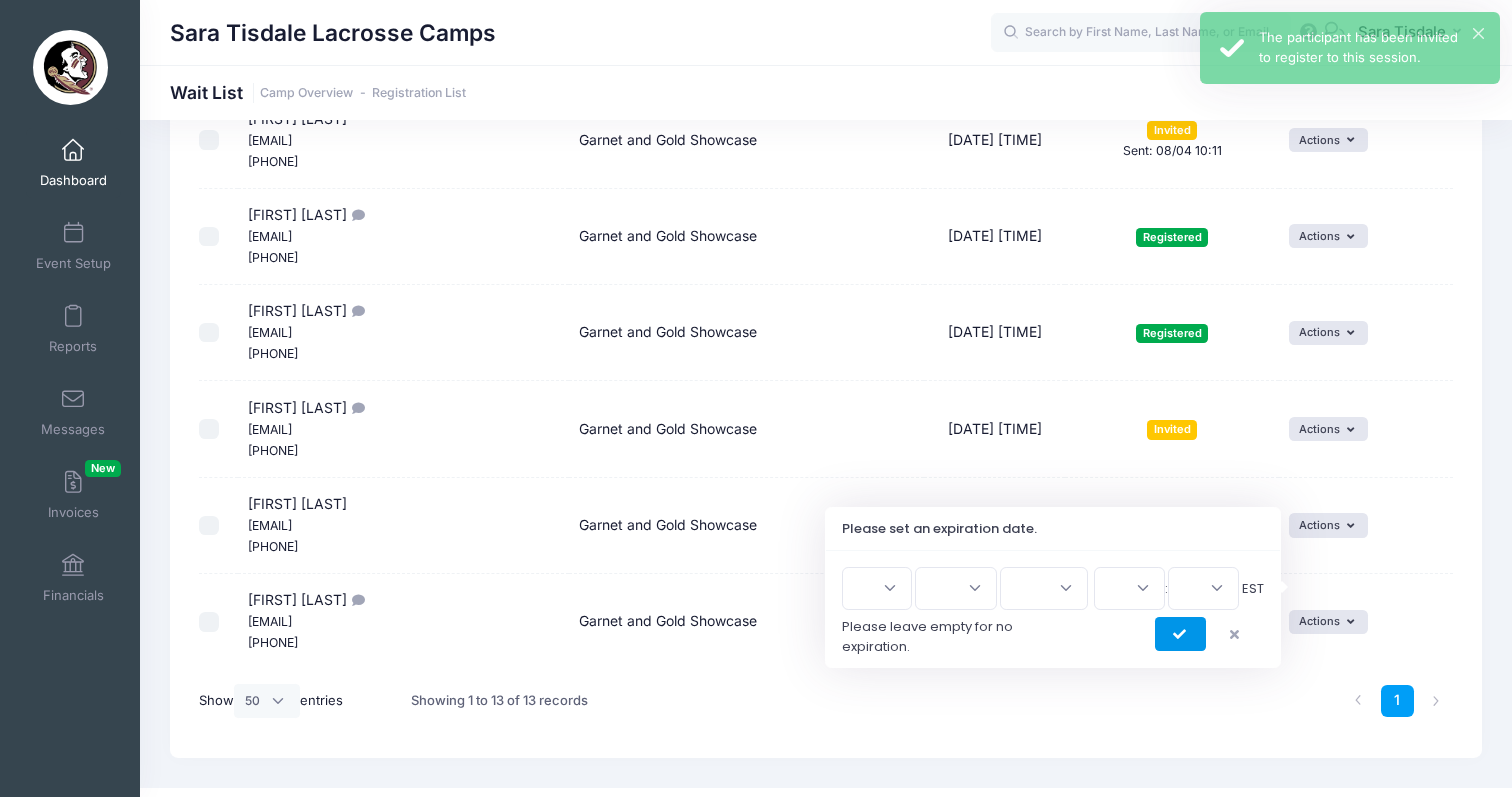 click at bounding box center [1181, 635] 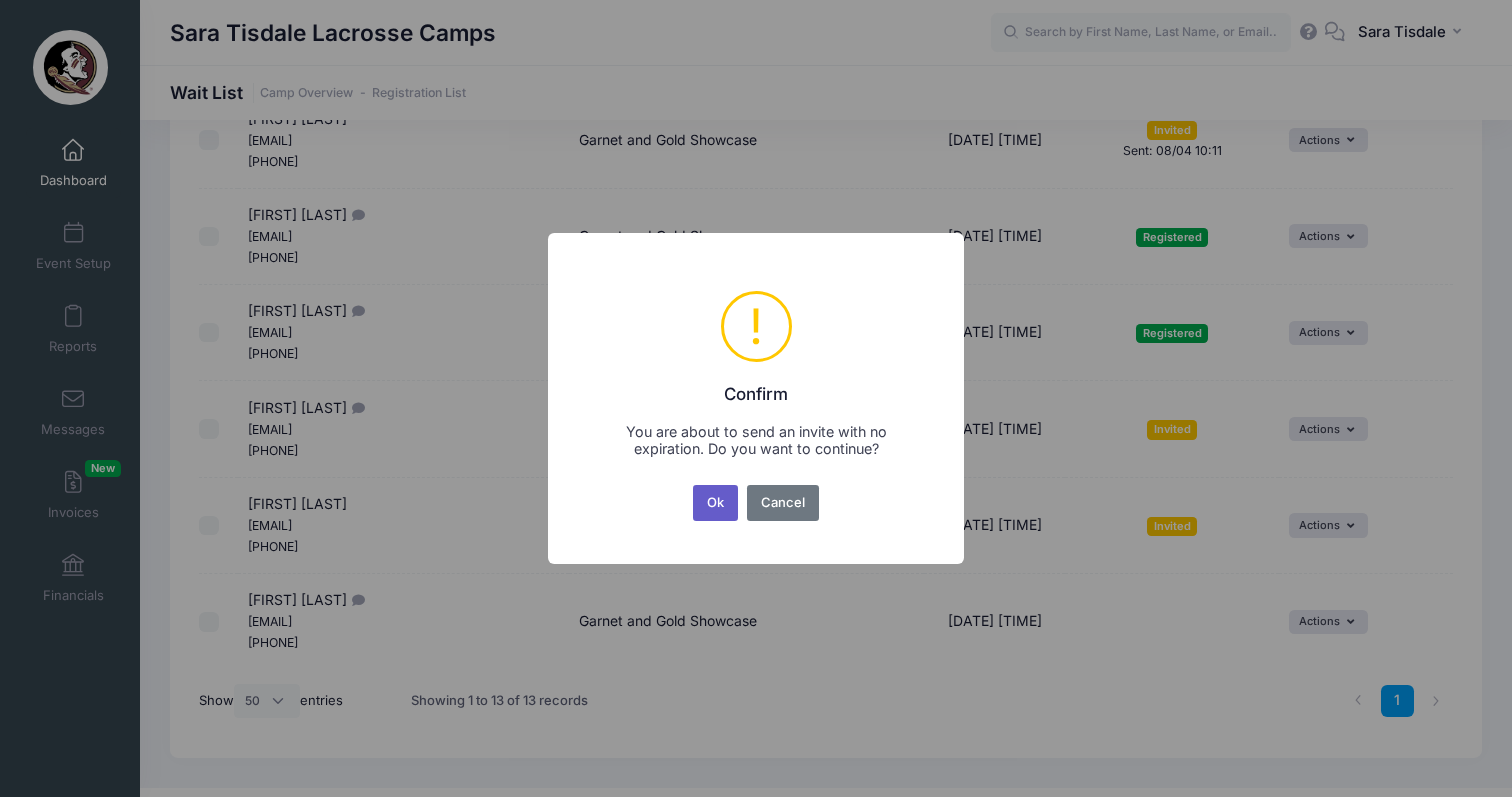 click on "Ok" at bounding box center (716, 503) 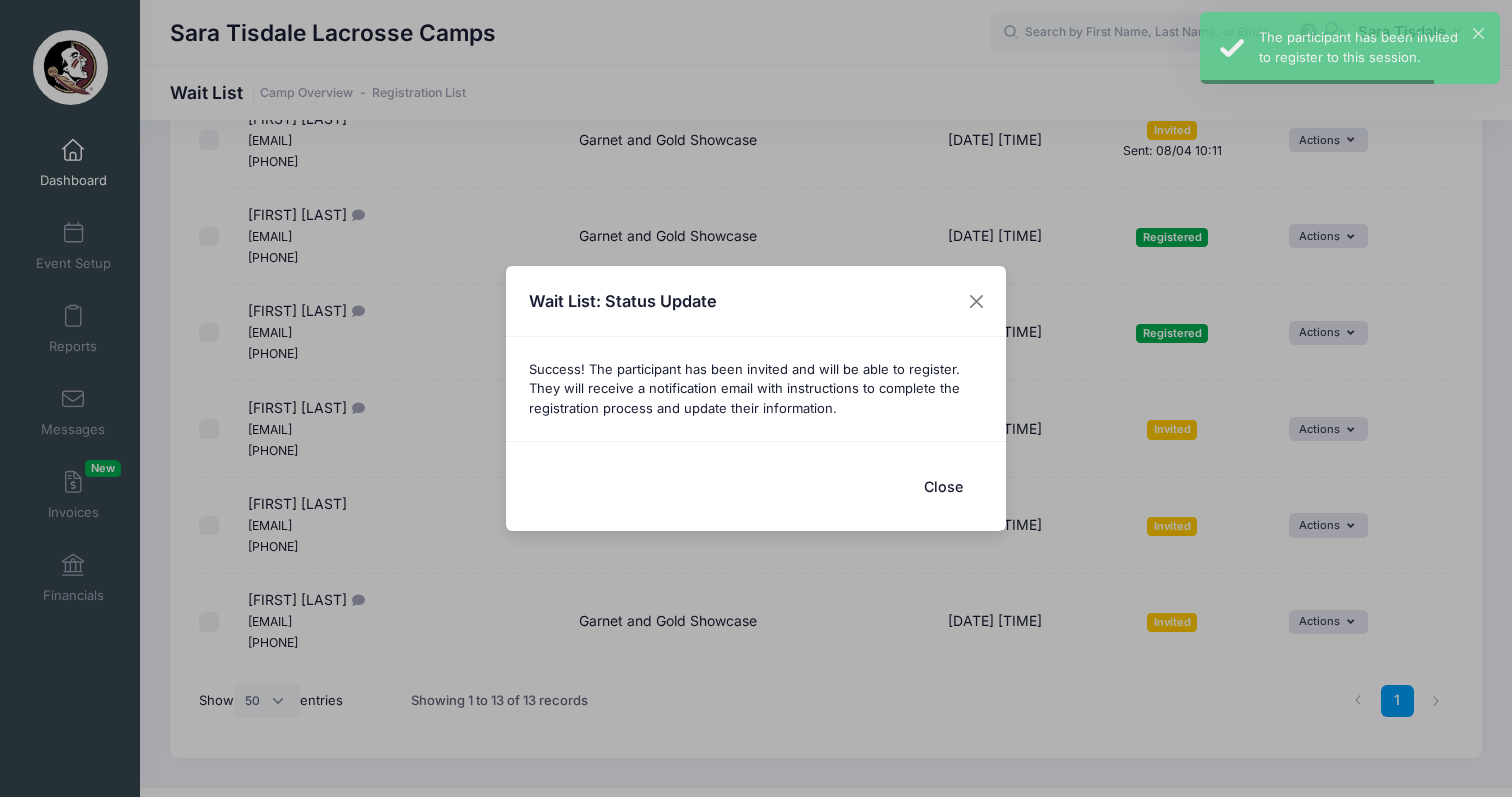 click on "Close" at bounding box center (943, 486) 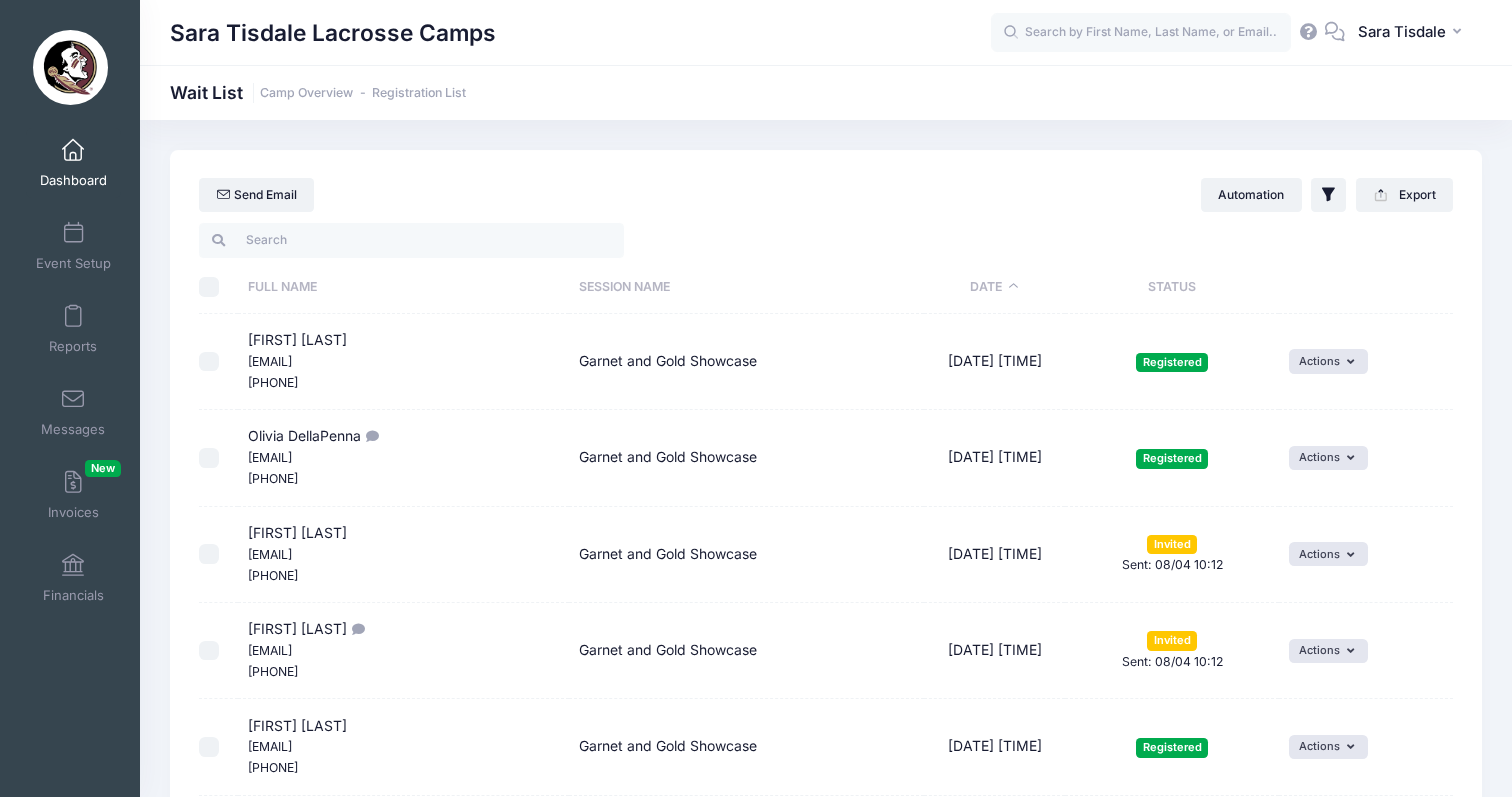 scroll, scrollTop: 0, scrollLeft: 0, axis: both 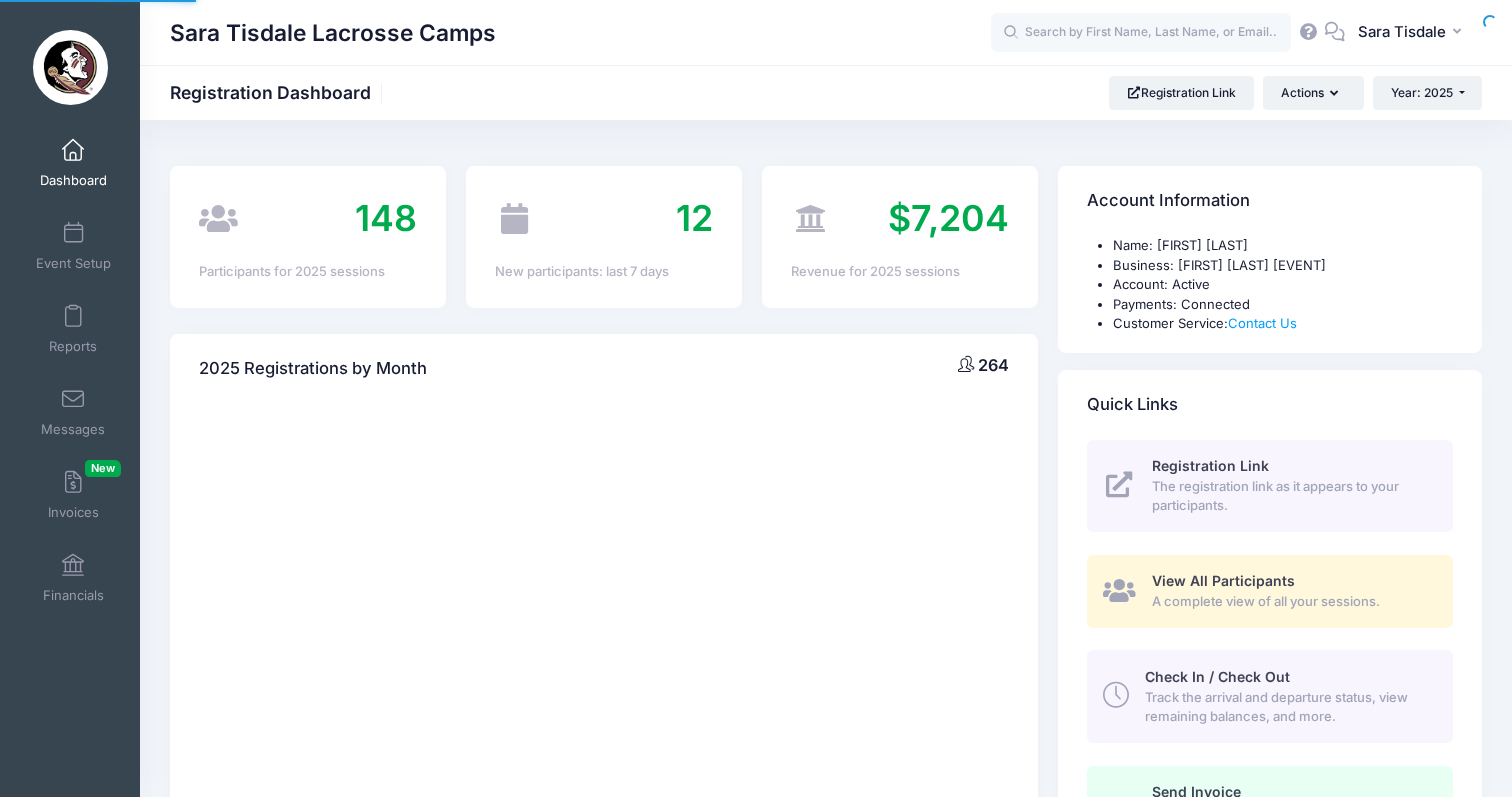 select 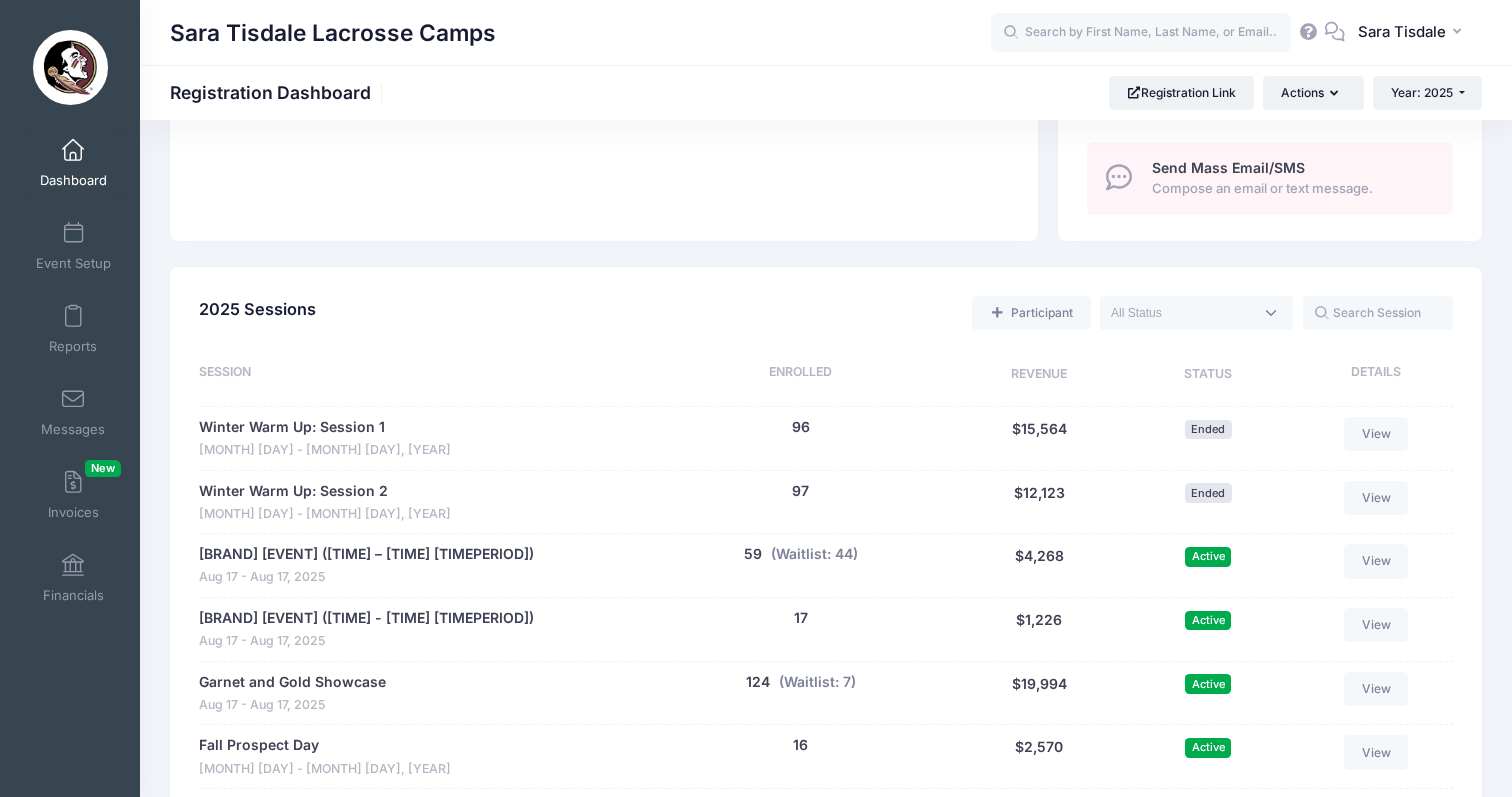 scroll, scrollTop: 974, scrollLeft: 0, axis: vertical 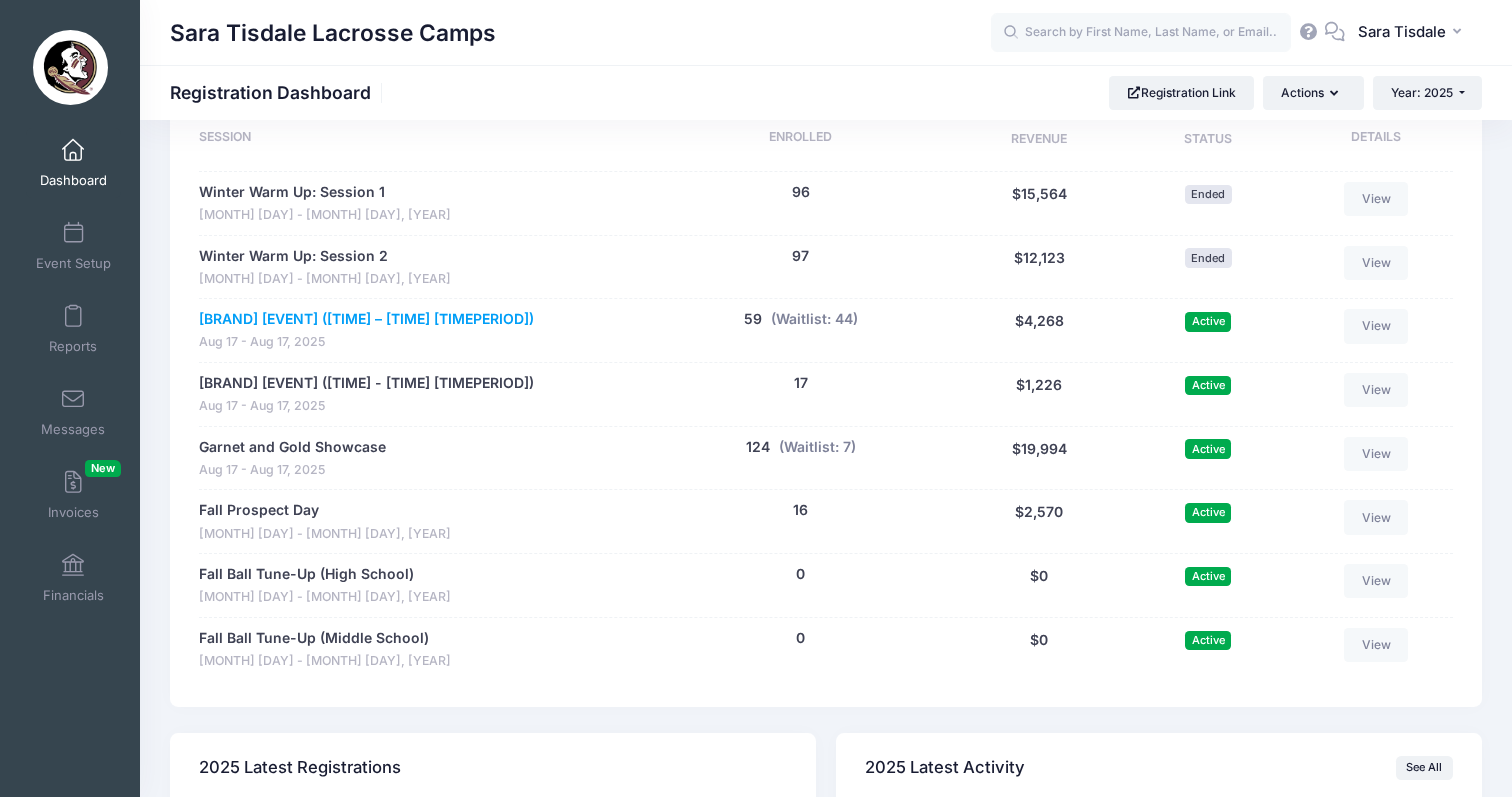 click on "[BRAND] [EVENT] ([TIME] – [TIME] [TIMEPERIOD])" at bounding box center (366, 319) 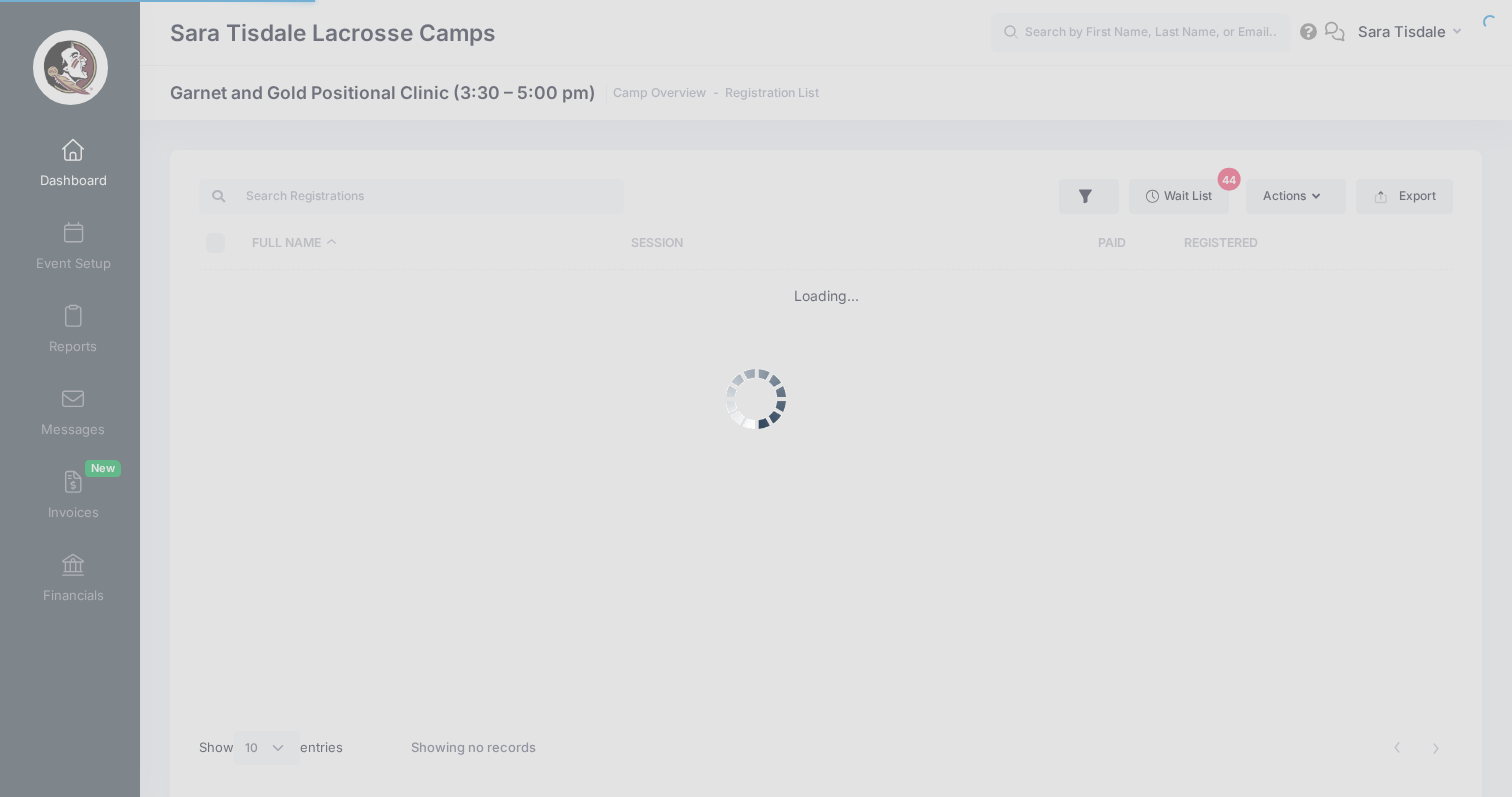 select on "10" 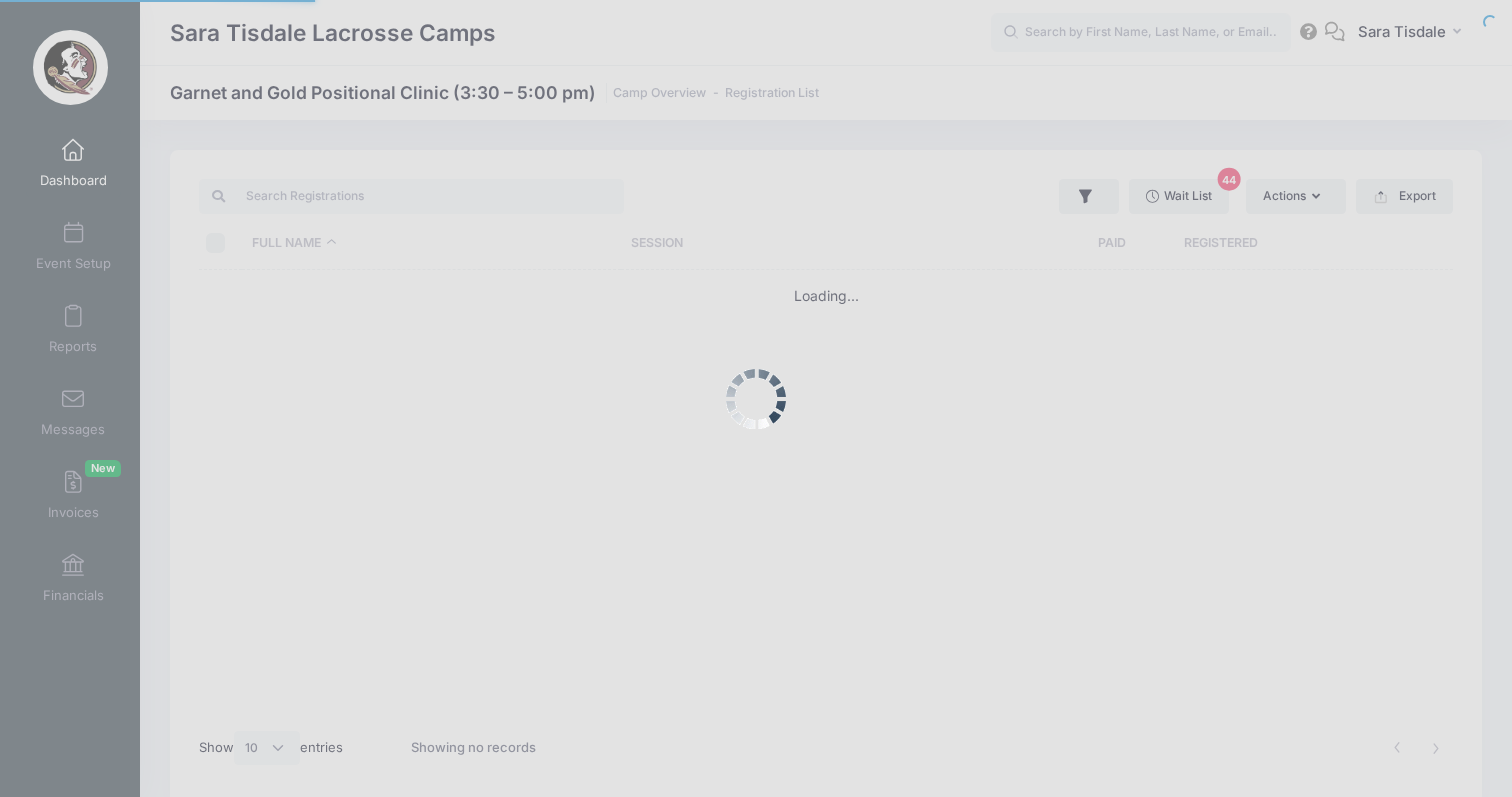 scroll, scrollTop: 0, scrollLeft: 0, axis: both 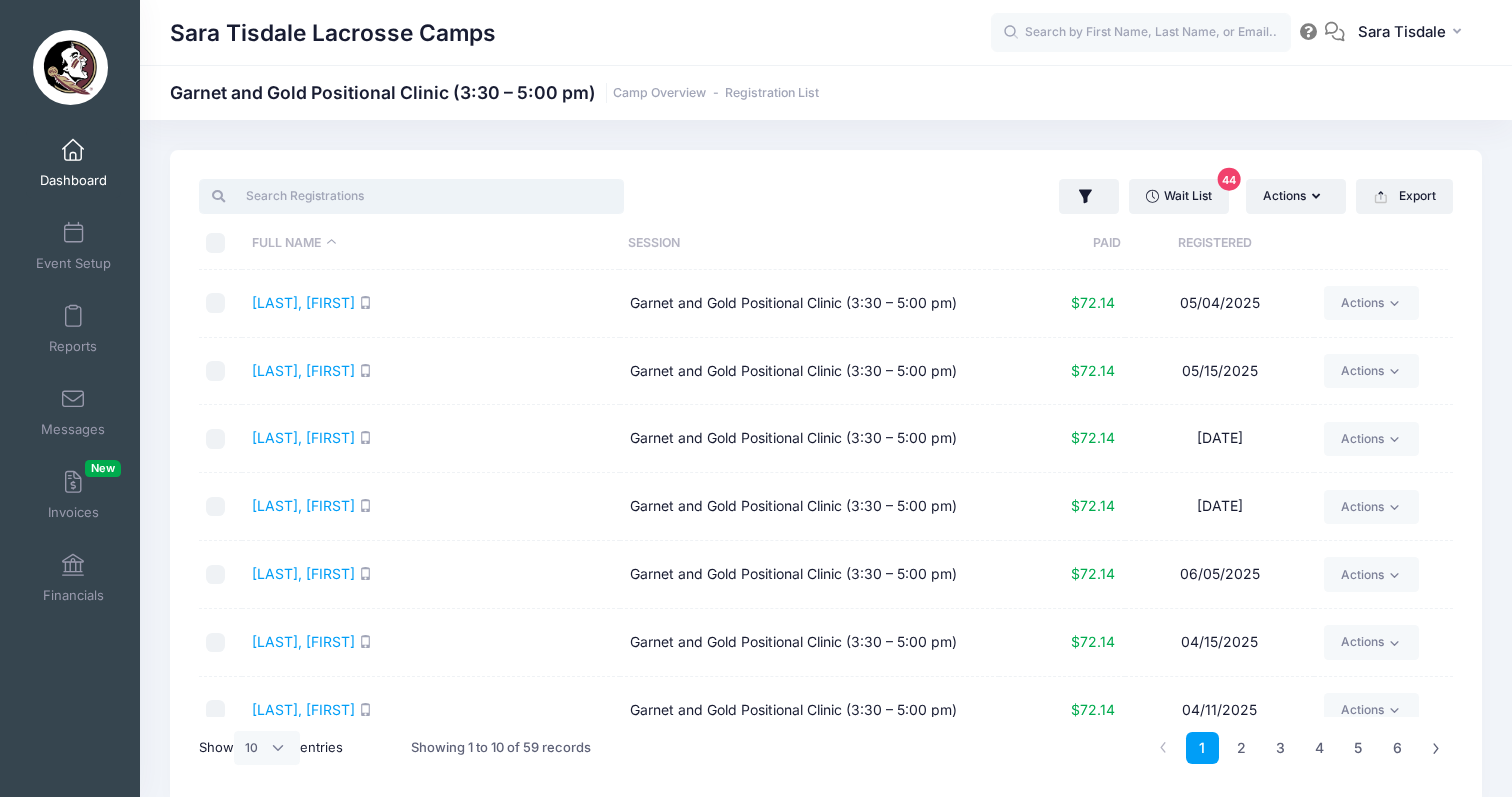 click at bounding box center [411, 196] 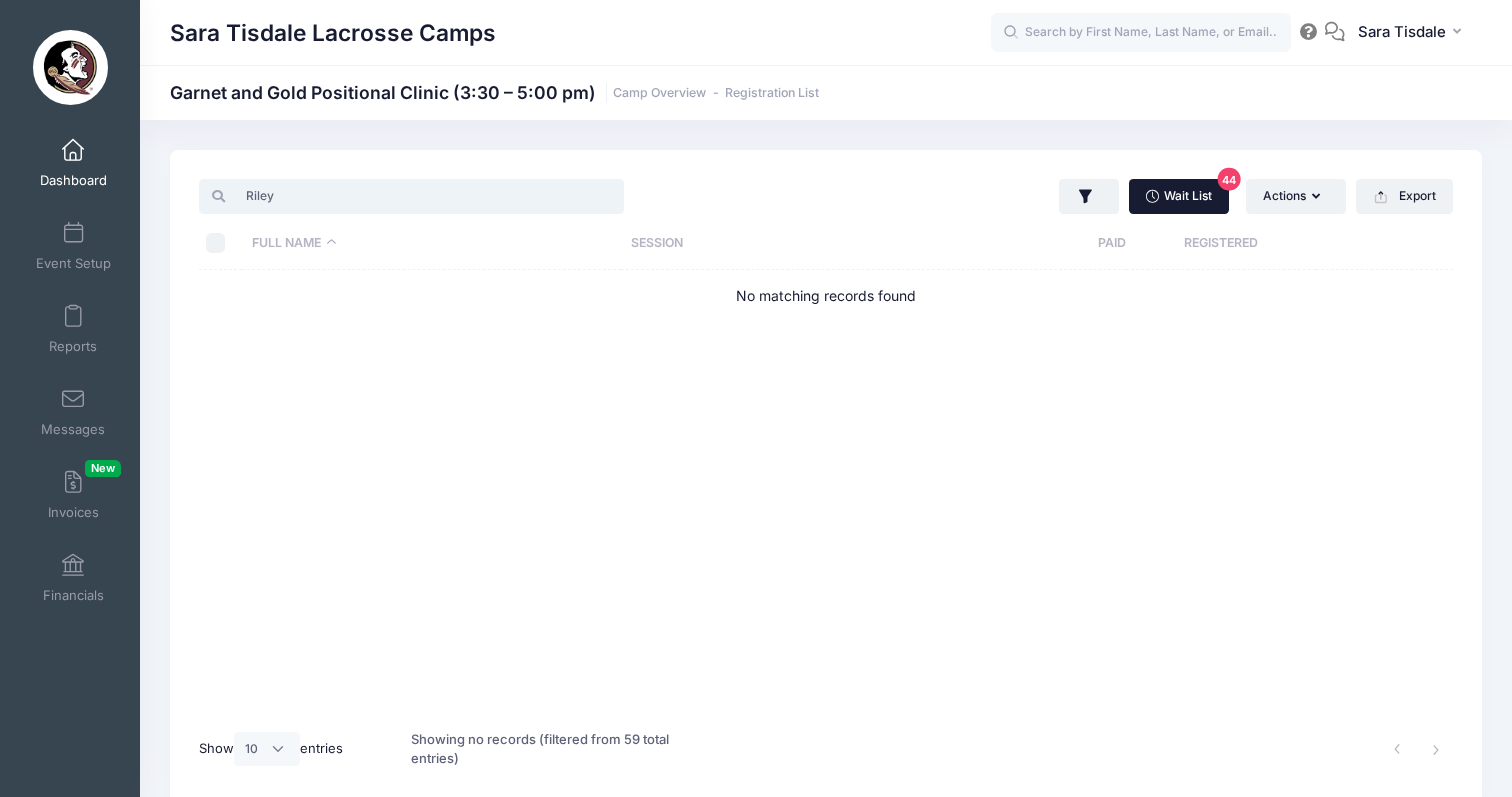 type on "Riley" 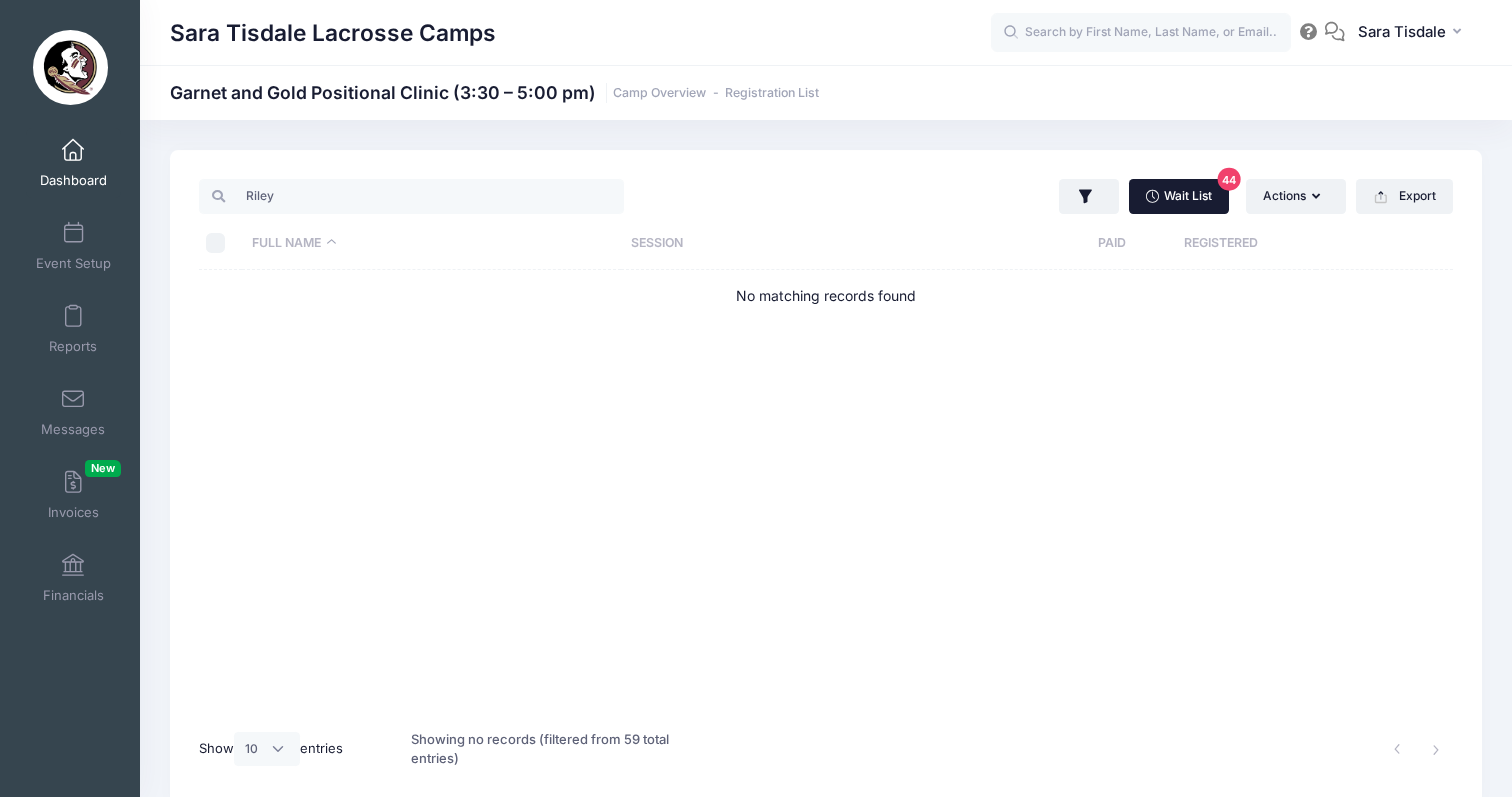click on "Wait List
44" at bounding box center (1179, 196) 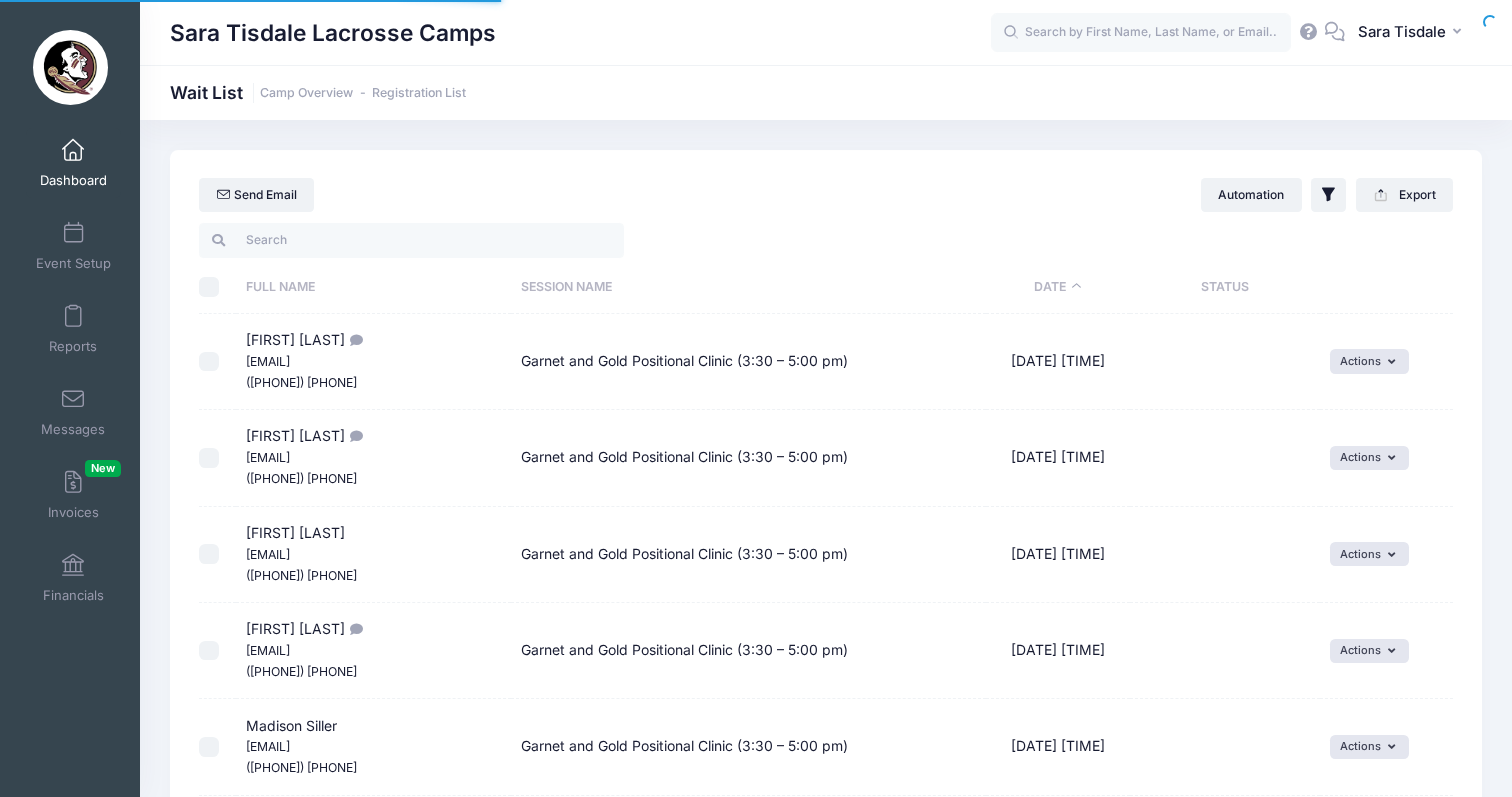 select on "50" 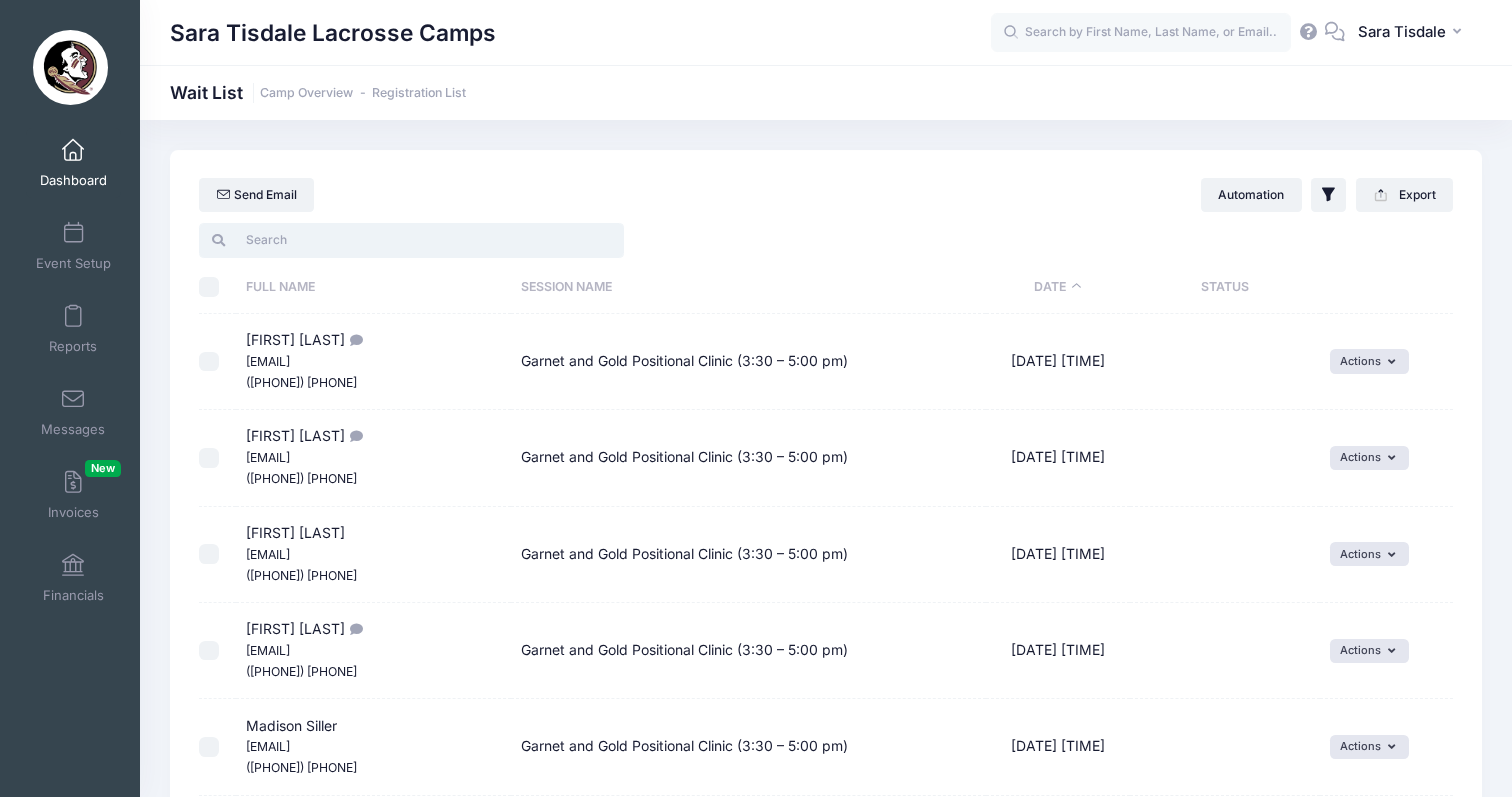 click at bounding box center [411, 240] 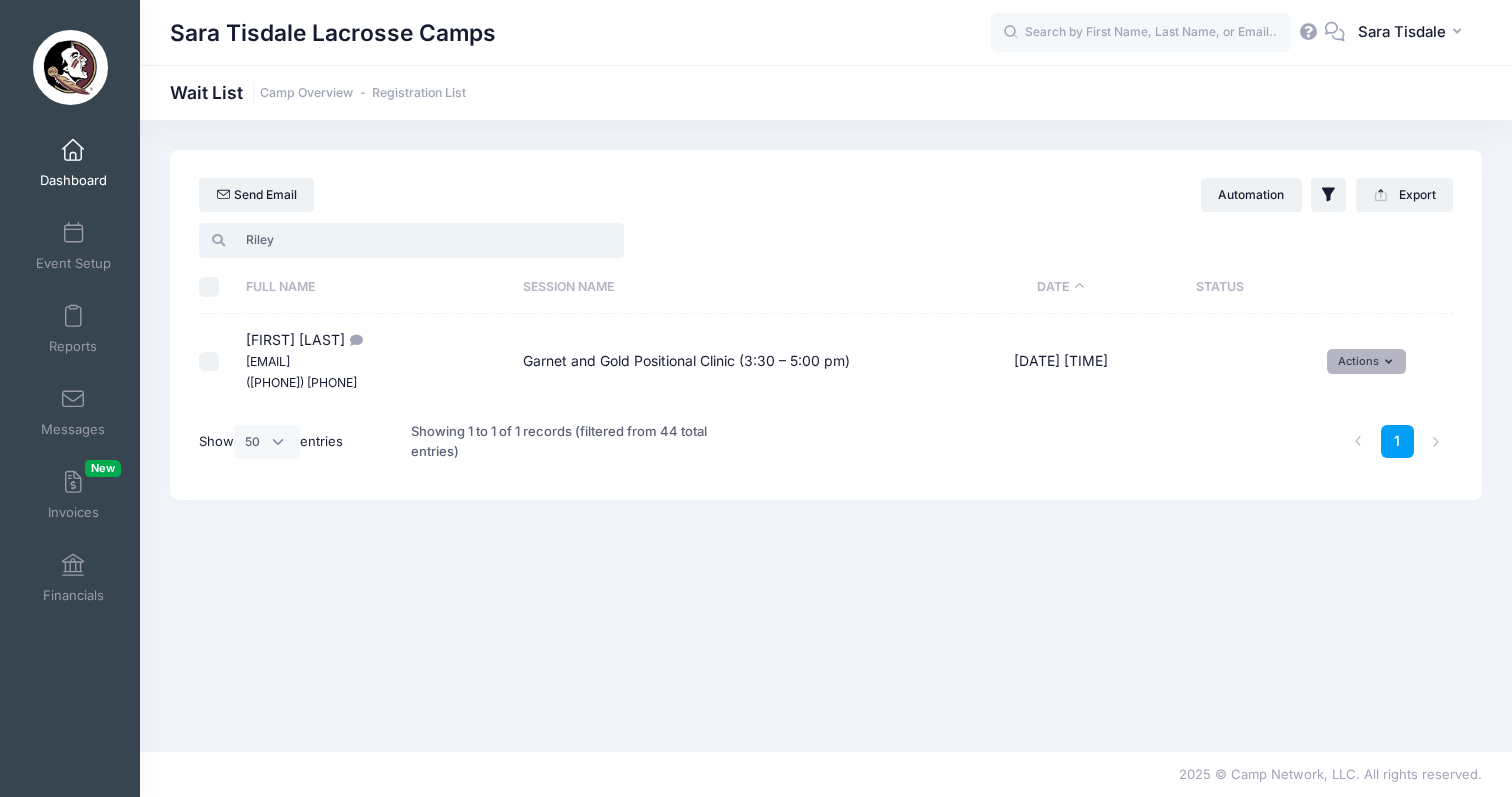 type on "Riley" 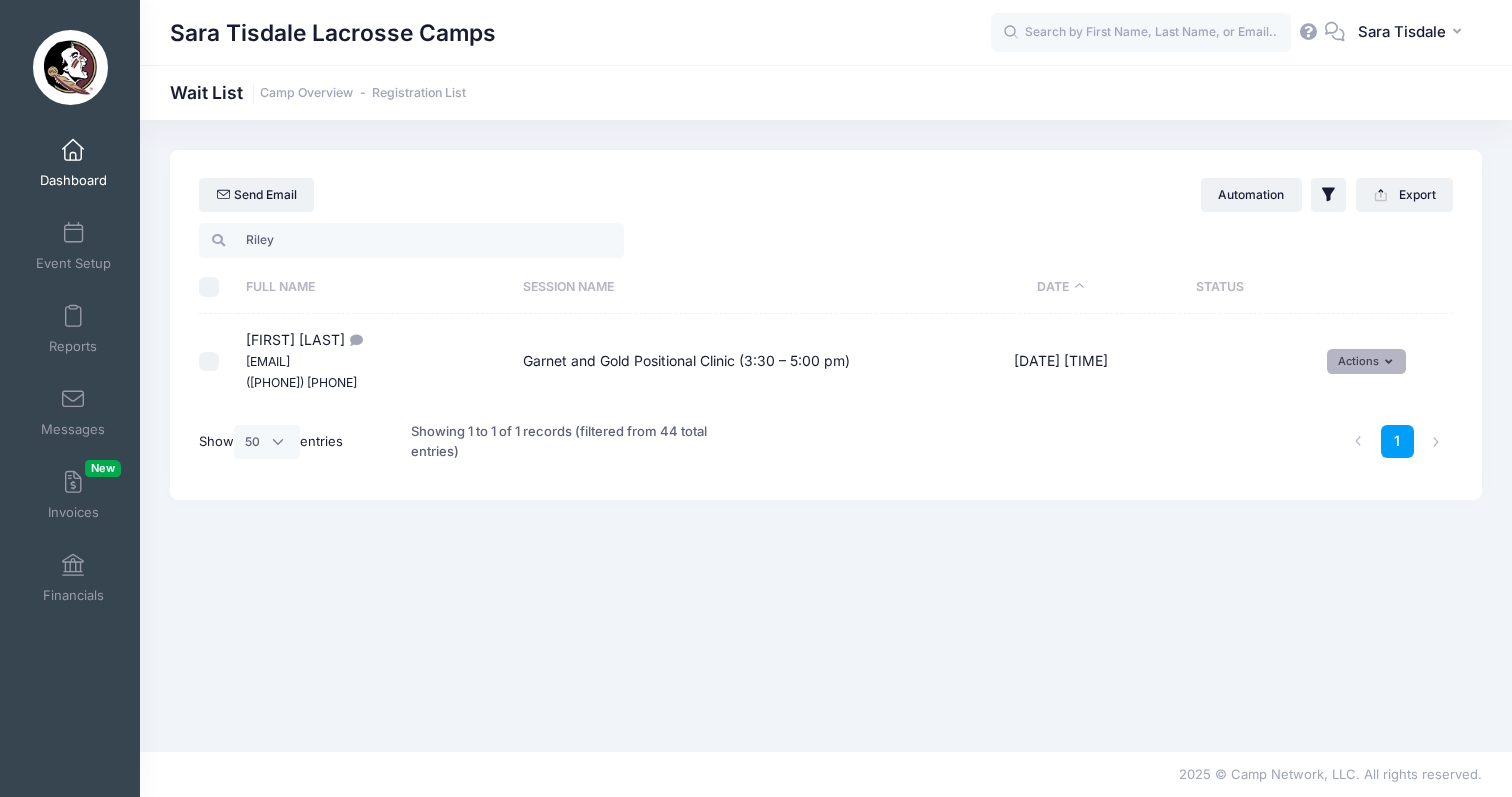 click on "Actions" at bounding box center (1366, 361) 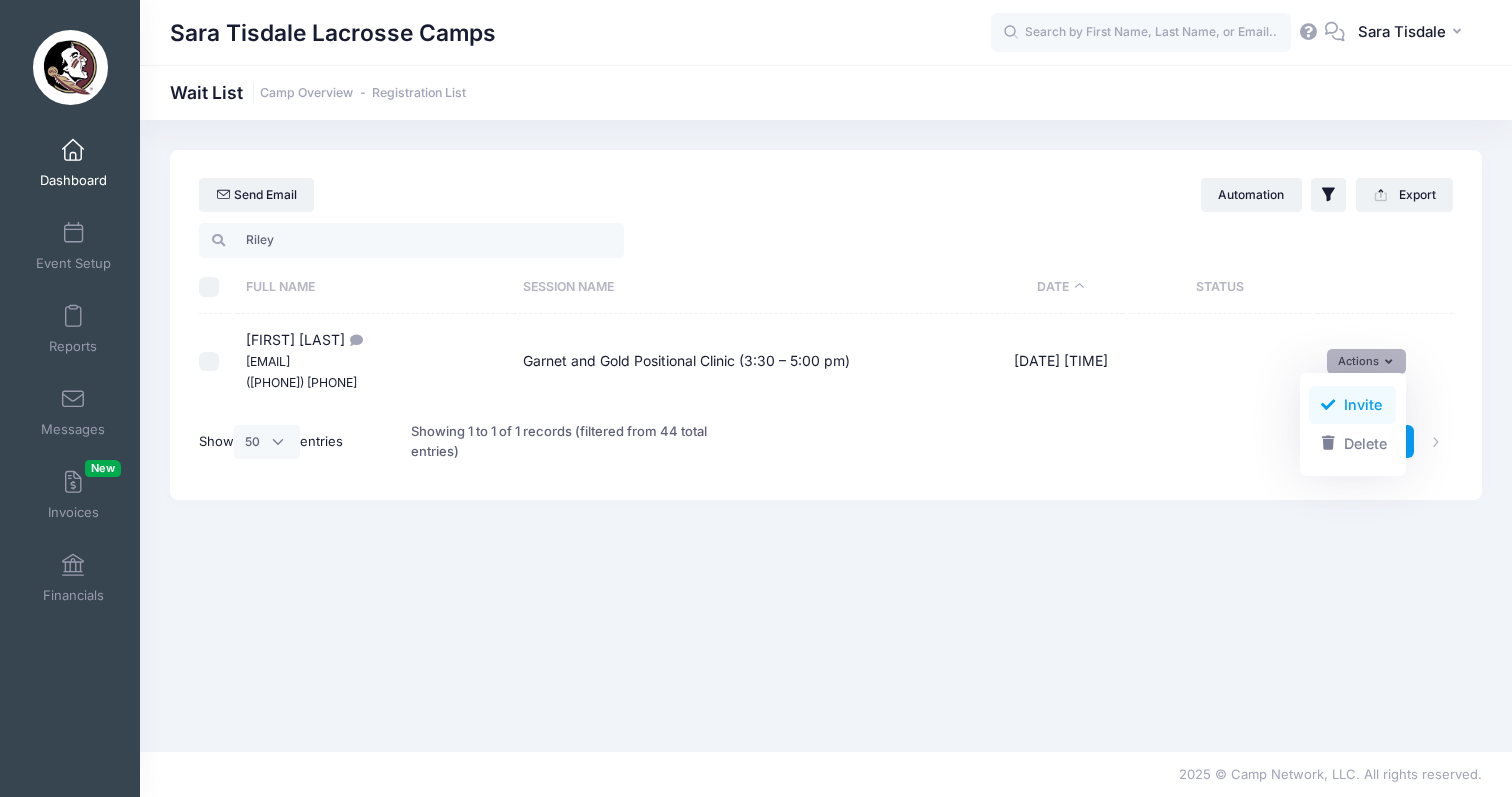 click on "Invite" at bounding box center [1352, 405] 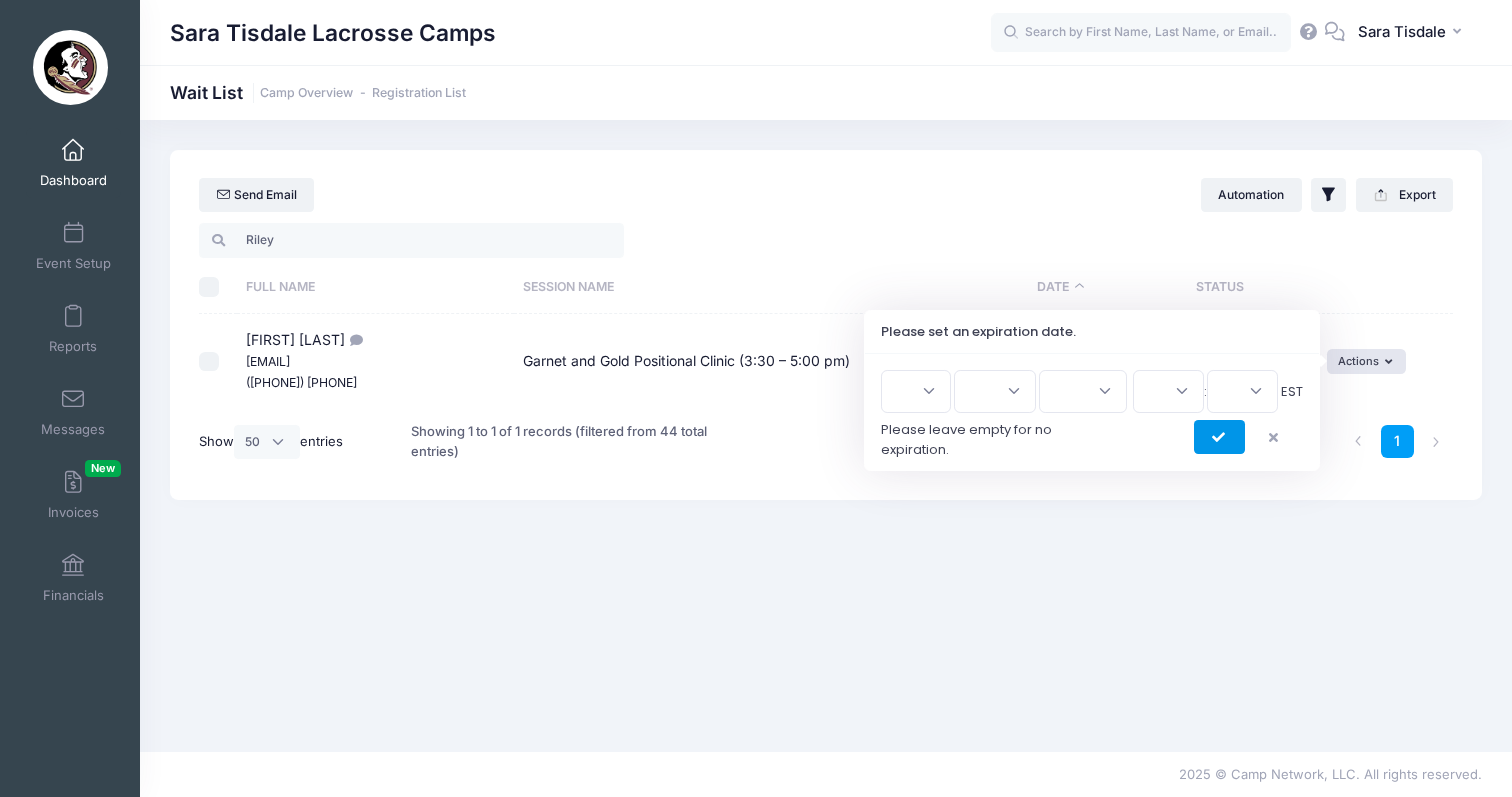 click at bounding box center (1220, 438) 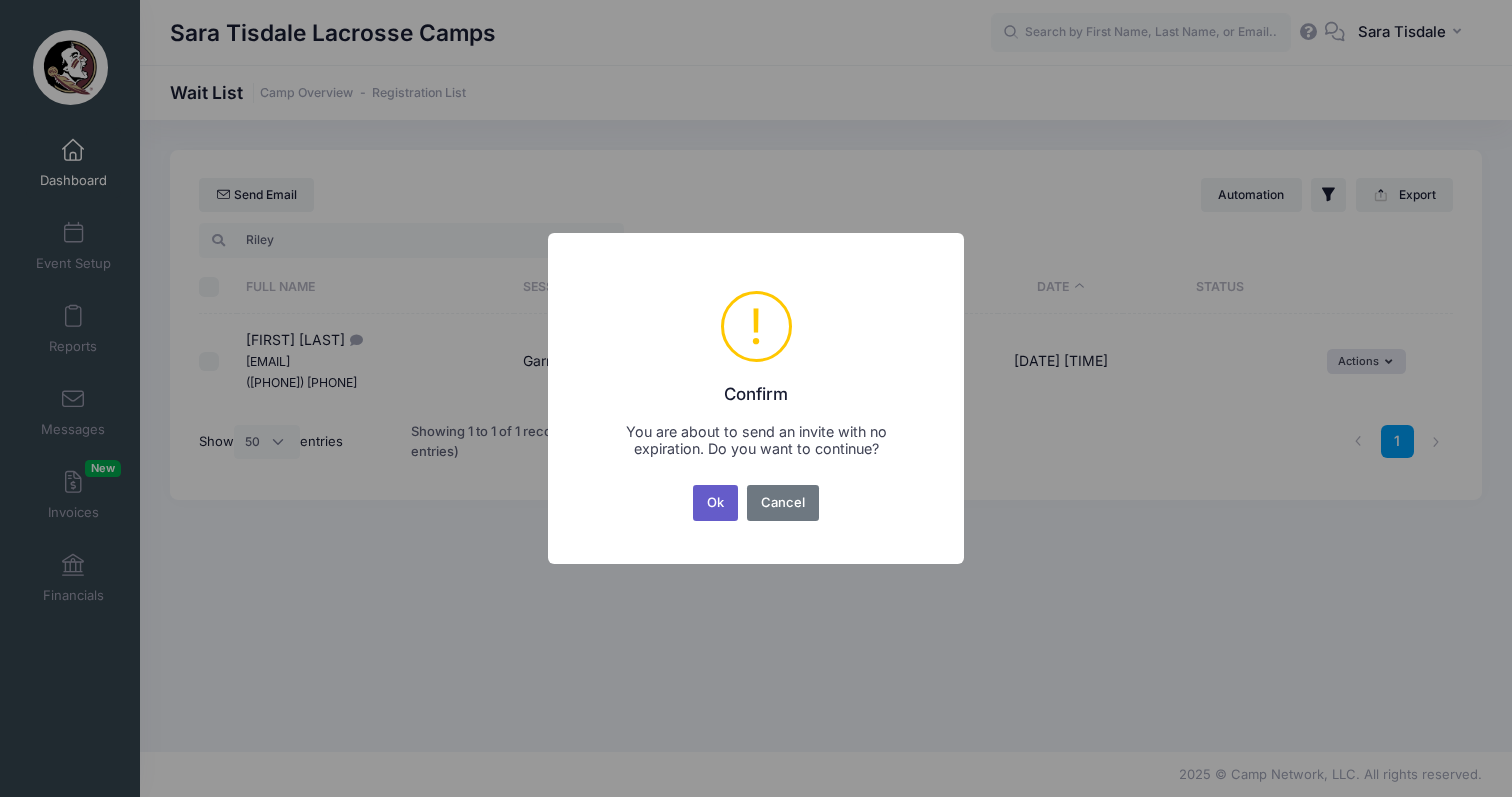click on "Ok" at bounding box center [716, 503] 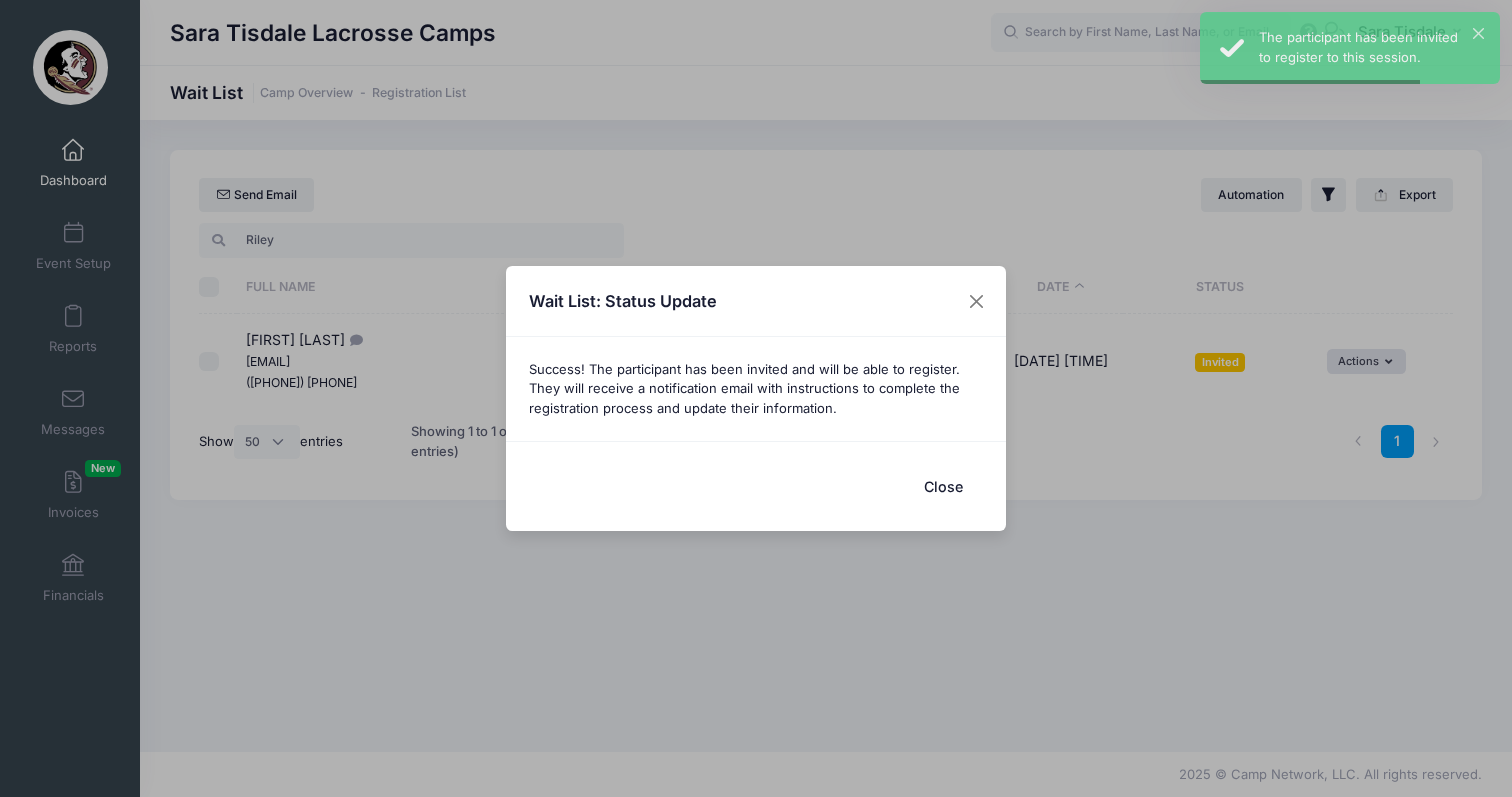 click on "Close" at bounding box center [943, 486] 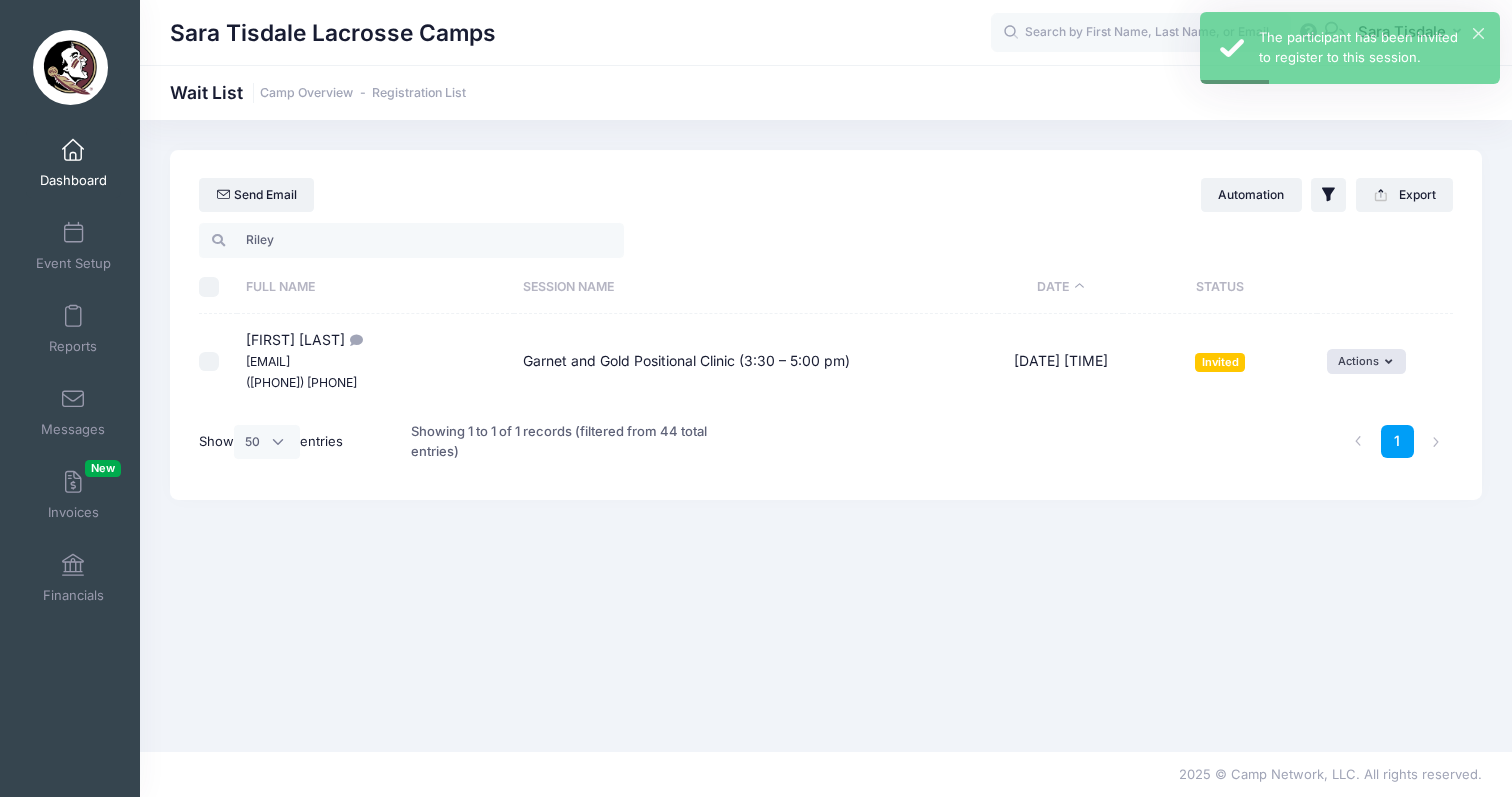 click at bounding box center (73, 151) 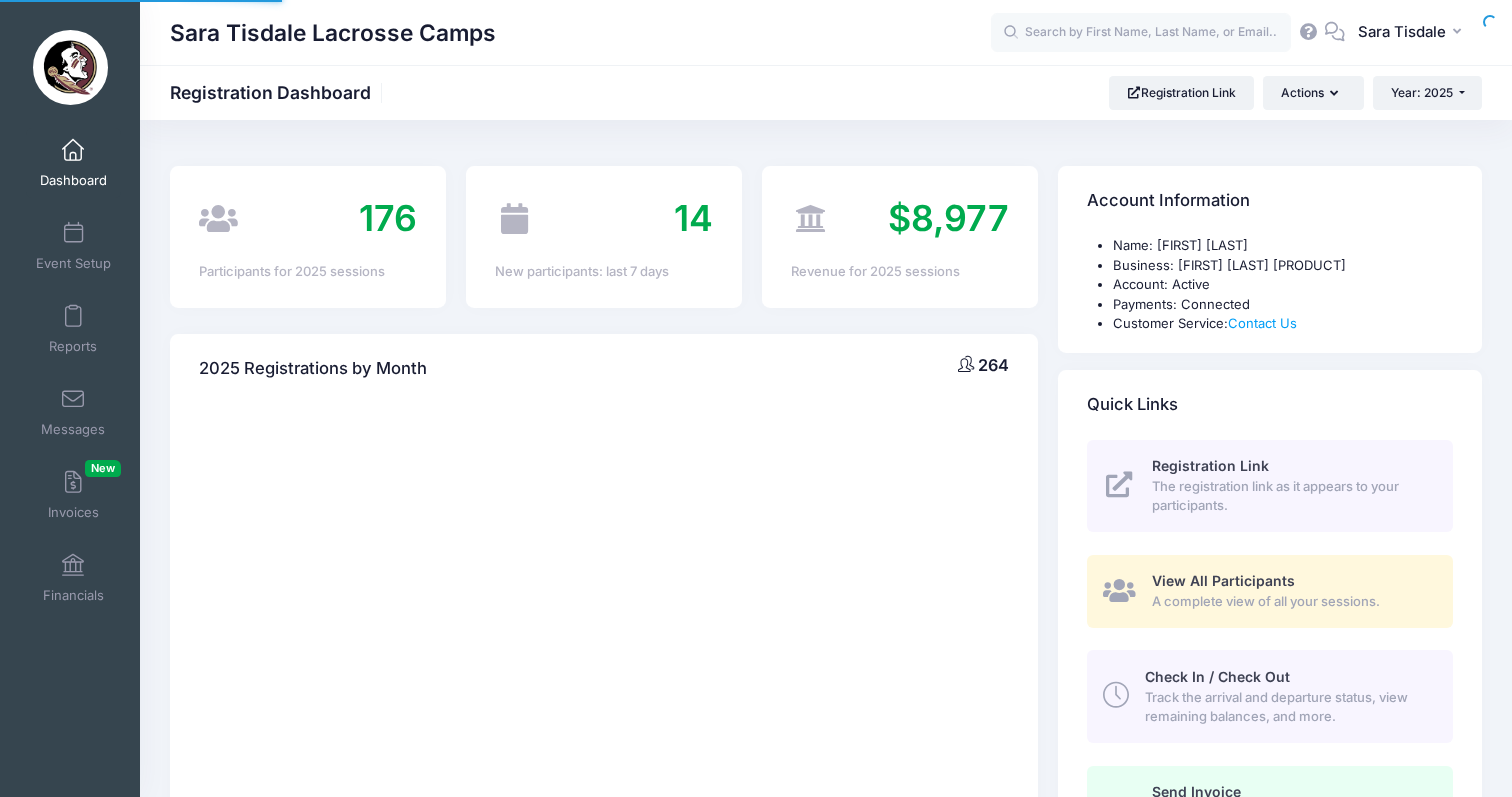 scroll, scrollTop: 0, scrollLeft: 0, axis: both 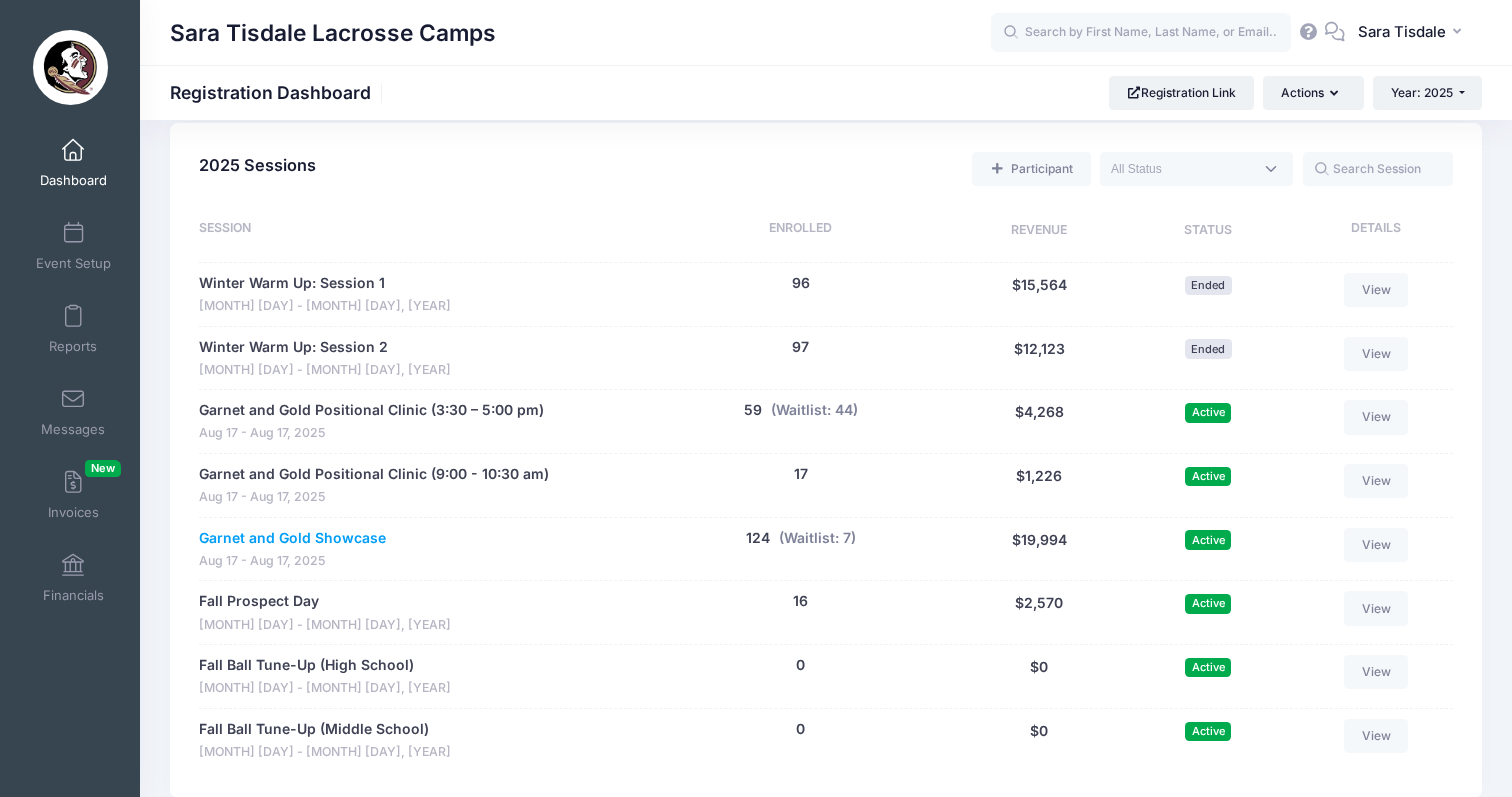 click on "Garnet and Gold Showcase" at bounding box center [292, 538] 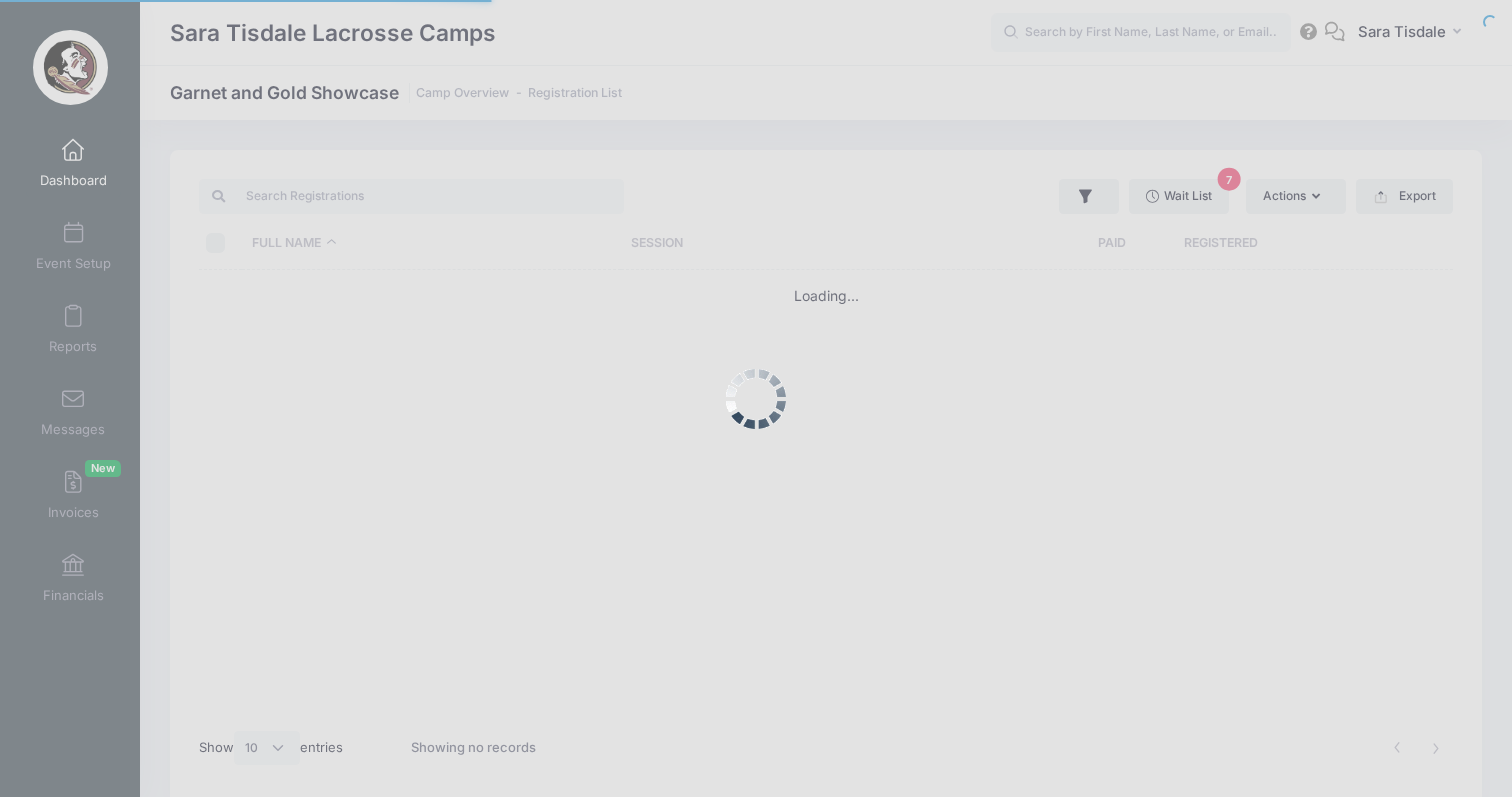 select on "10" 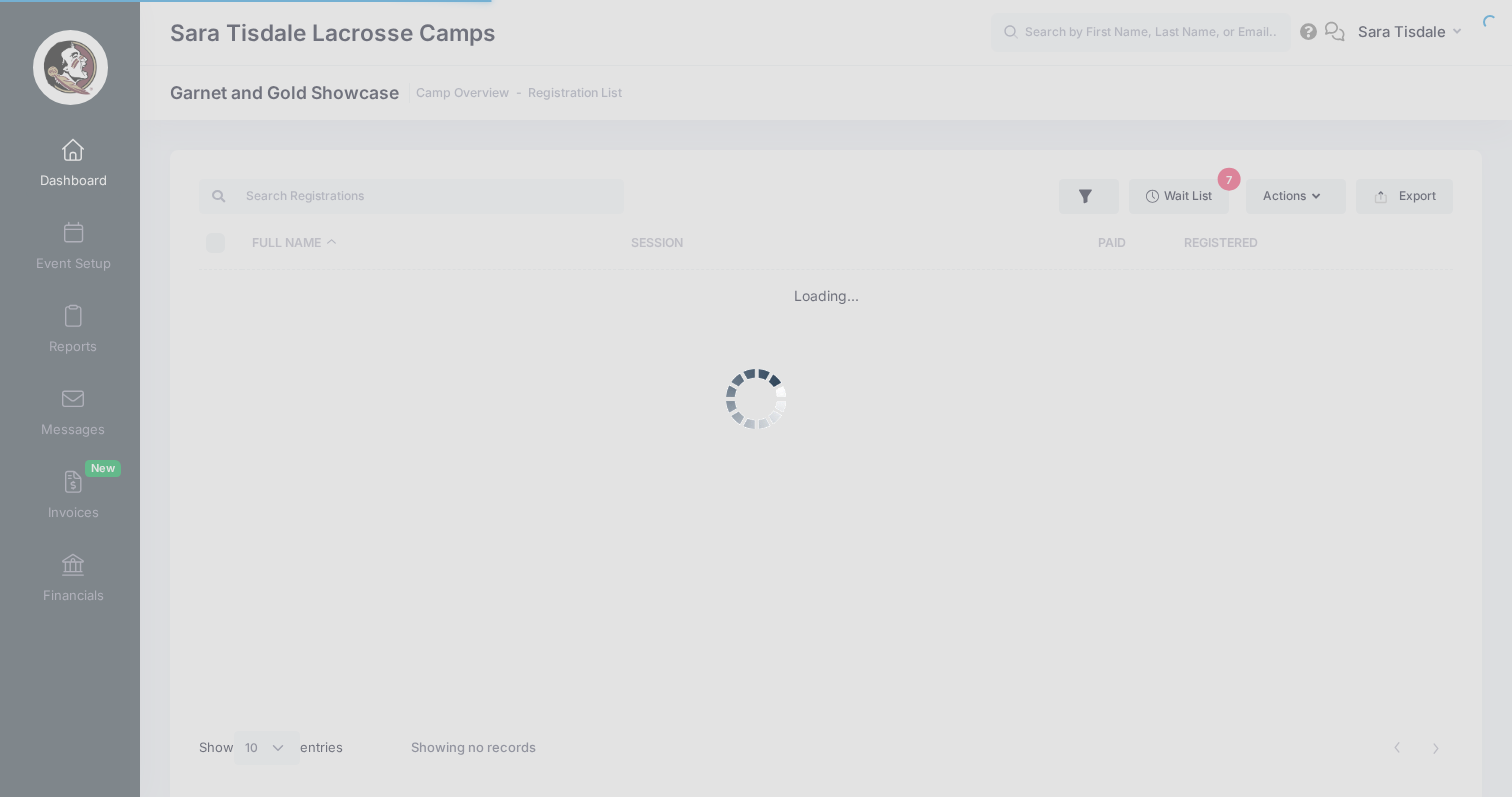 scroll, scrollTop: 0, scrollLeft: 0, axis: both 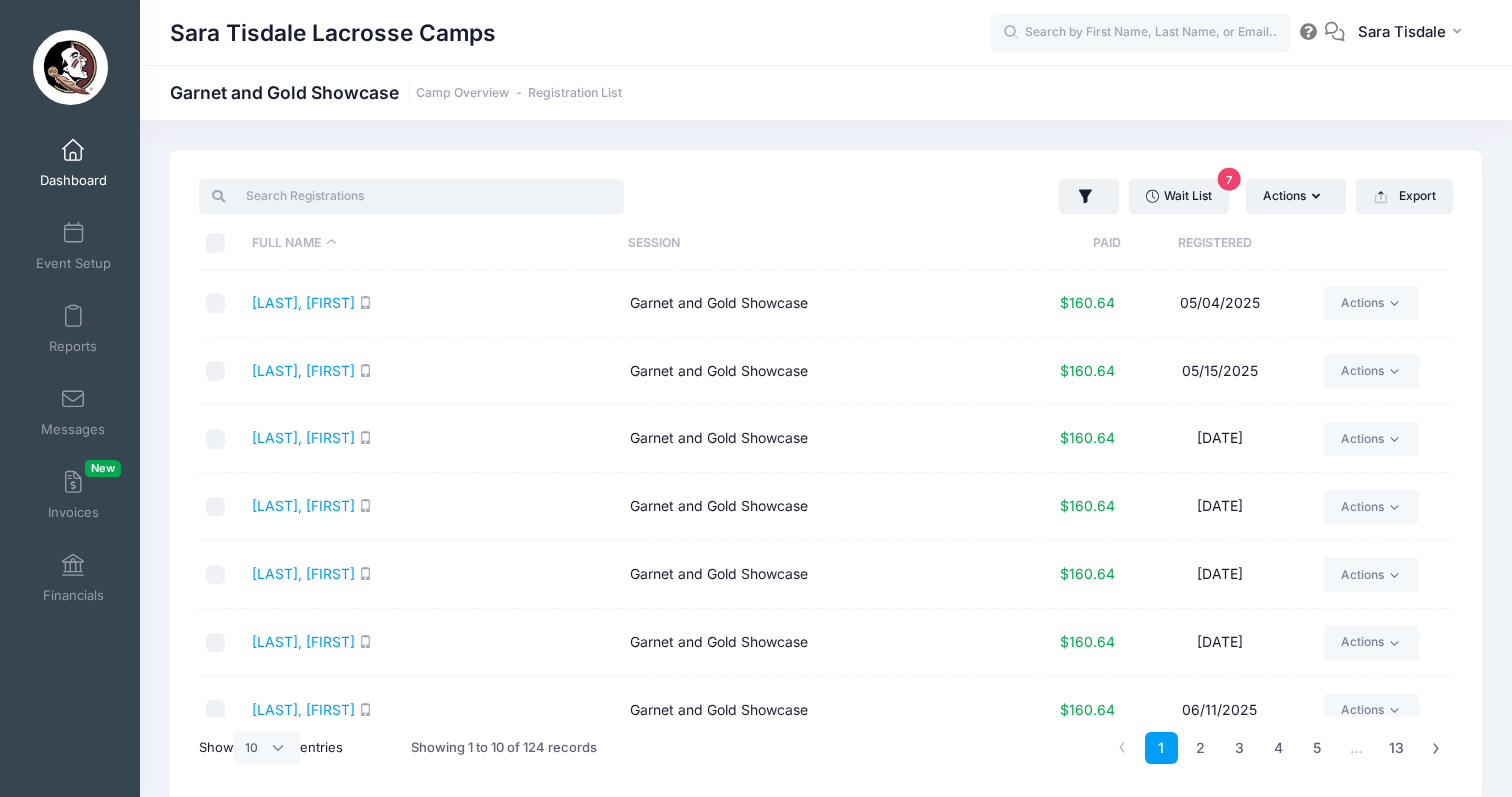 click at bounding box center (411, 196) 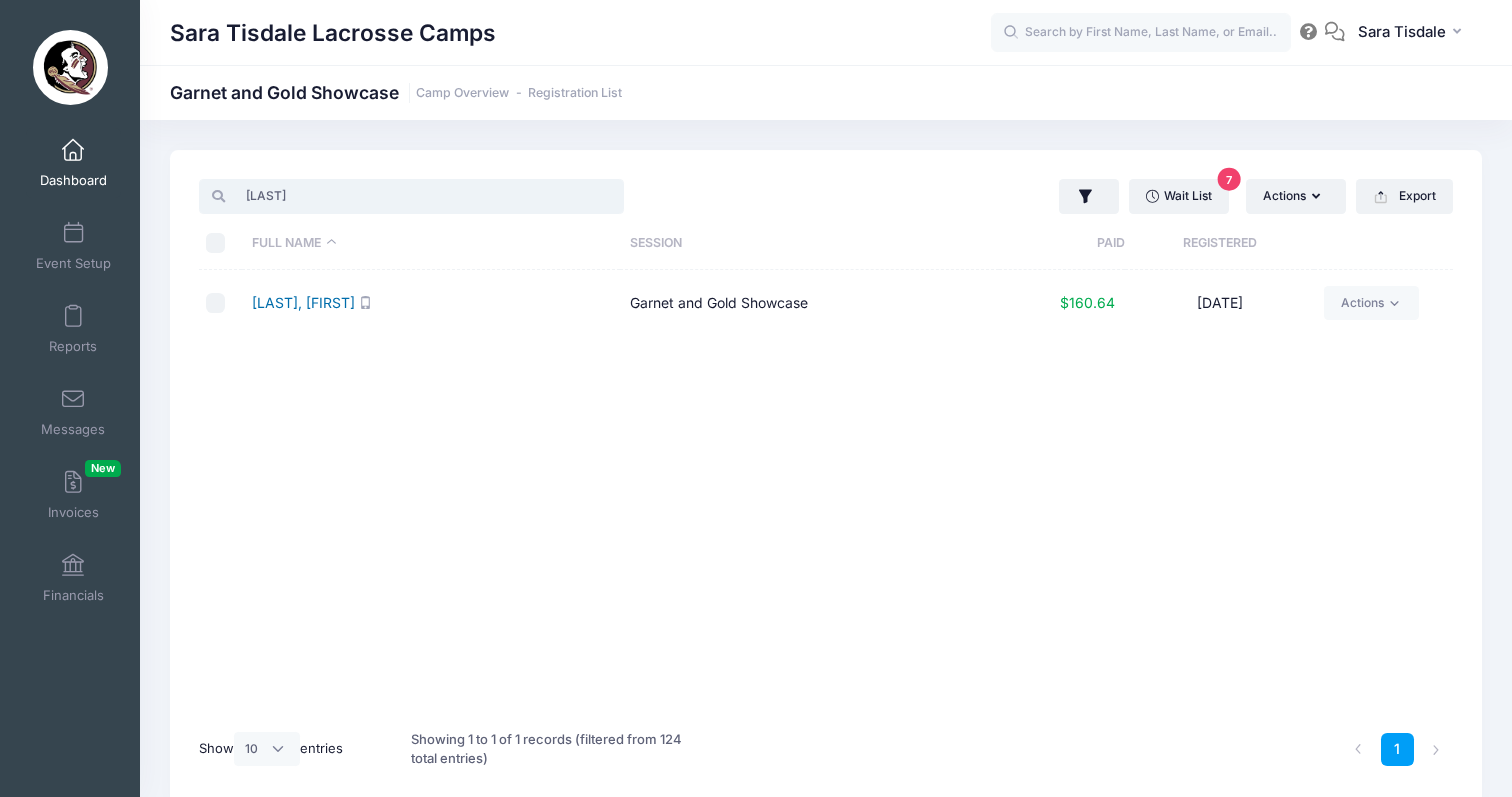 type on "Gahan" 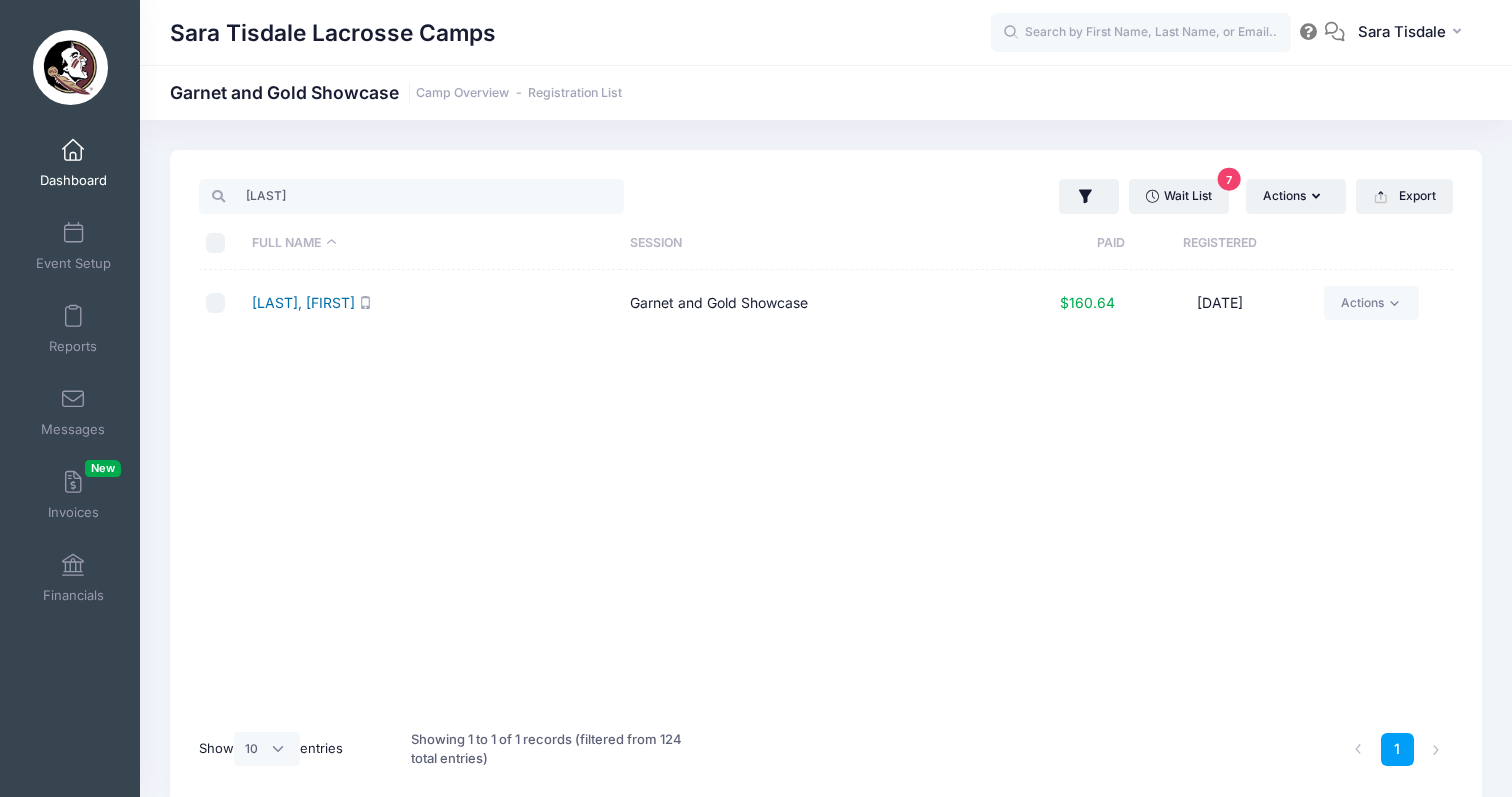 click on "Gahan, Vivian" at bounding box center [303, 302] 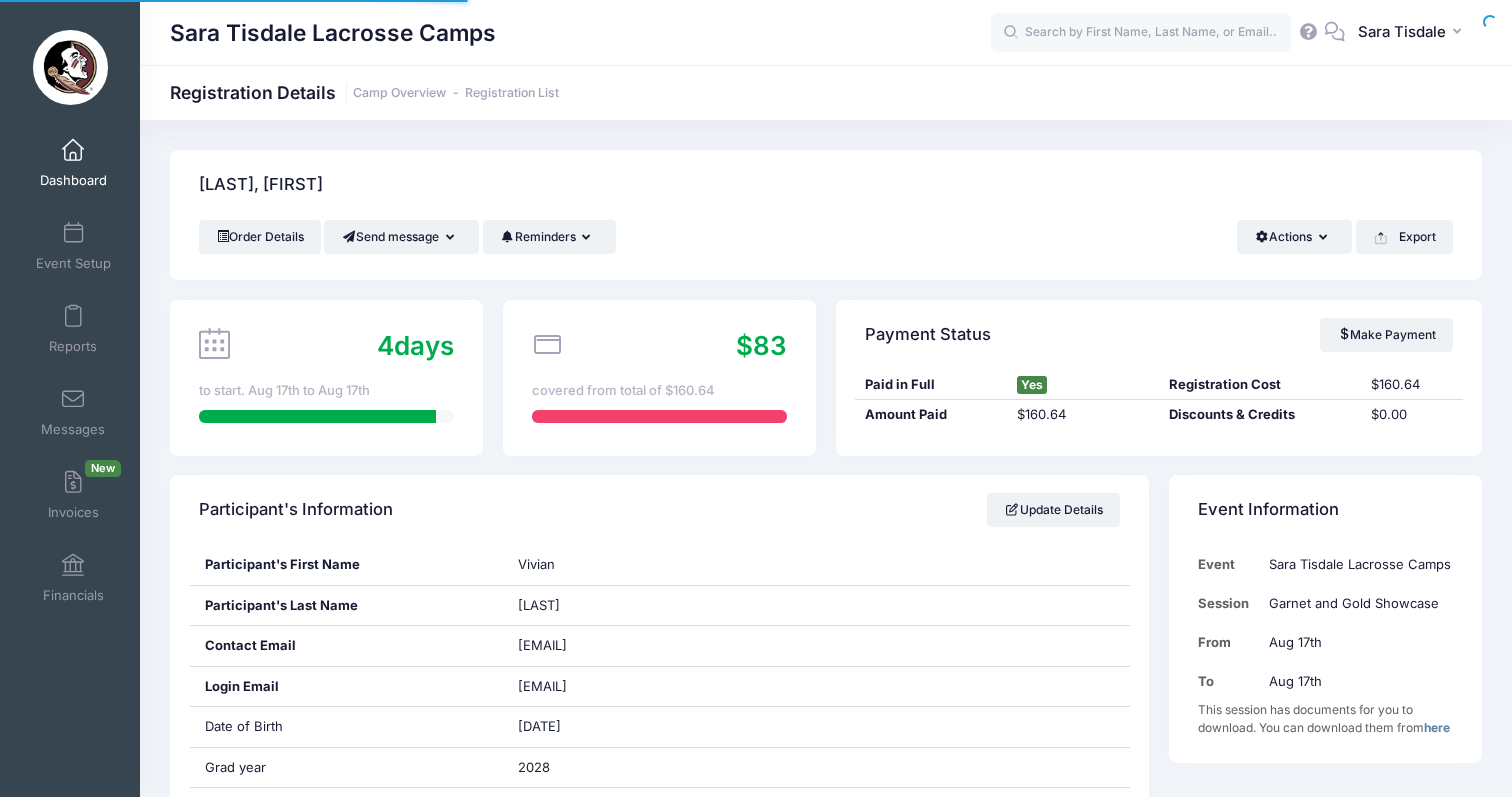 scroll, scrollTop: 0, scrollLeft: 0, axis: both 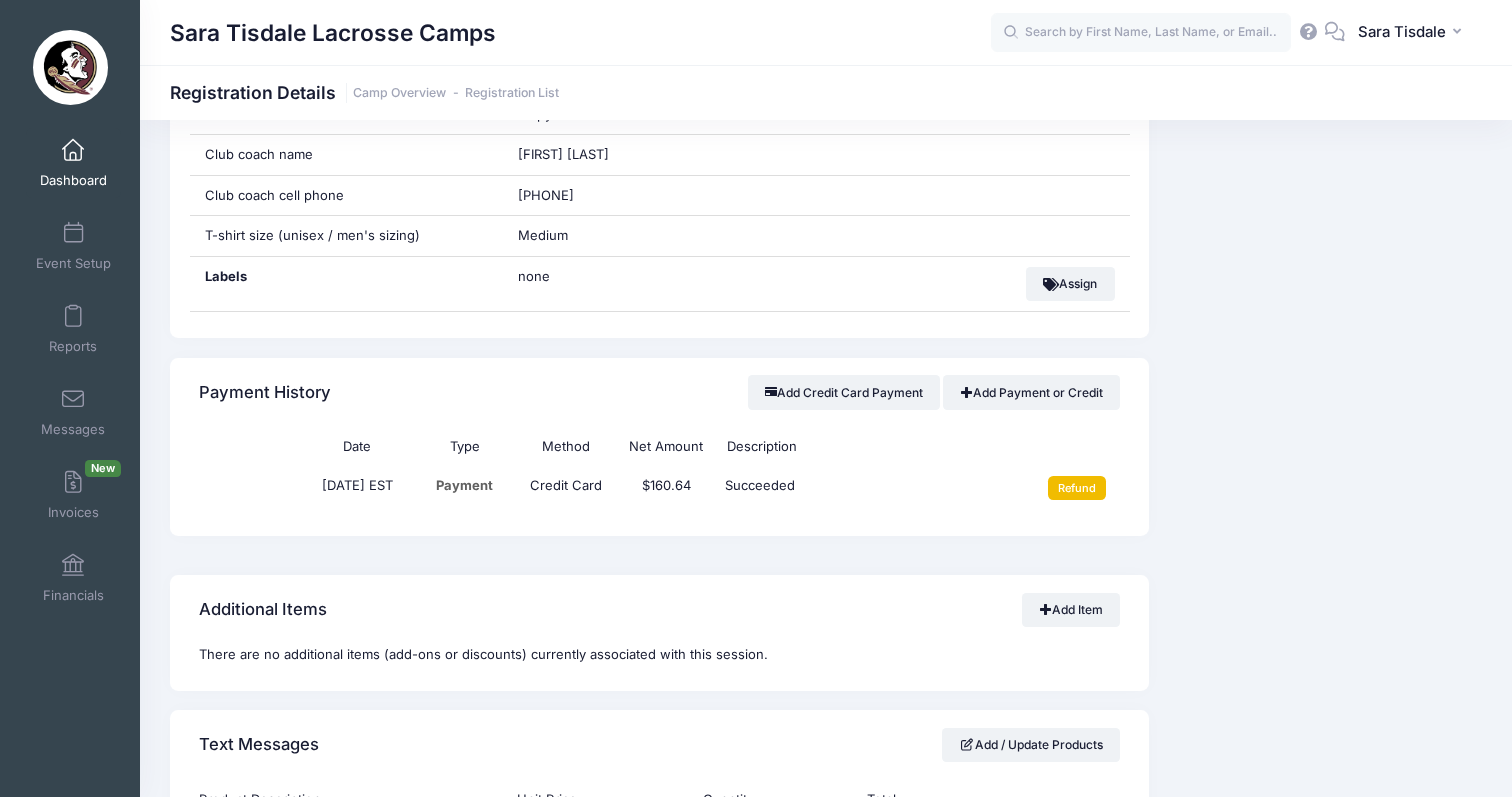 click on "Refund" at bounding box center (1077, 488) 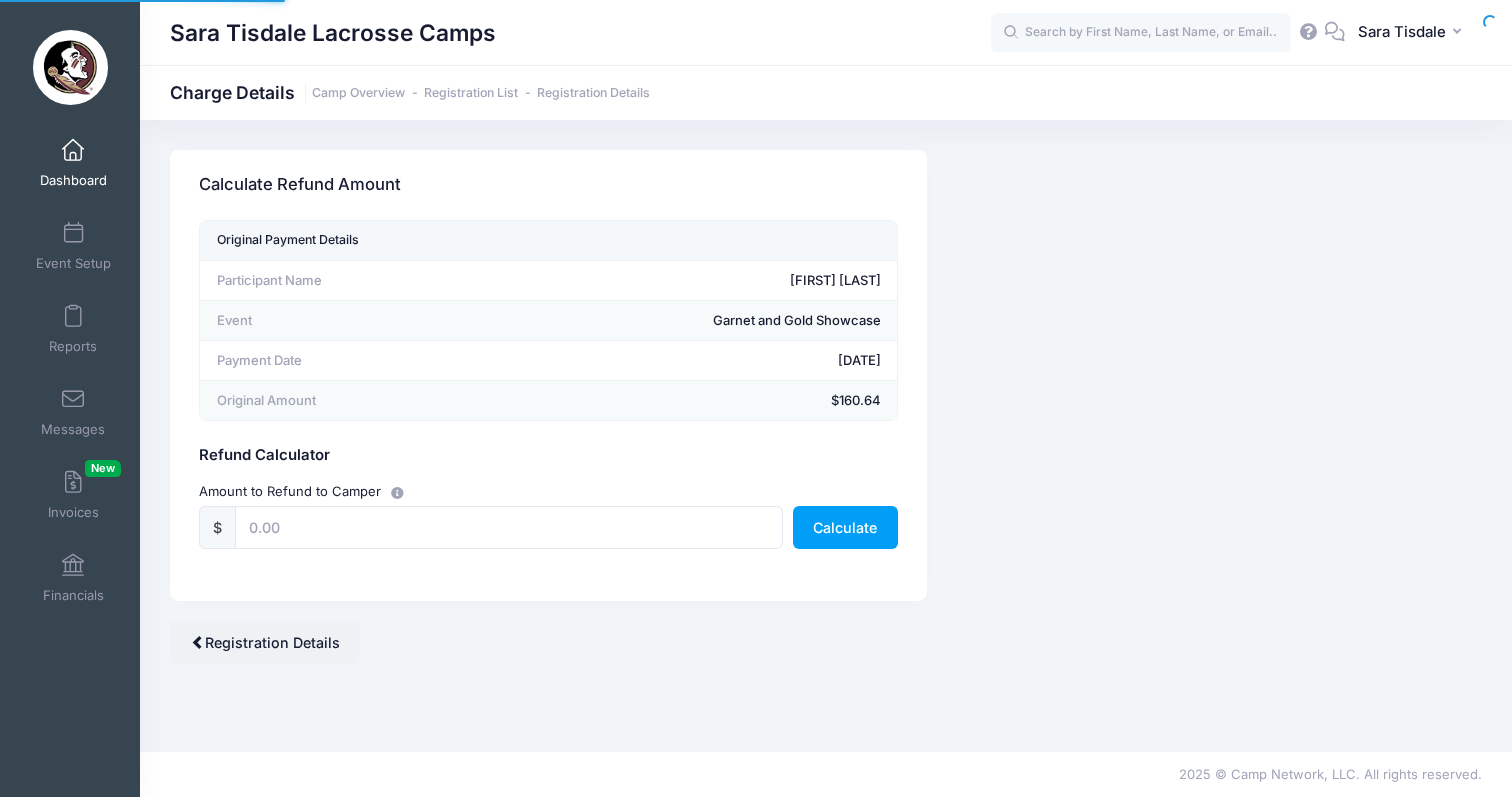 scroll, scrollTop: 0, scrollLeft: 0, axis: both 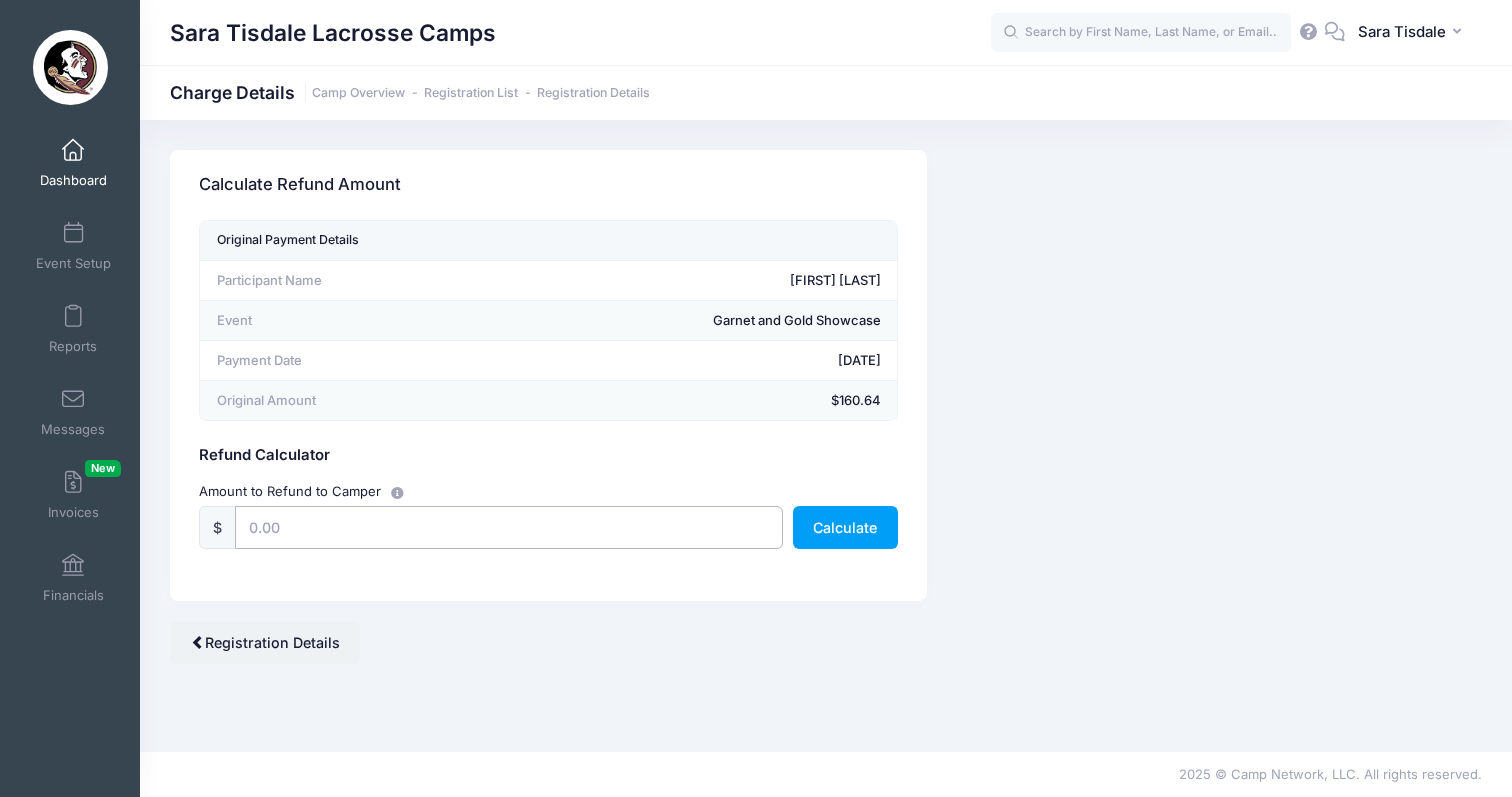 click at bounding box center (509, 527) 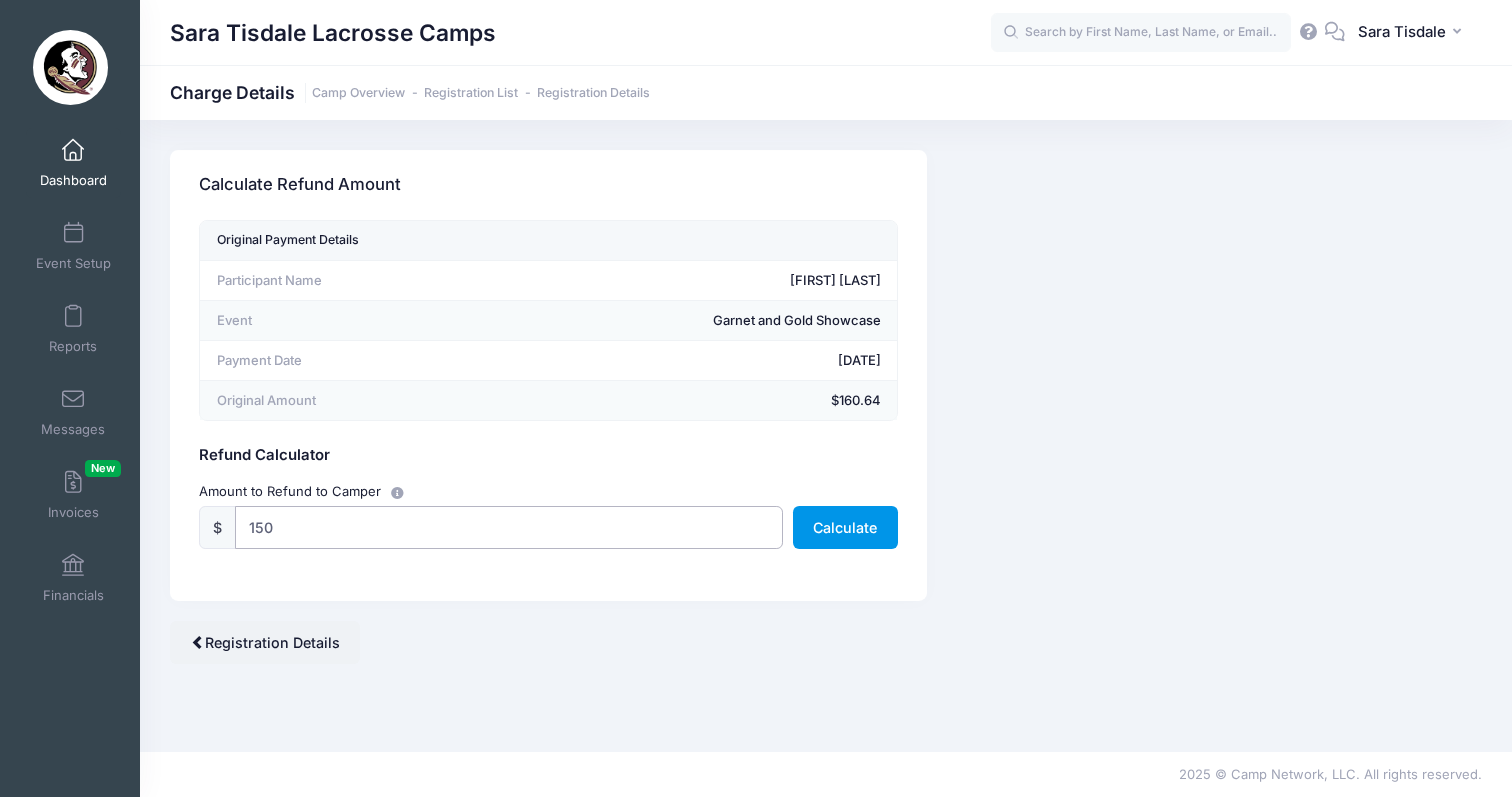 type on "150" 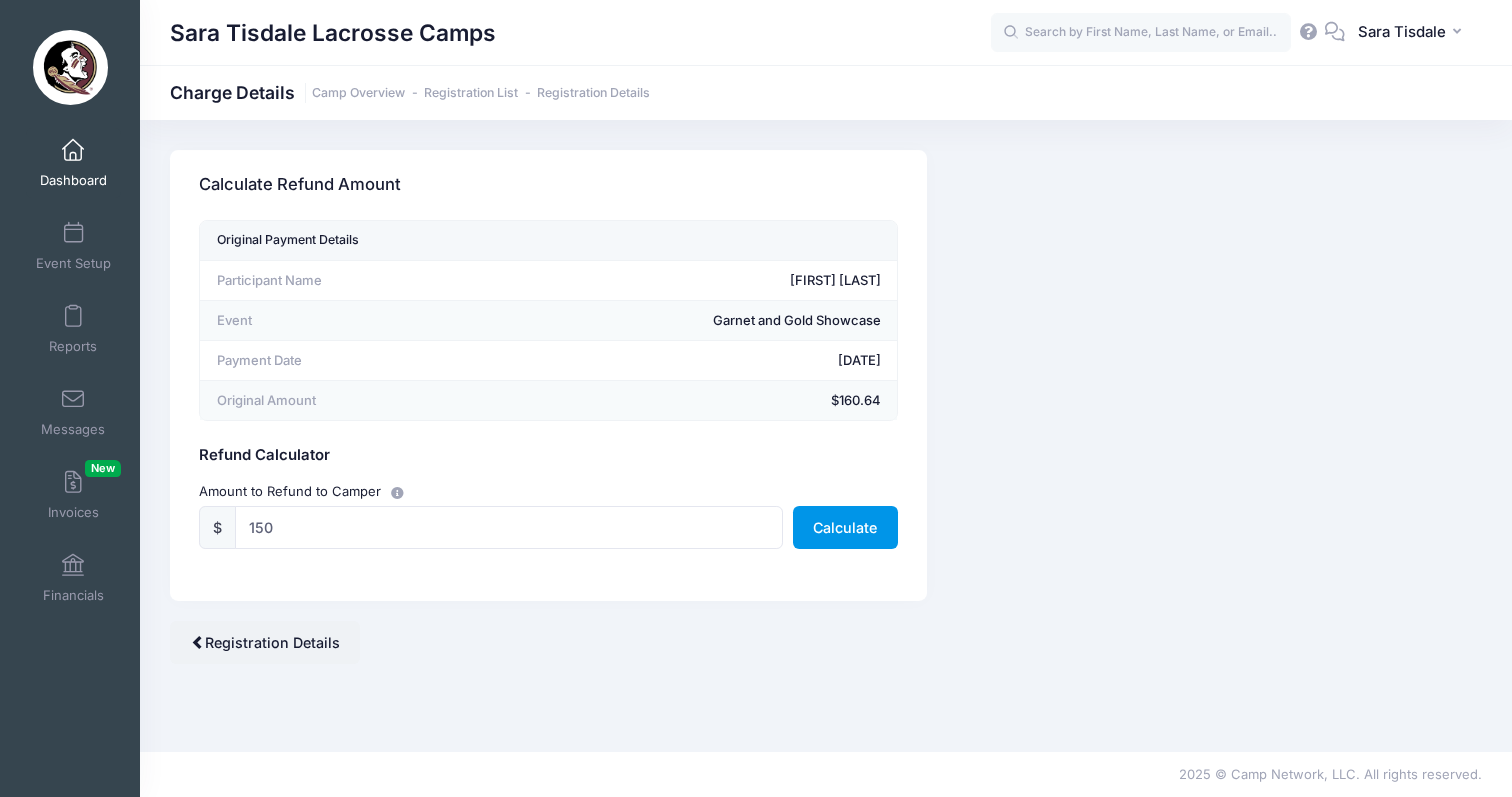 click on "Calculate" at bounding box center (845, 527) 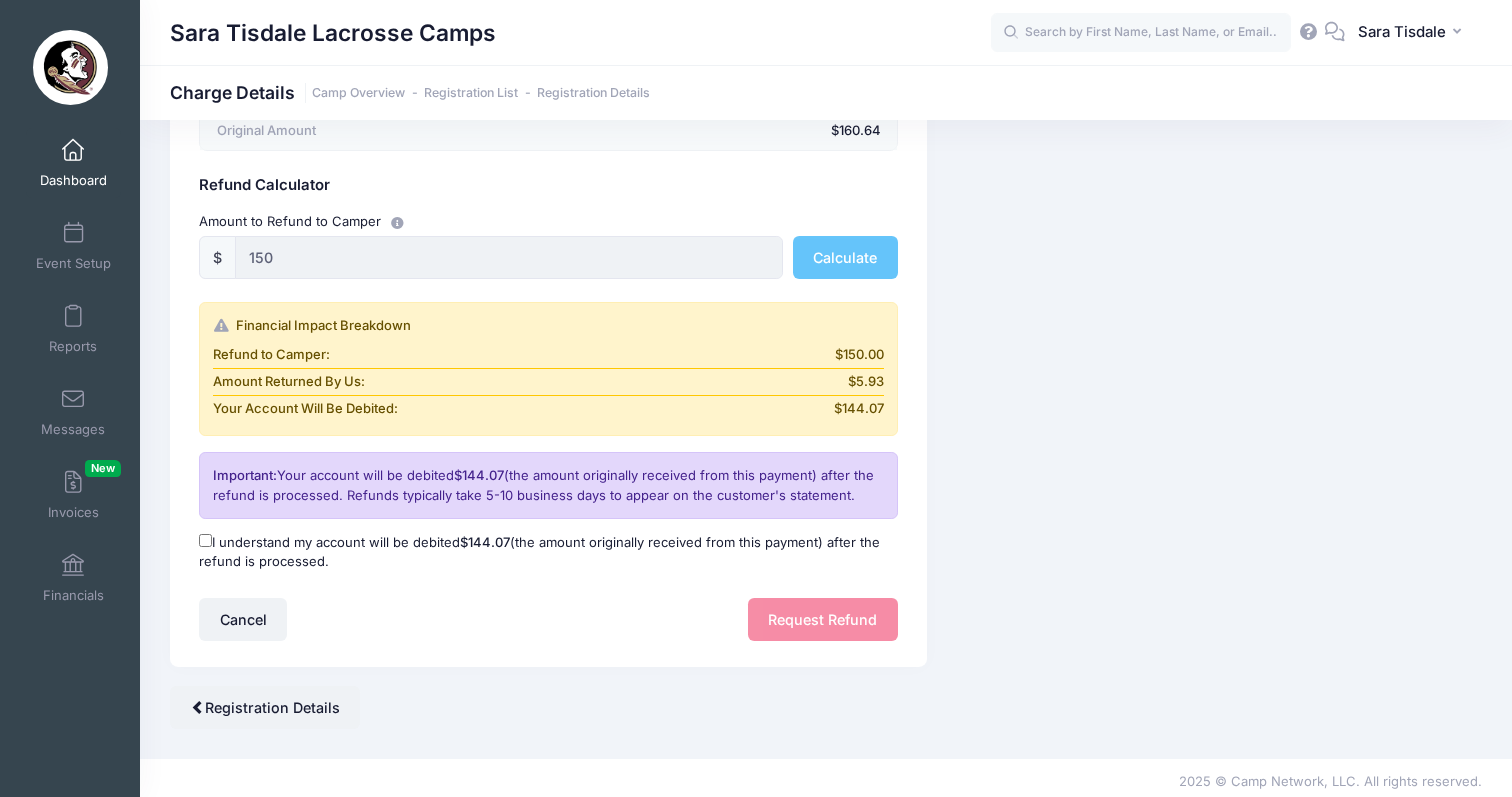 scroll, scrollTop: 269, scrollLeft: 0, axis: vertical 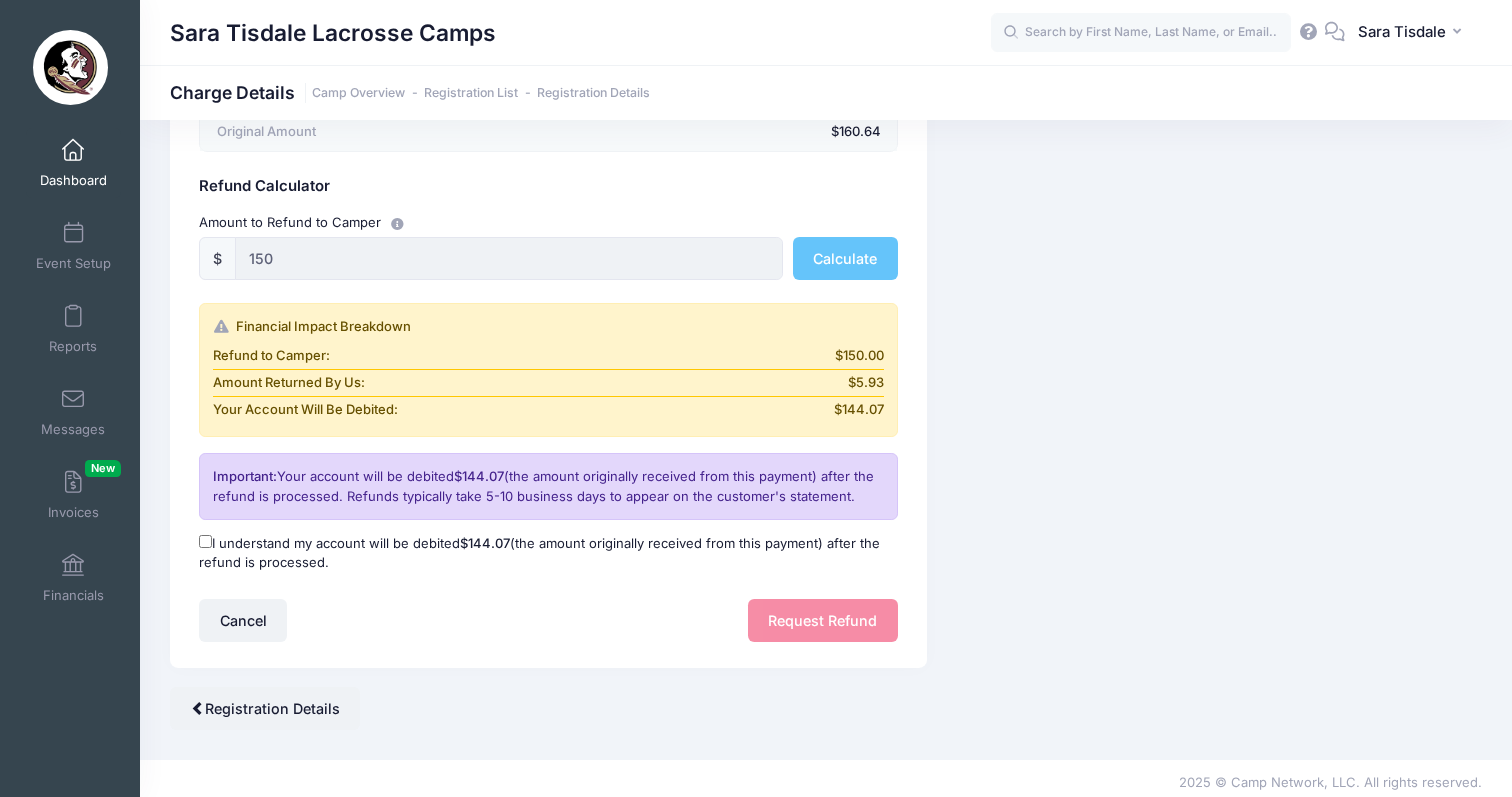 click on "I understand my account will be debited  $144.07  (the amount originally received from this payment) after the refund is processed." at bounding box center [548, 553] 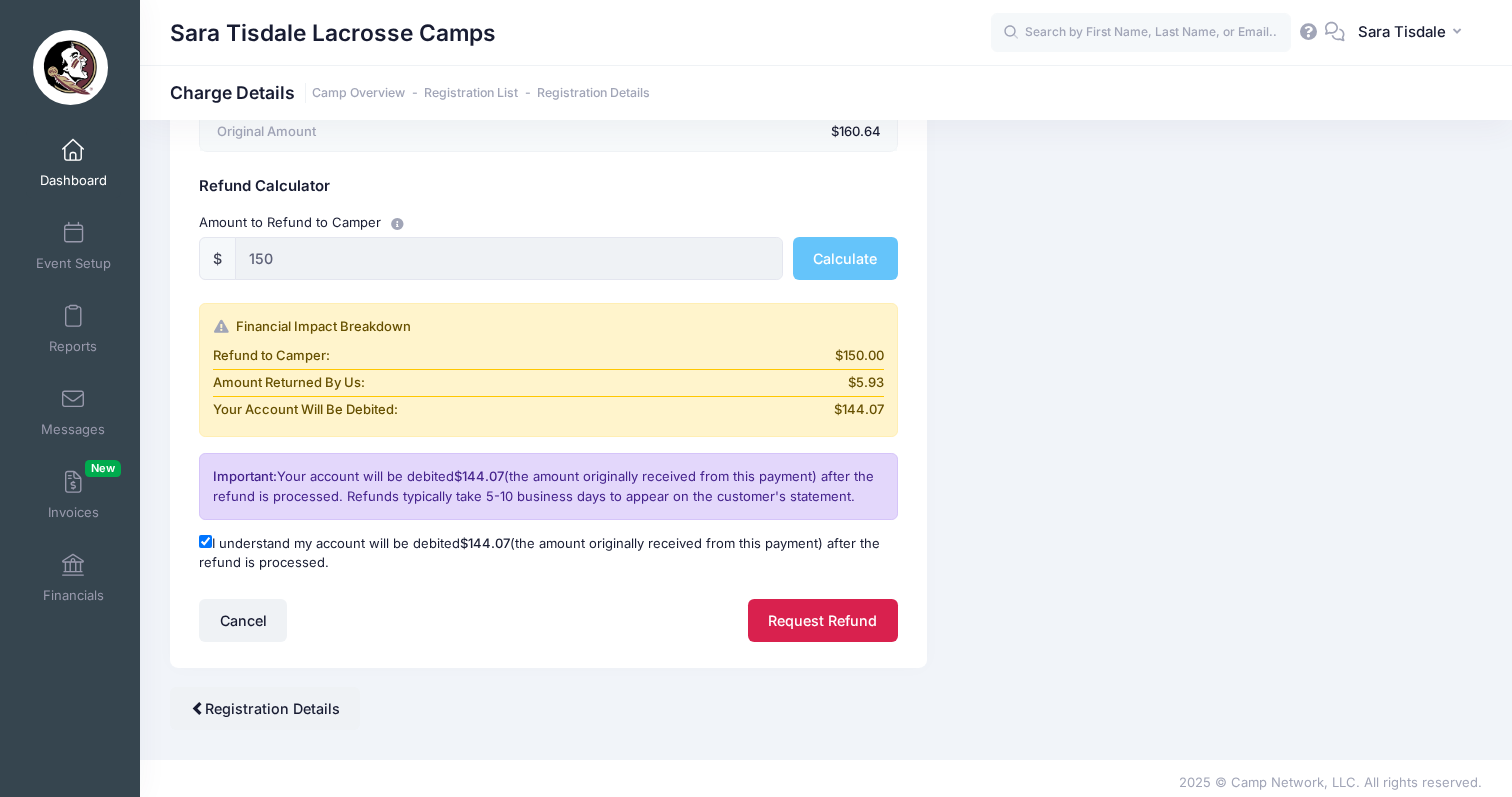 click on "Request Refund" at bounding box center (823, 620) 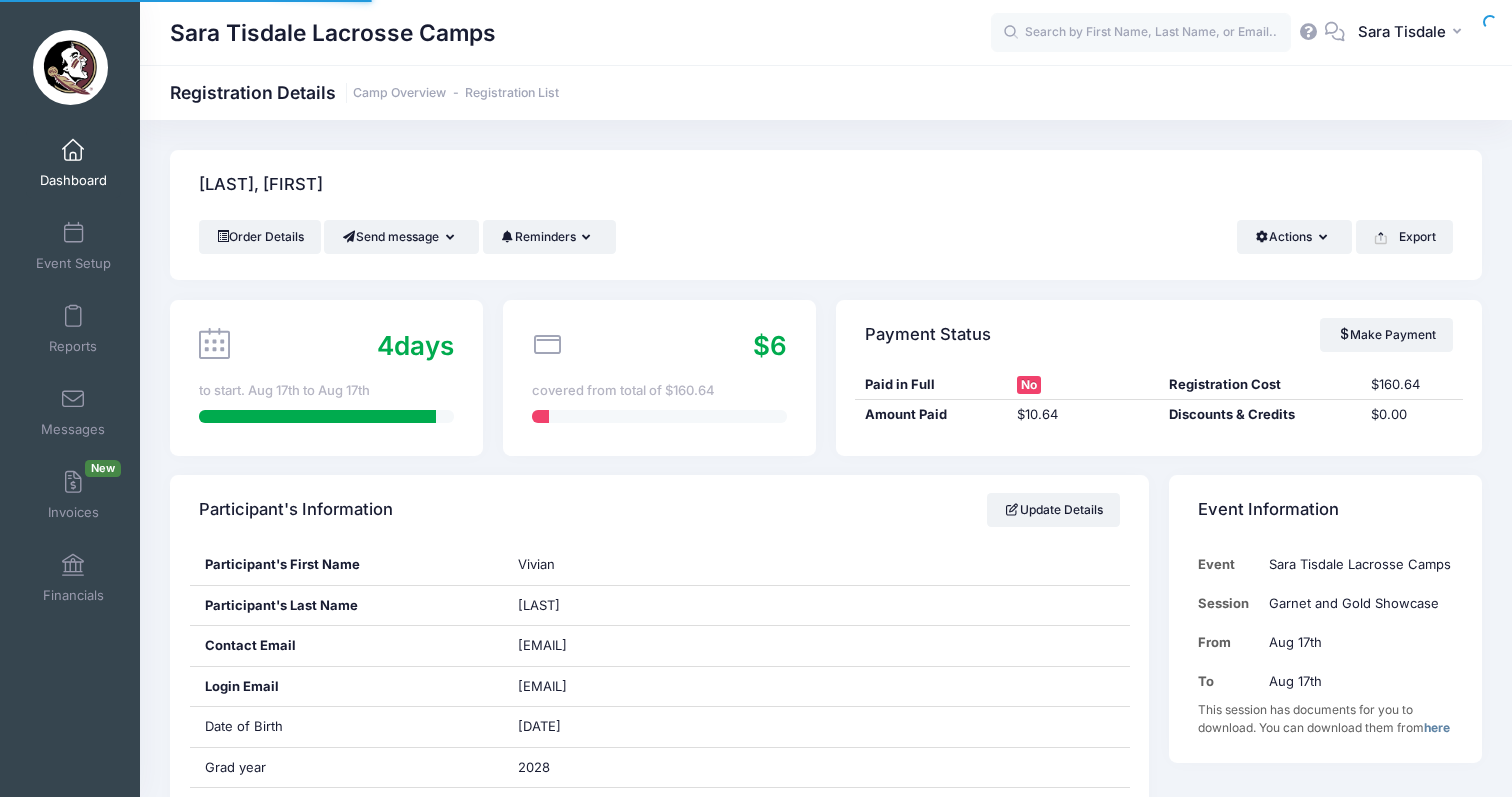 scroll, scrollTop: 0, scrollLeft: 0, axis: both 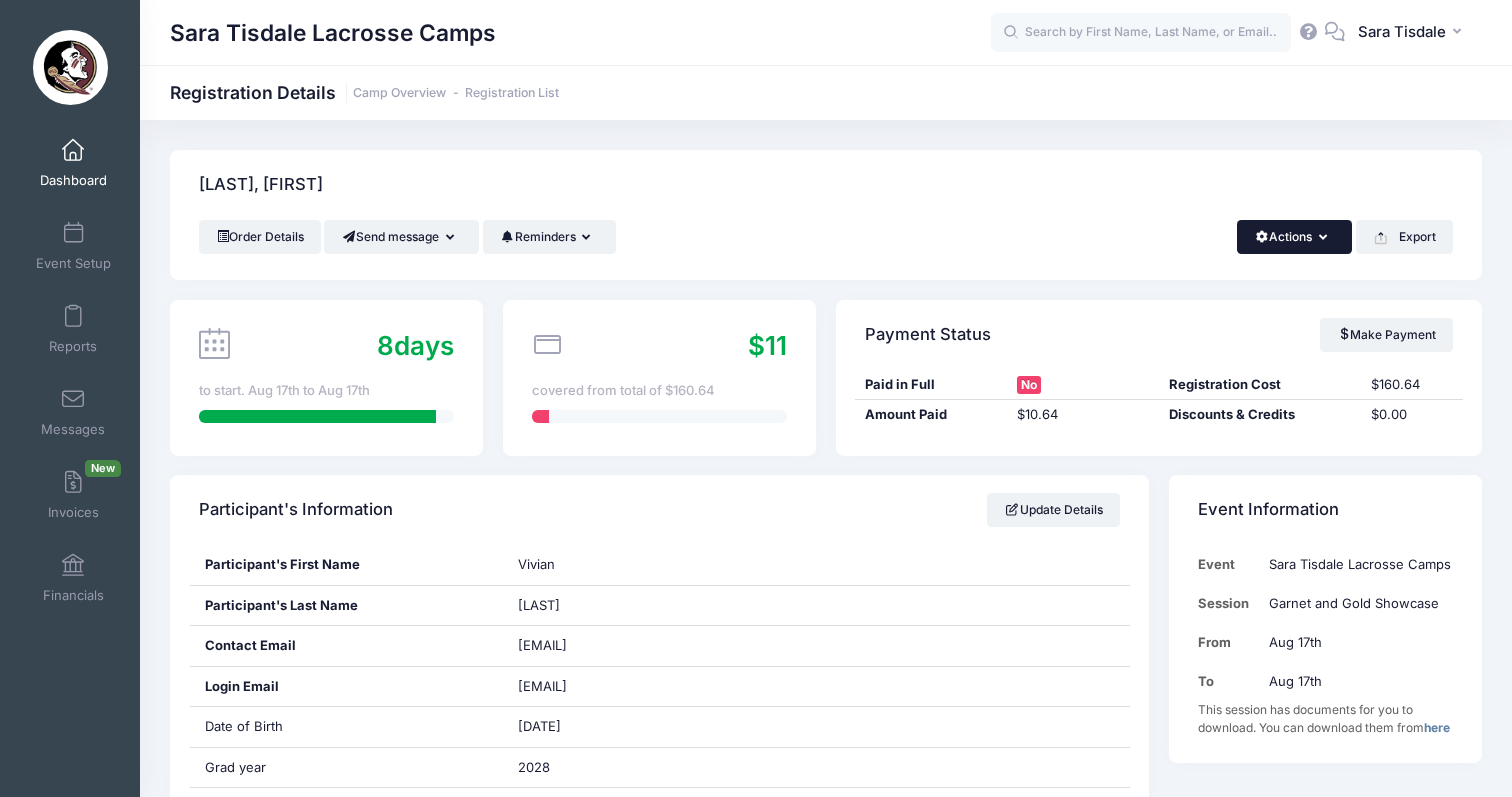 click on "Actions" at bounding box center [1294, 237] 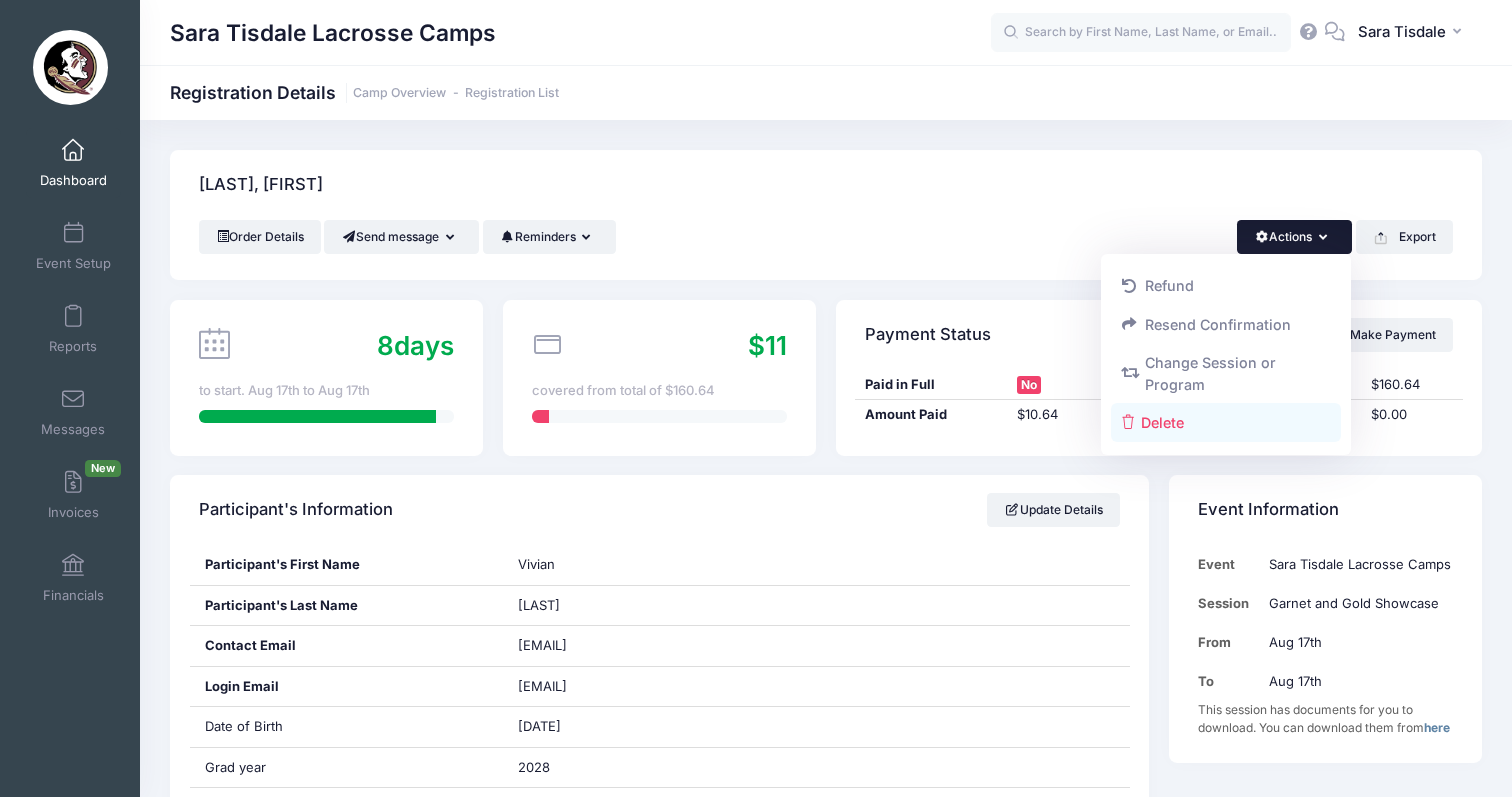 click on "Delete" at bounding box center [1226, 422] 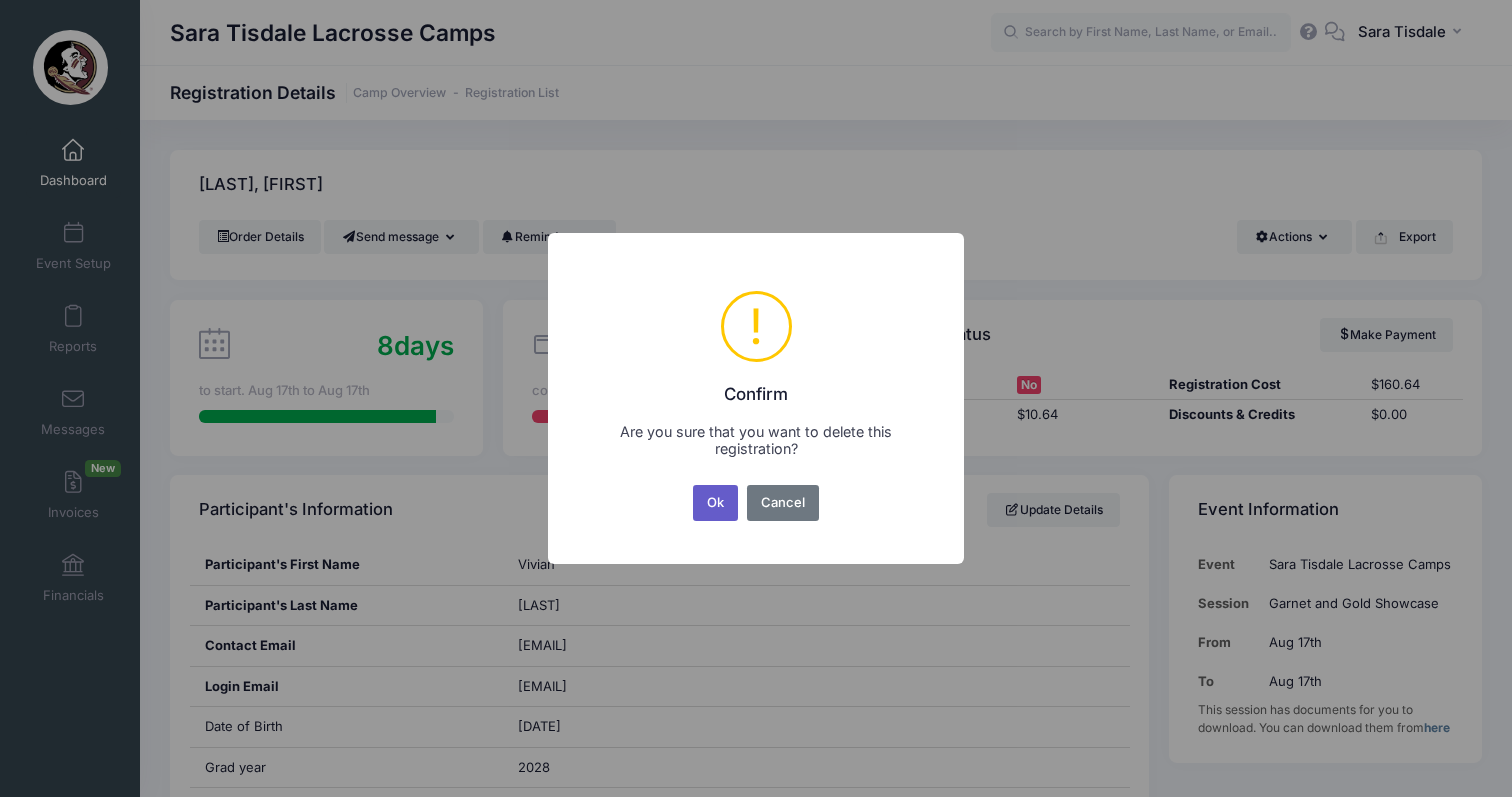 click on "Ok" at bounding box center [716, 503] 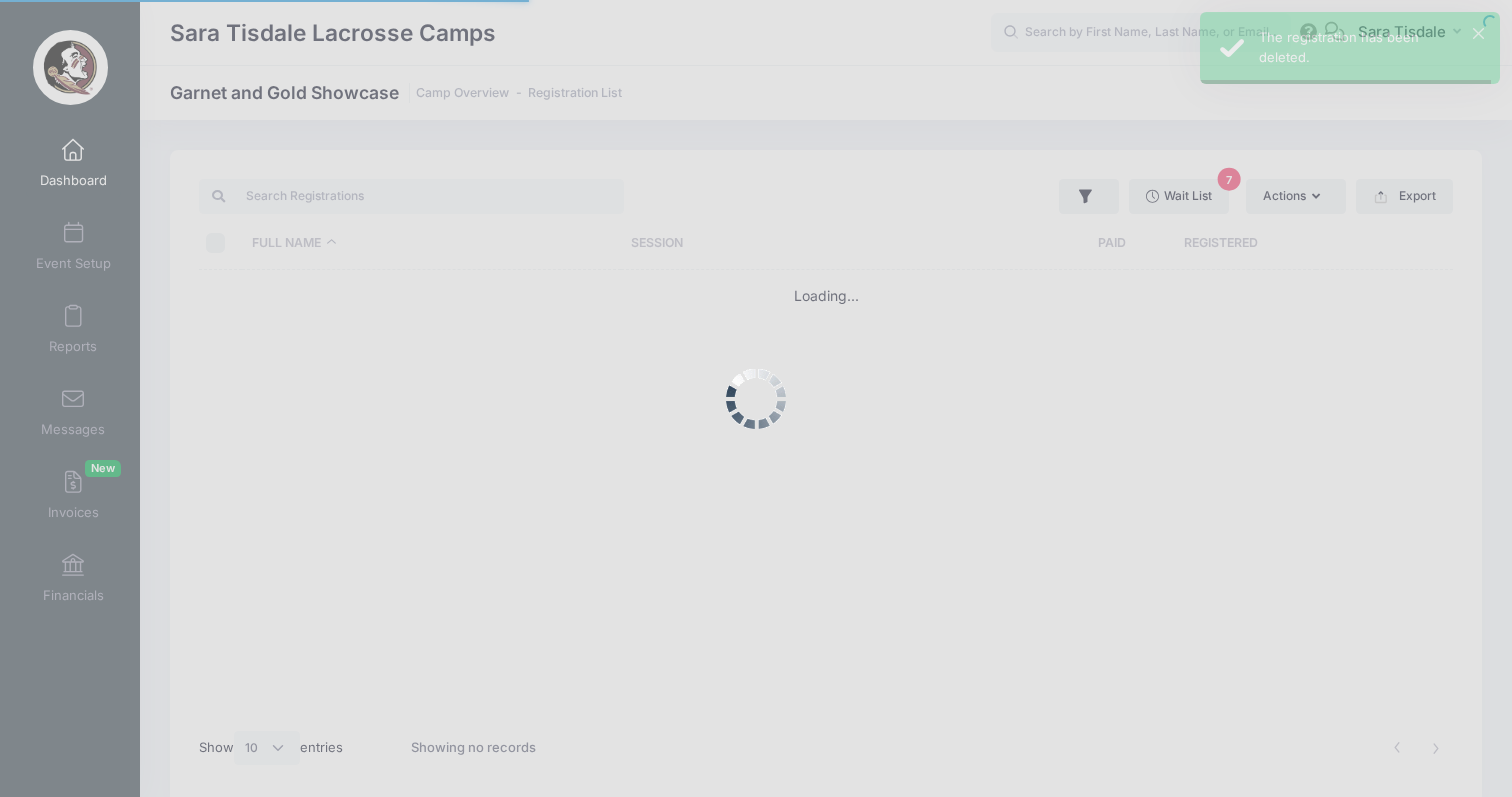 select on "10" 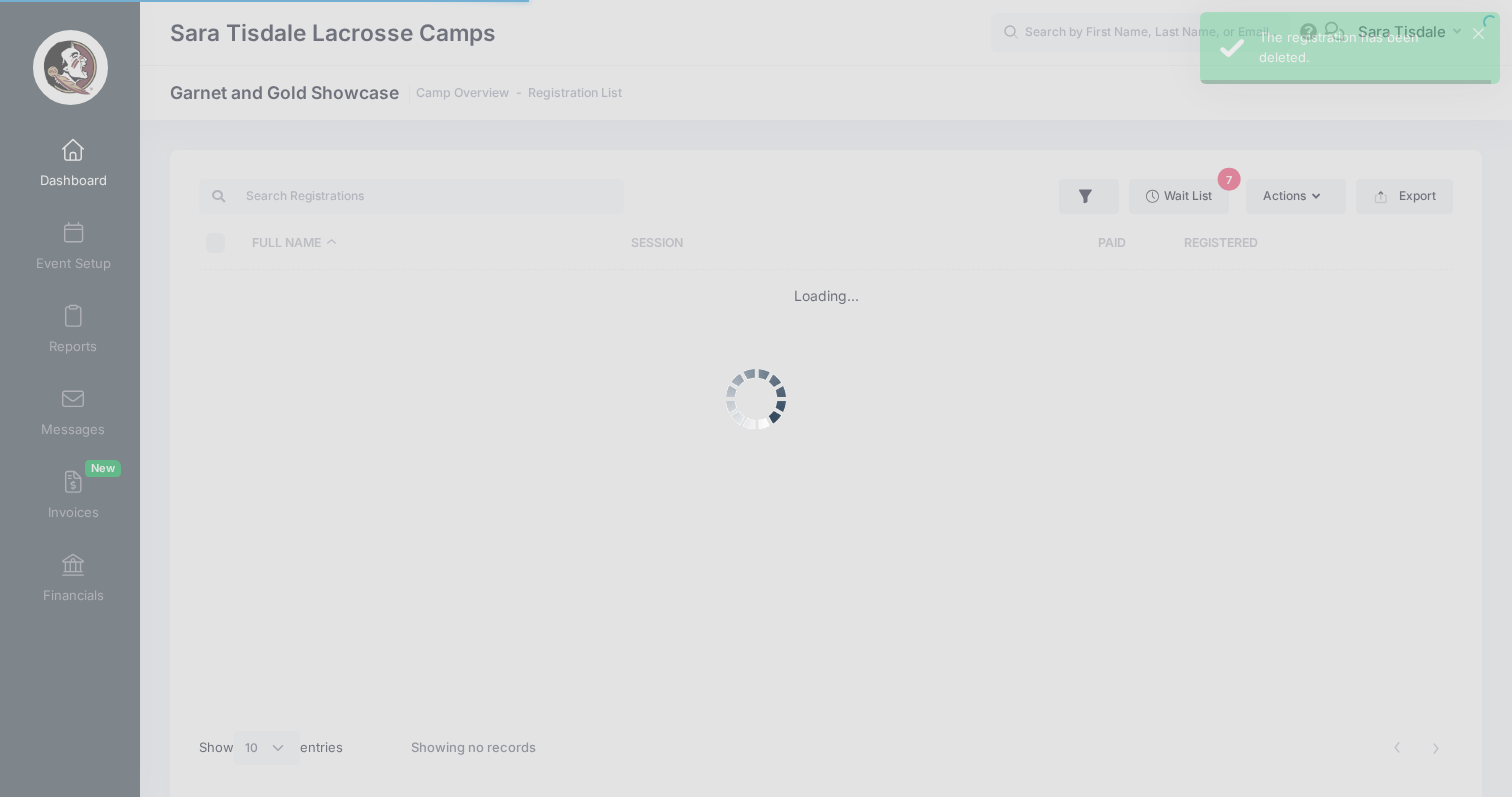 scroll, scrollTop: 0, scrollLeft: 0, axis: both 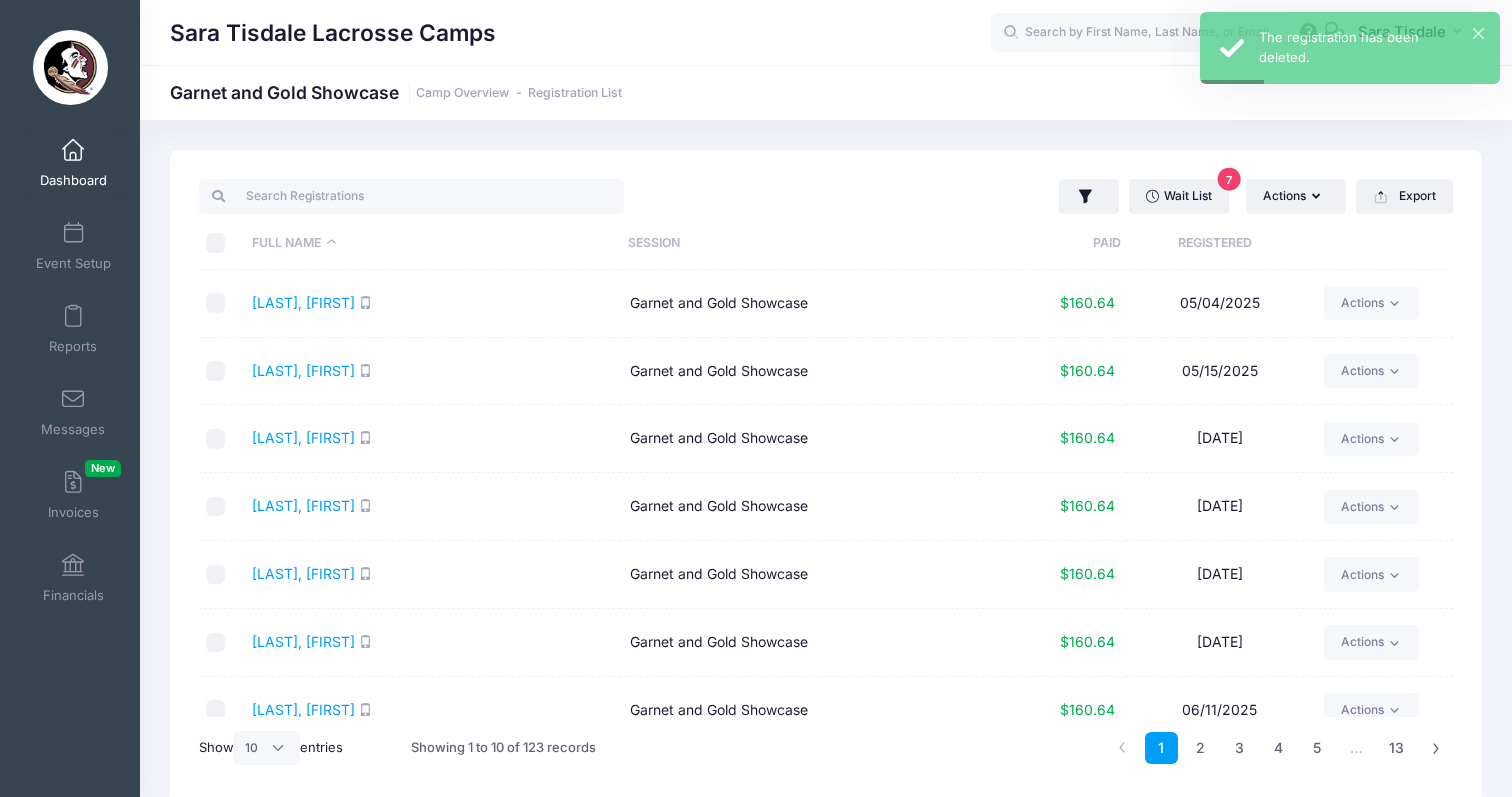 click on "Dashboard" at bounding box center (73, 163) 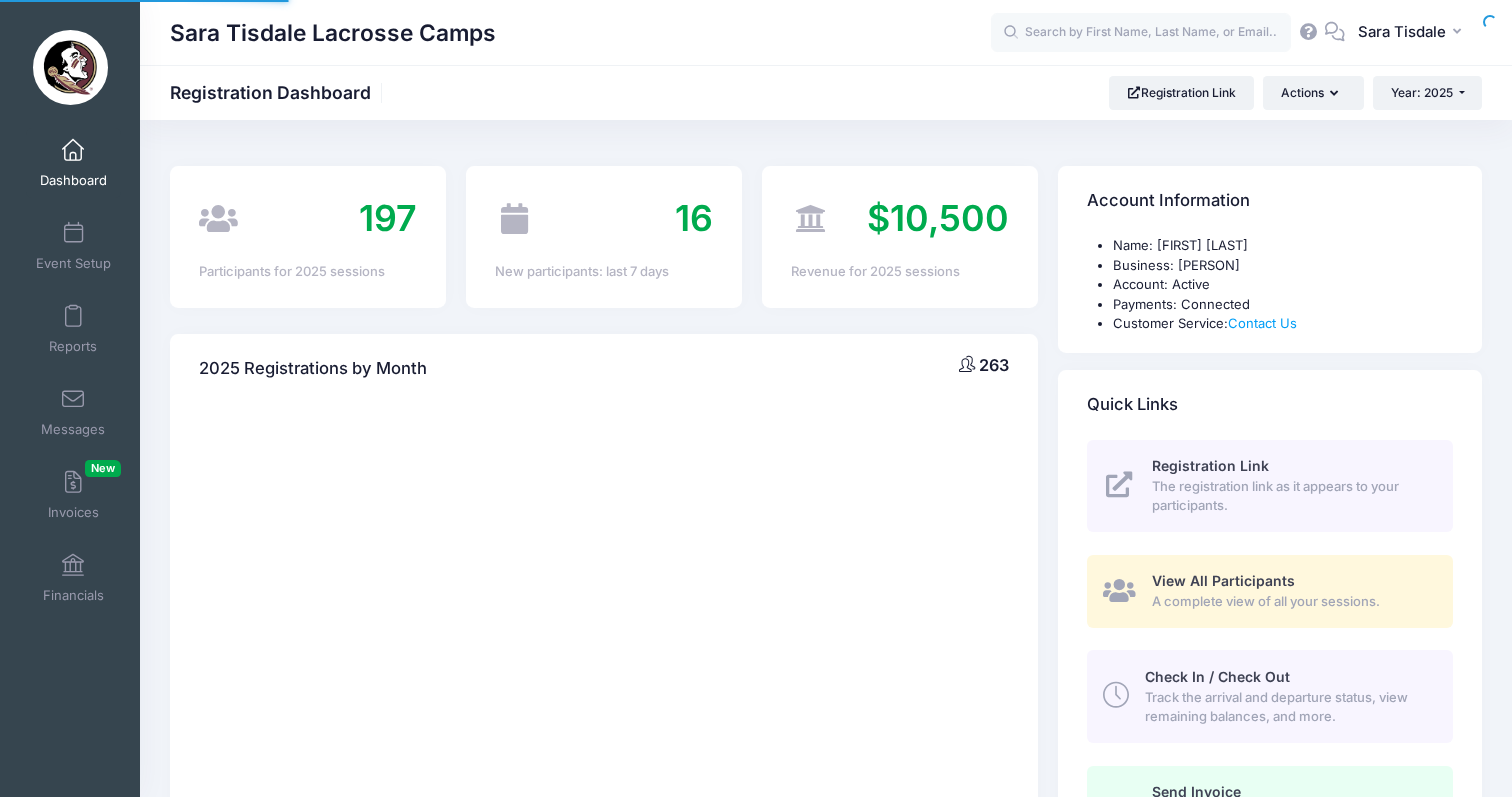 scroll, scrollTop: 0, scrollLeft: 0, axis: both 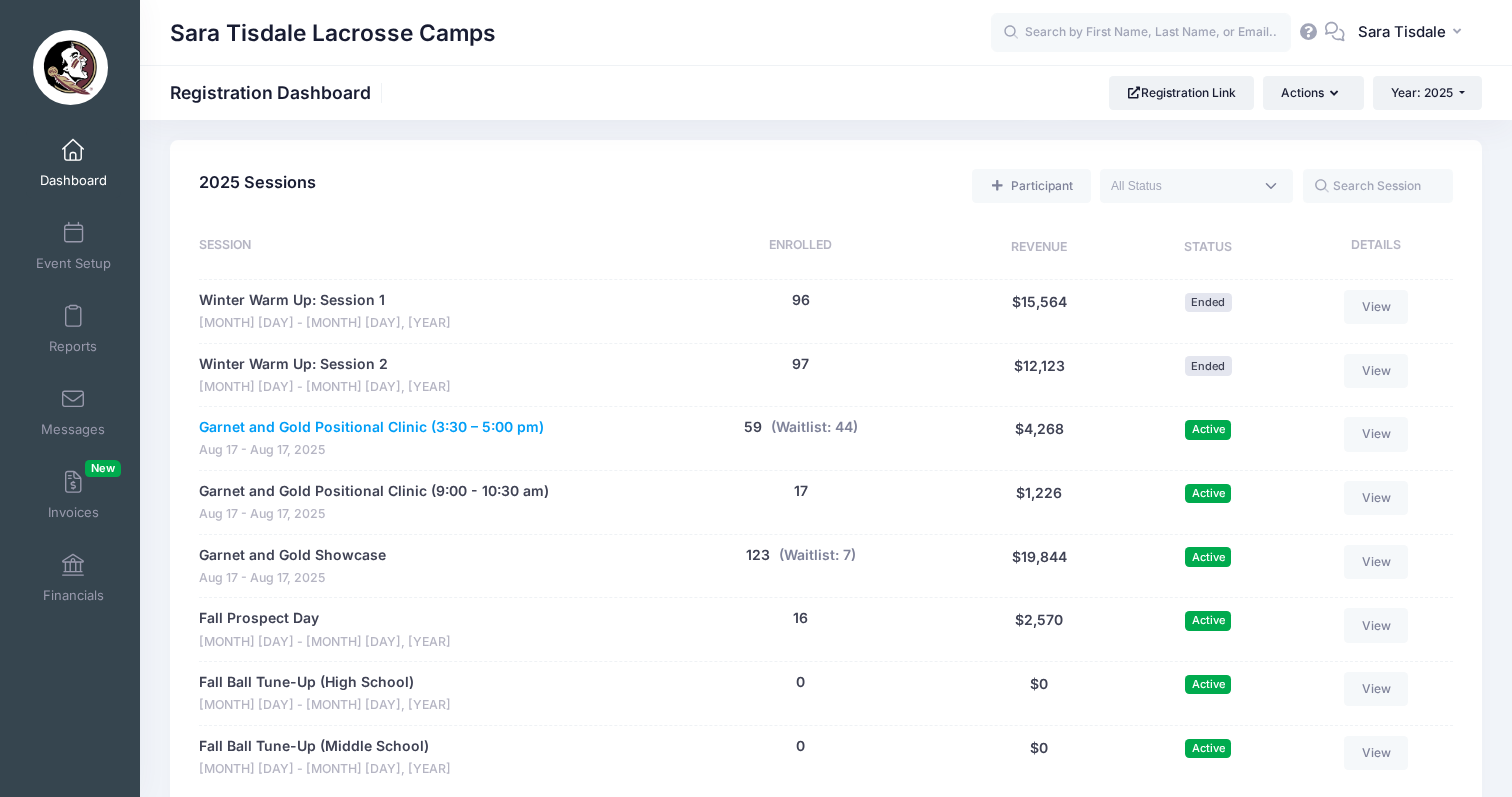 click on "Garnet and Gold Positional Clinic (3:30 – 5:00 pm)" at bounding box center [371, 427] 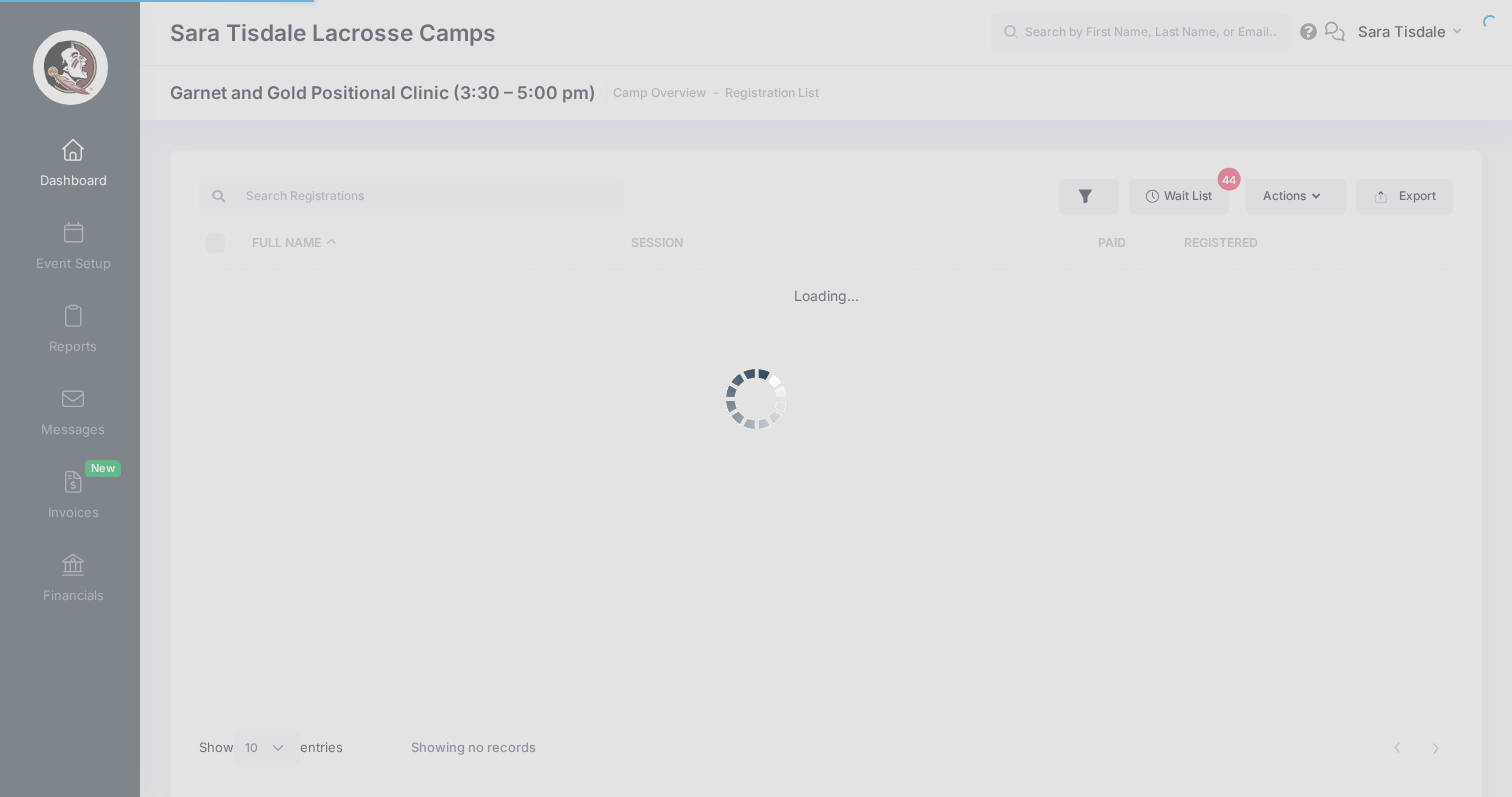 select on "10" 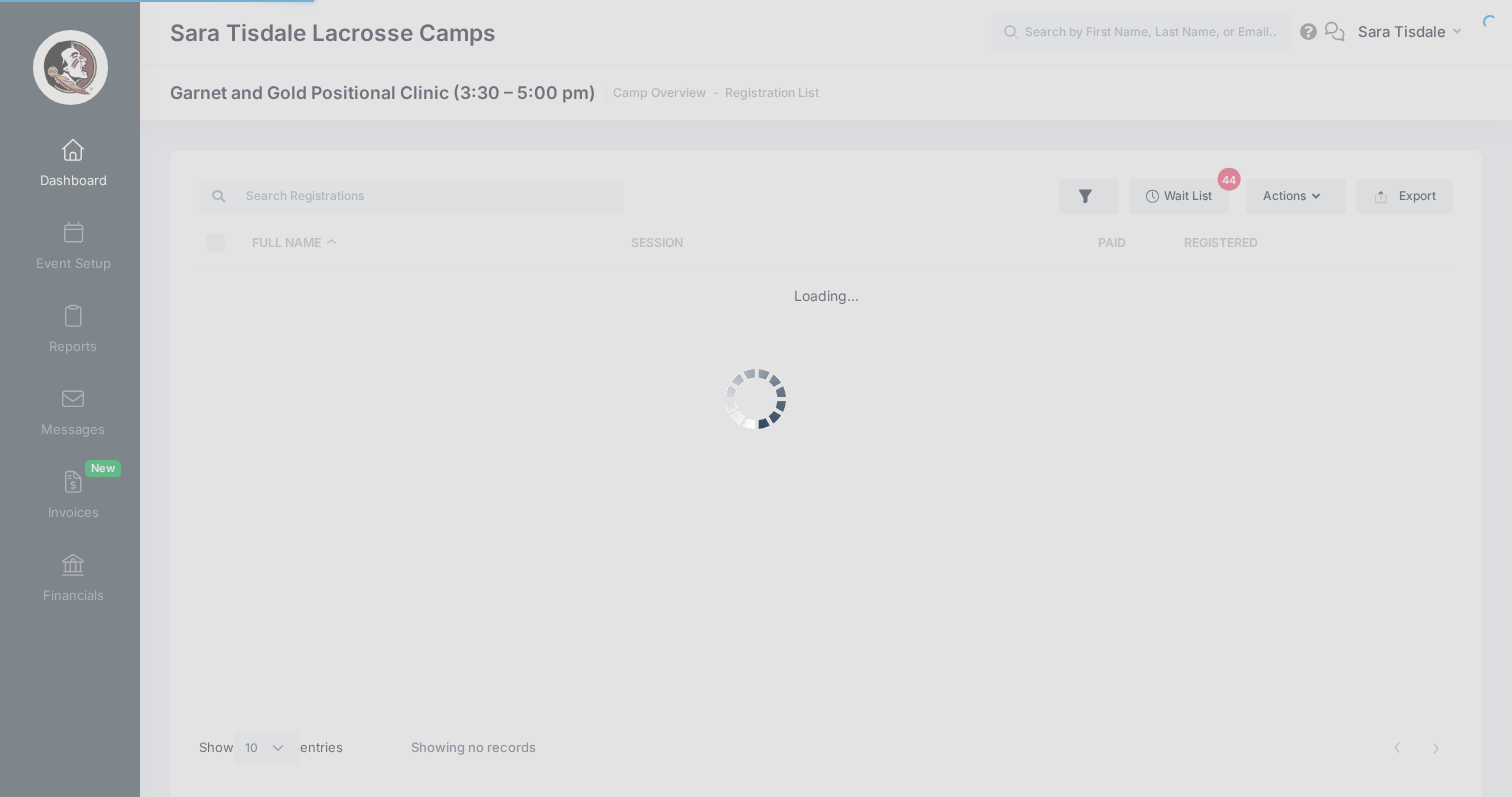scroll, scrollTop: 0, scrollLeft: 0, axis: both 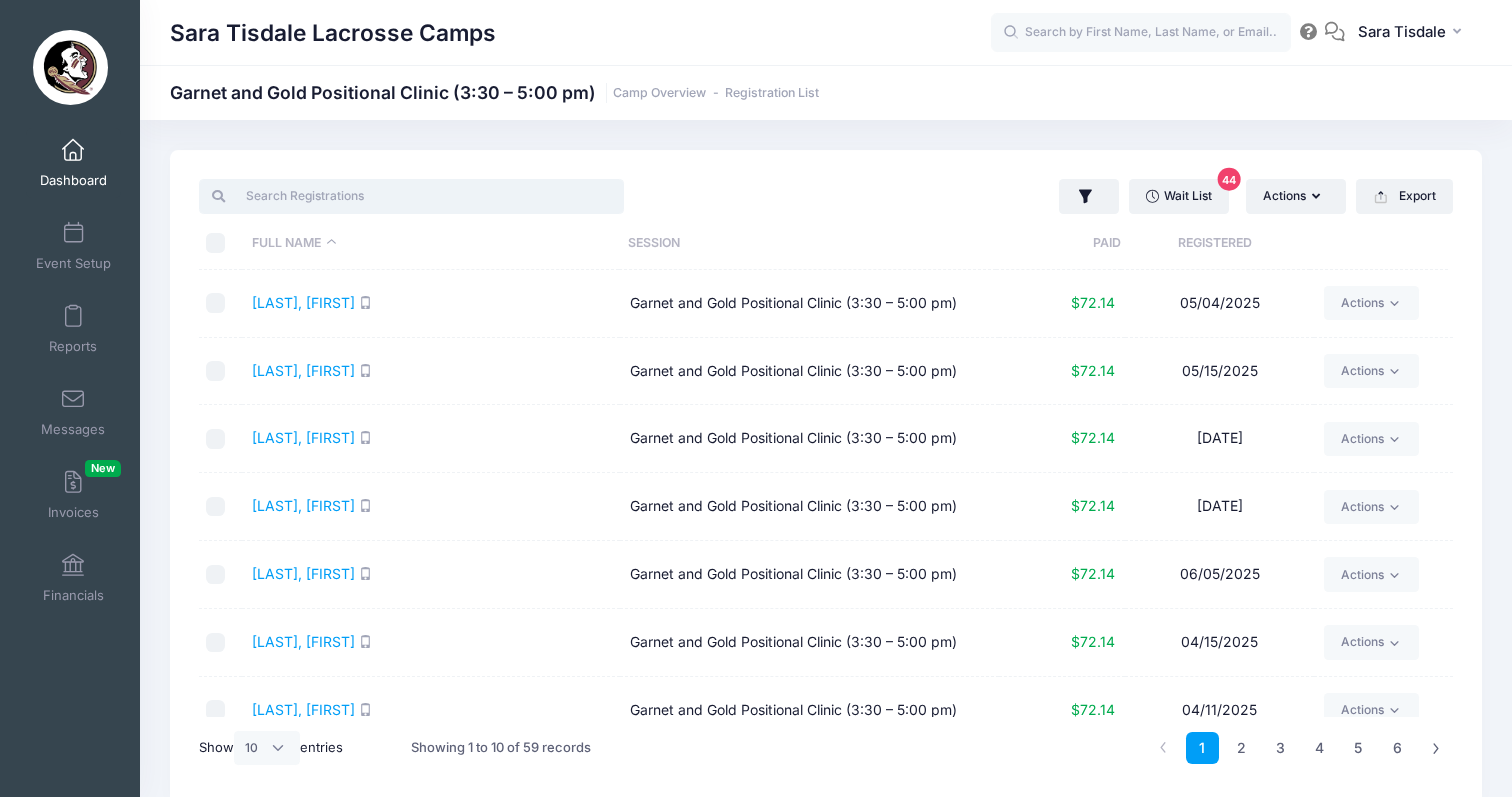 click at bounding box center [411, 196] 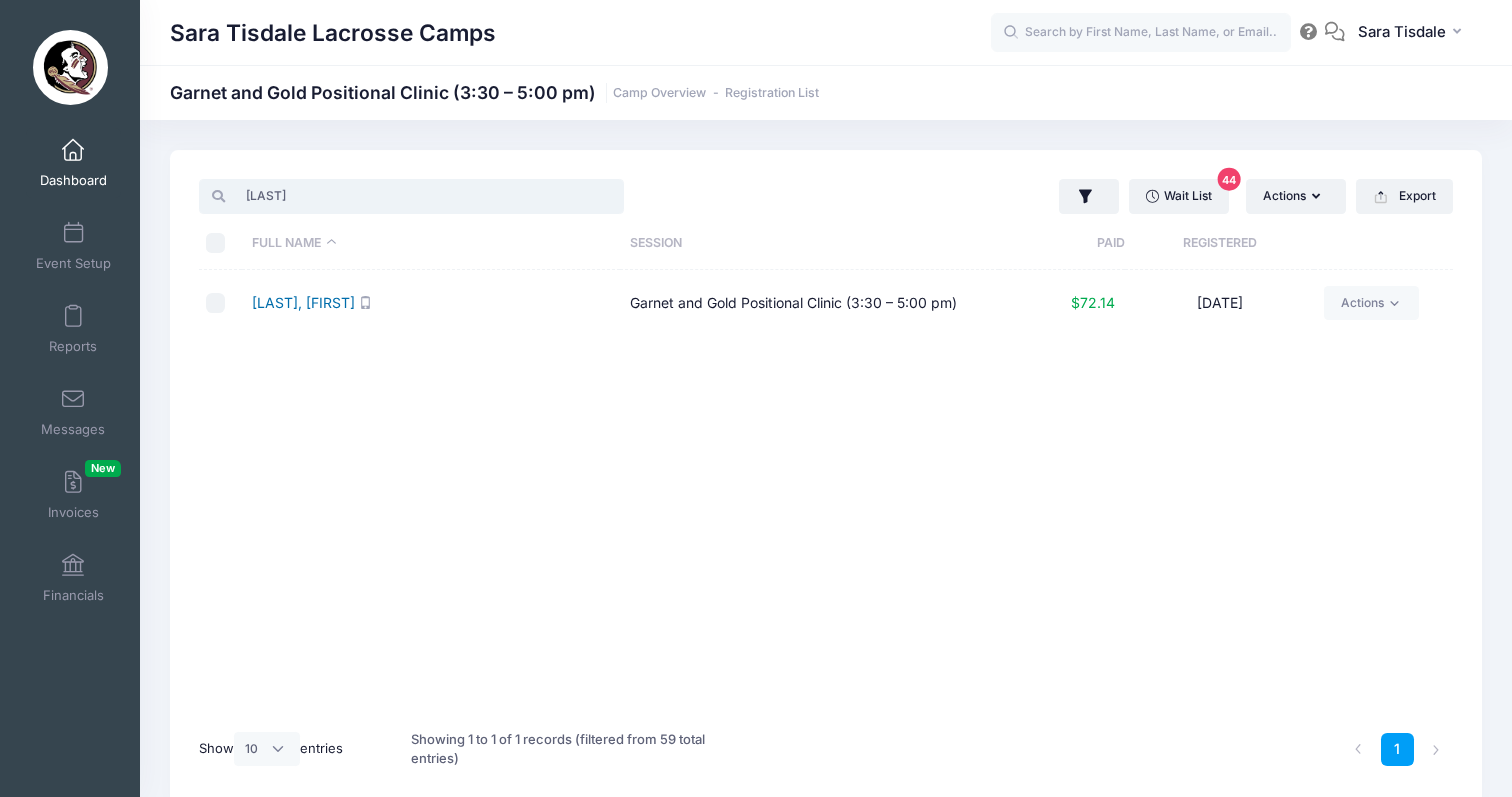 type on "Gahan" 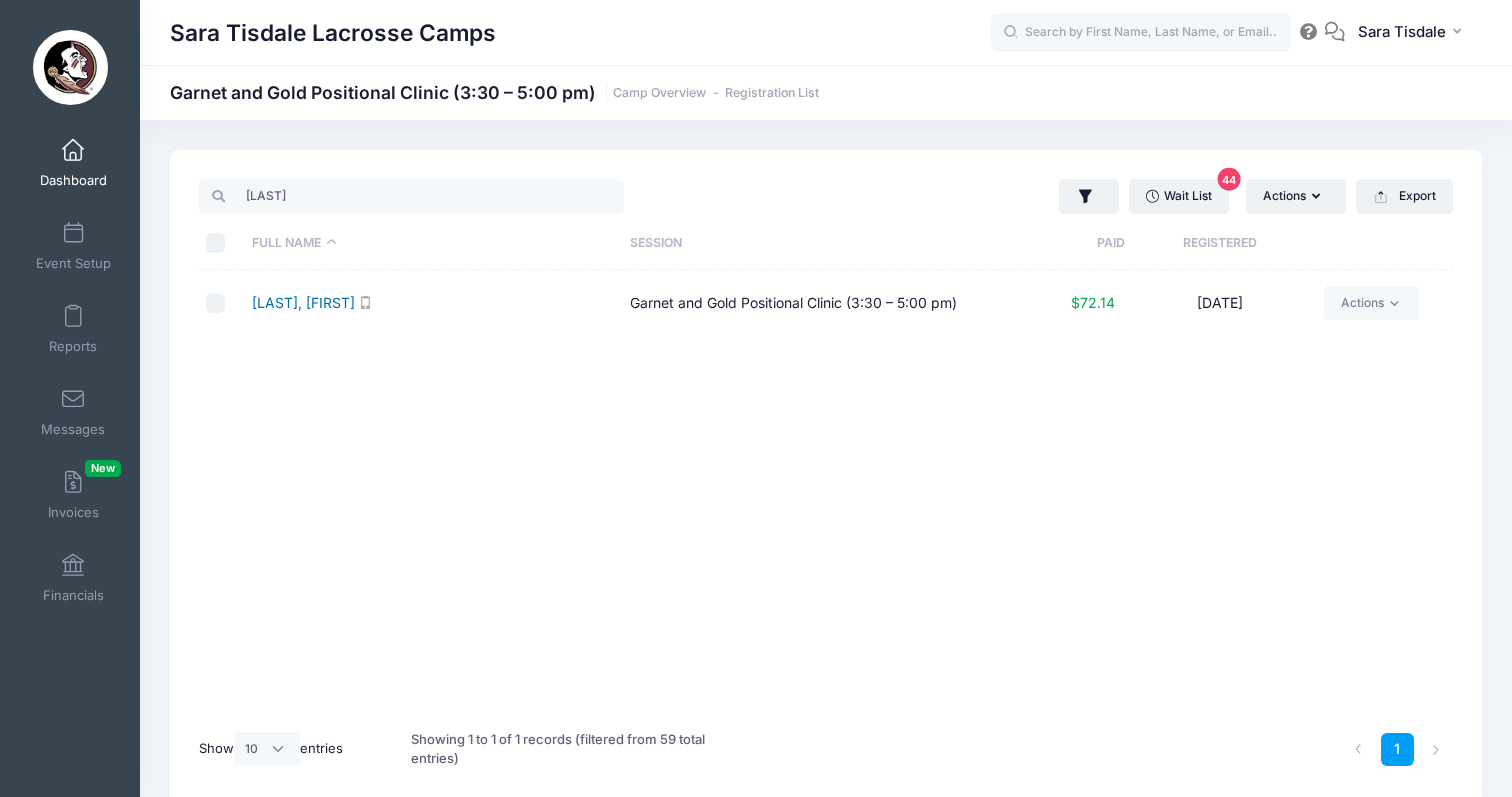 click on "Gahan, Vivian" at bounding box center [303, 302] 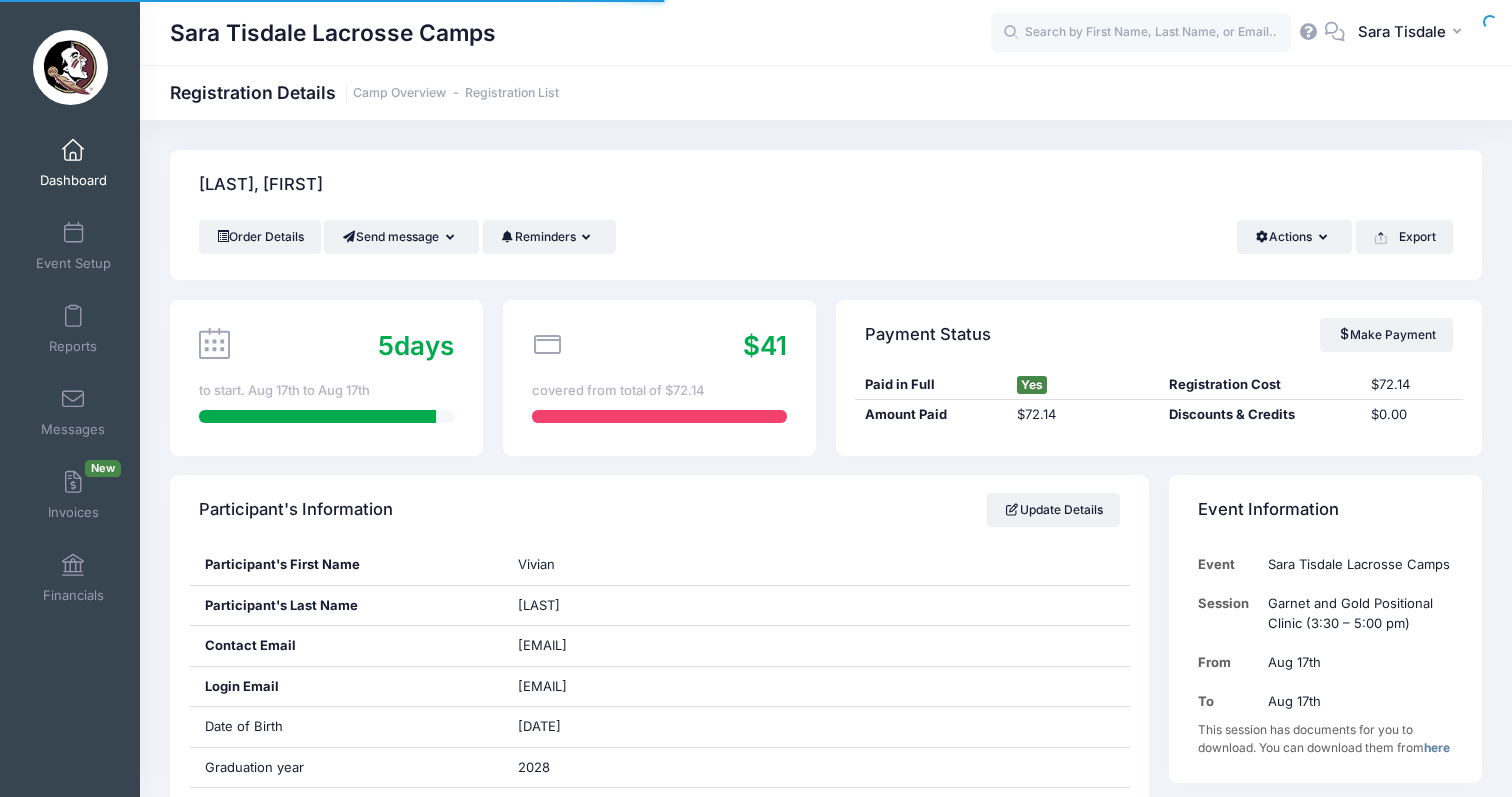 scroll, scrollTop: 0, scrollLeft: 0, axis: both 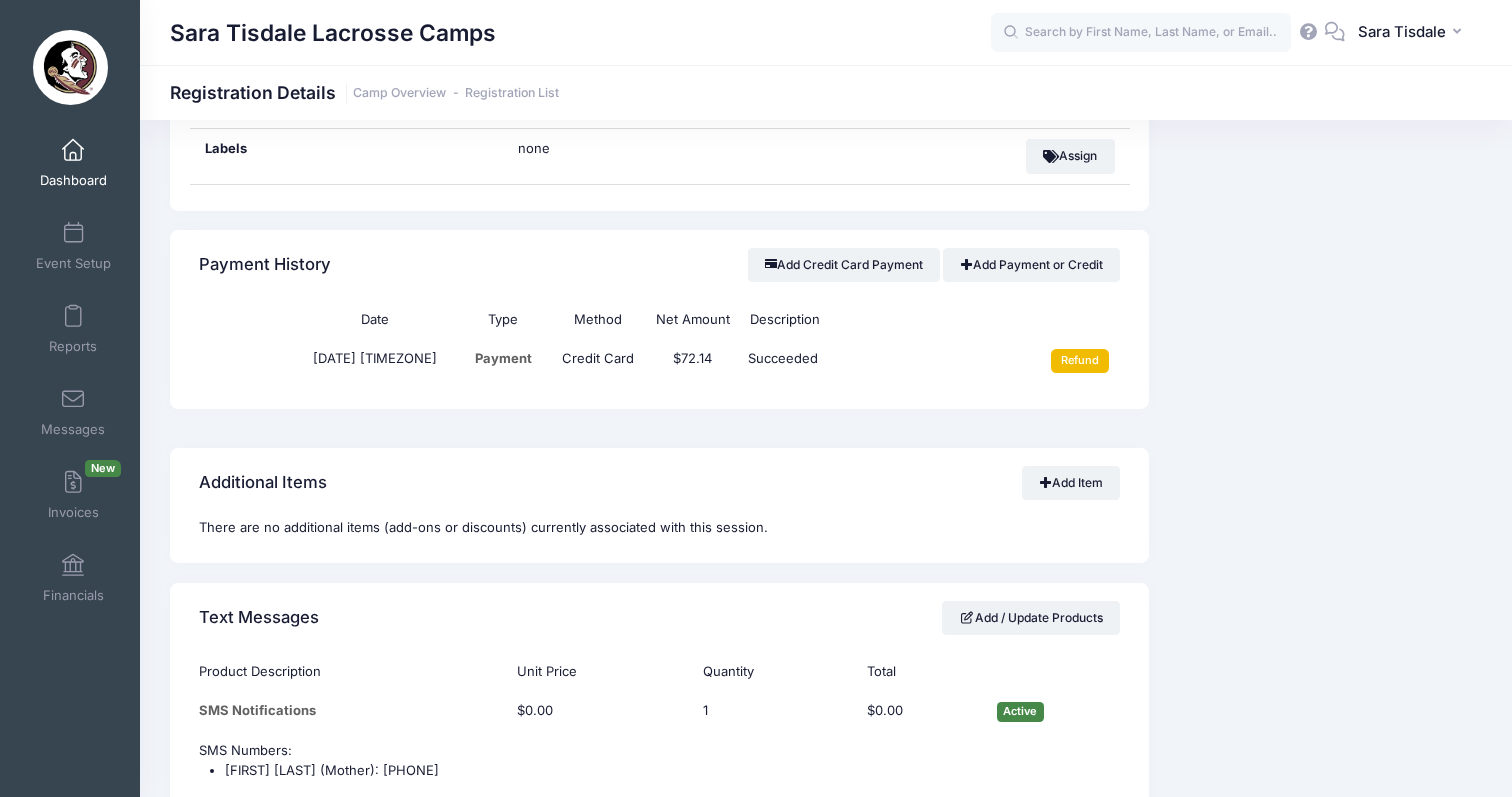 click on "Refund" at bounding box center [1080, 361] 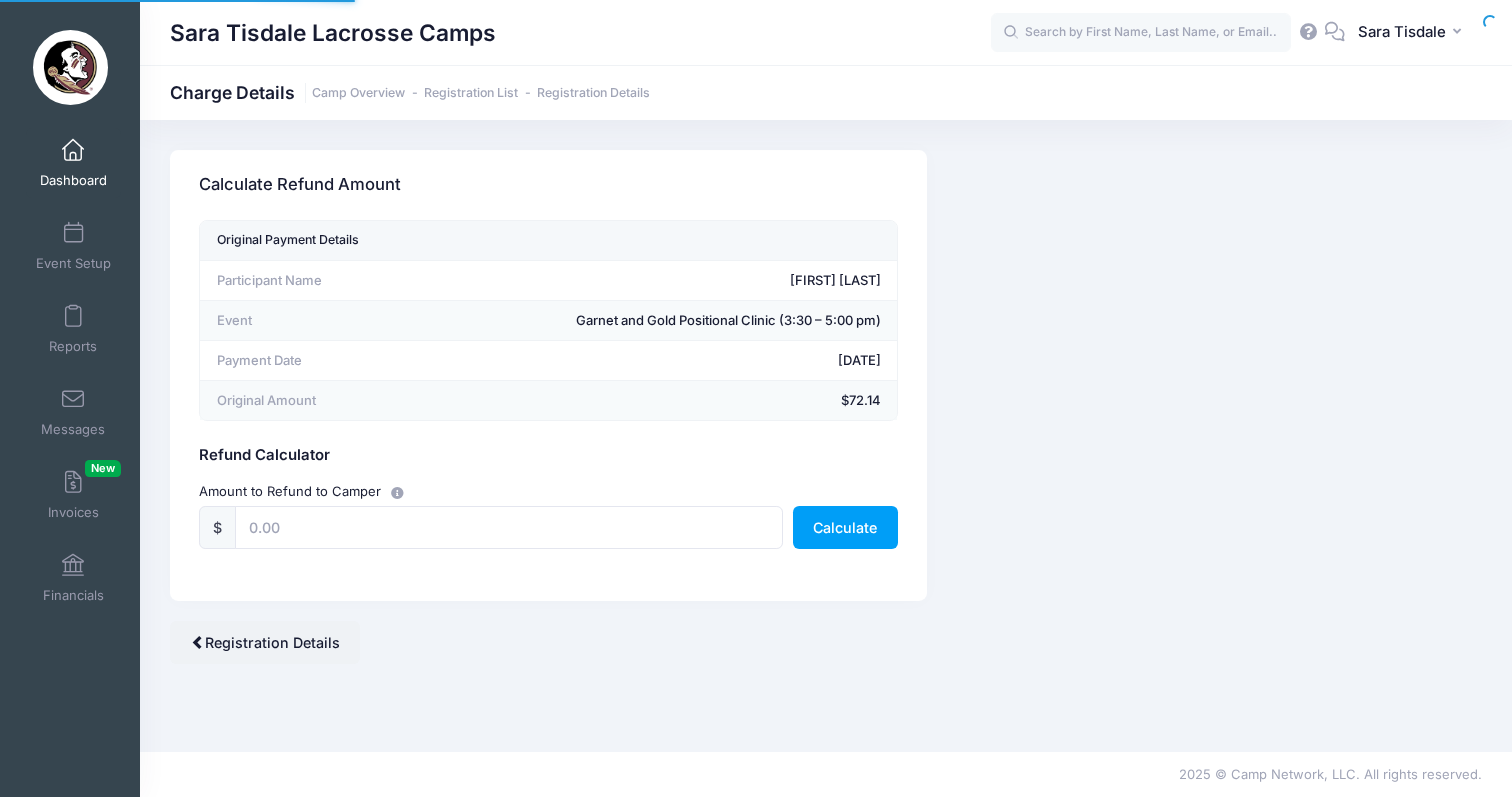 scroll, scrollTop: 0, scrollLeft: 0, axis: both 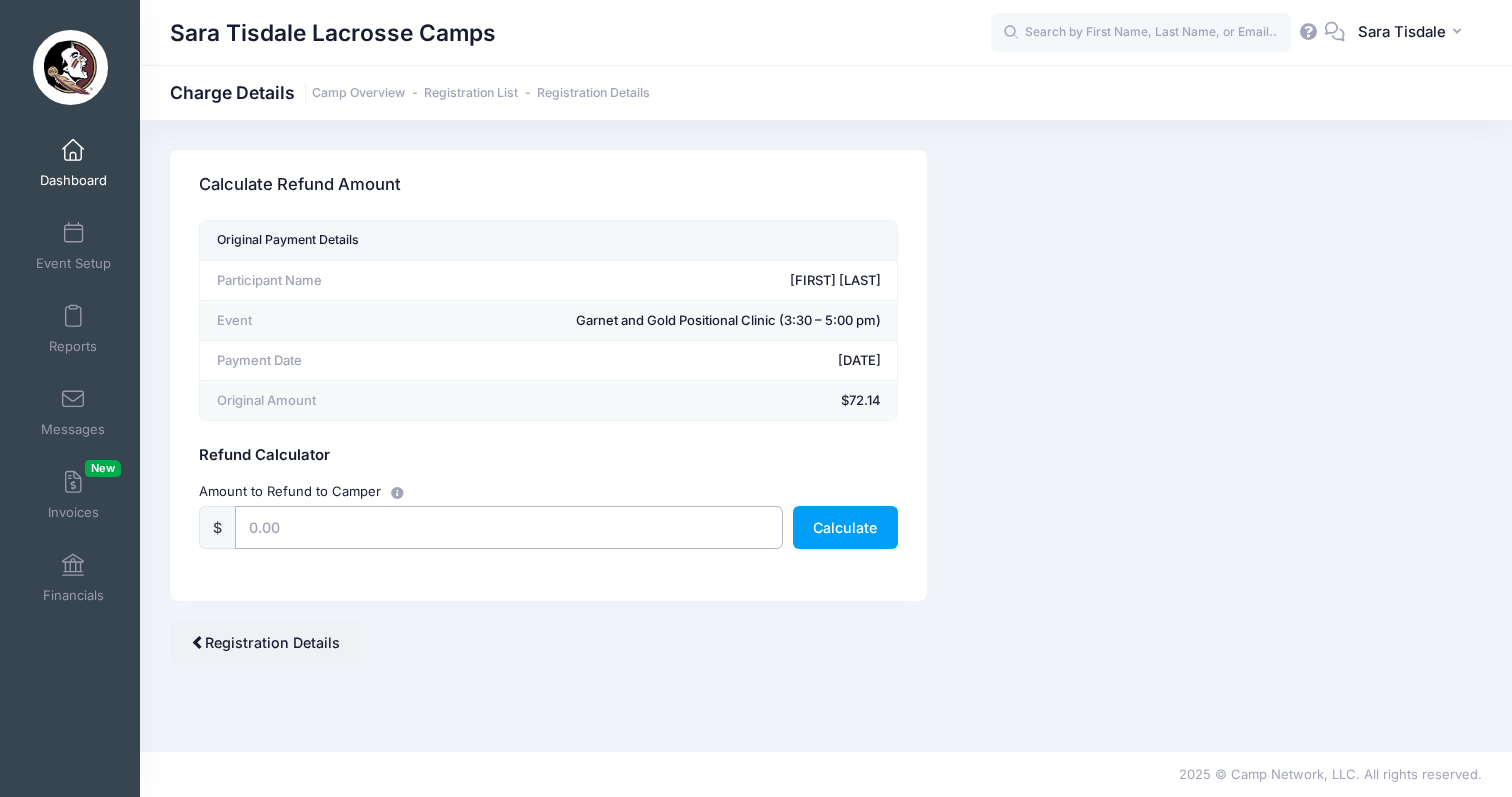 click at bounding box center [509, 527] 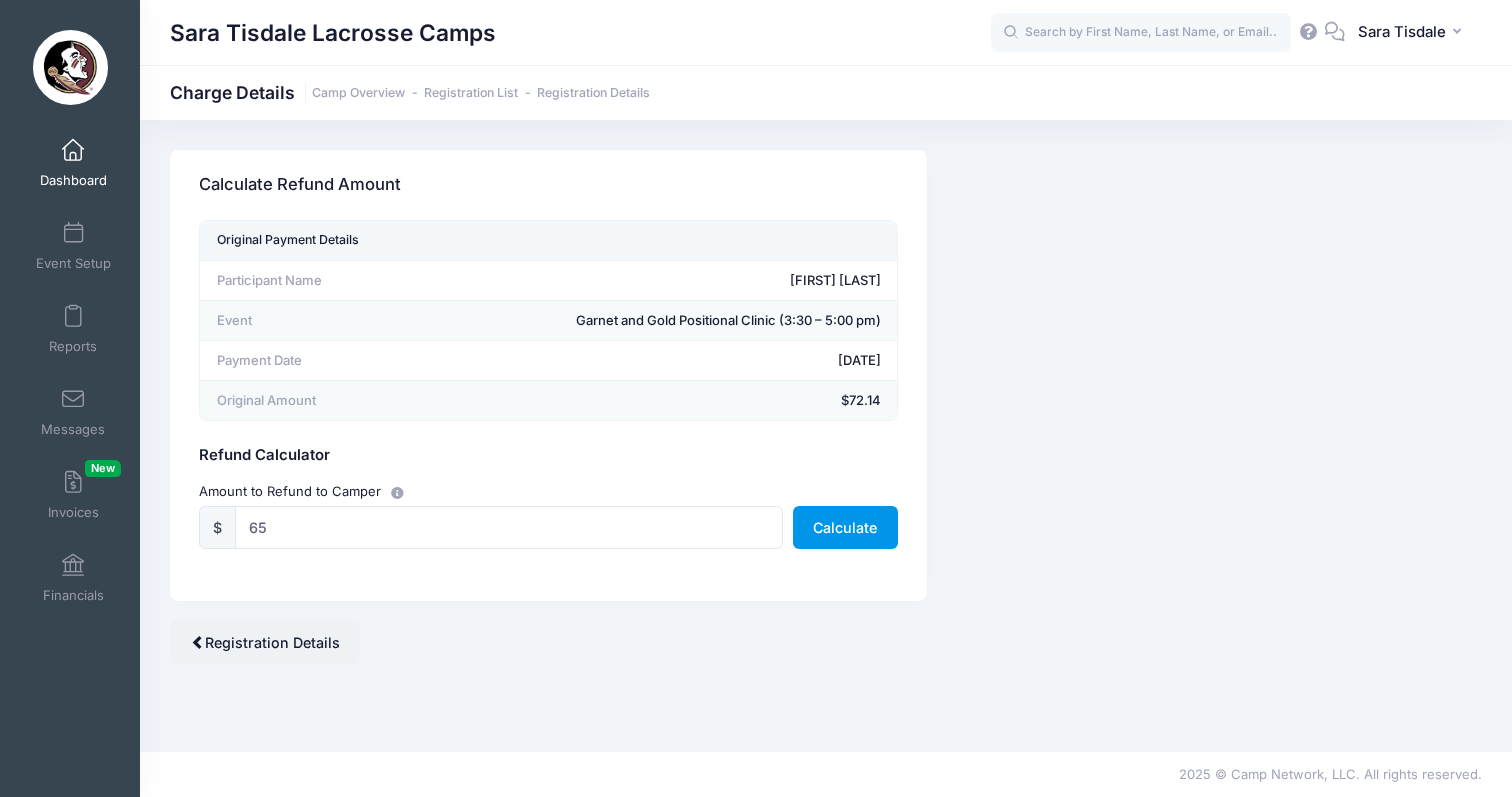 click on "Calculate" at bounding box center (845, 527) 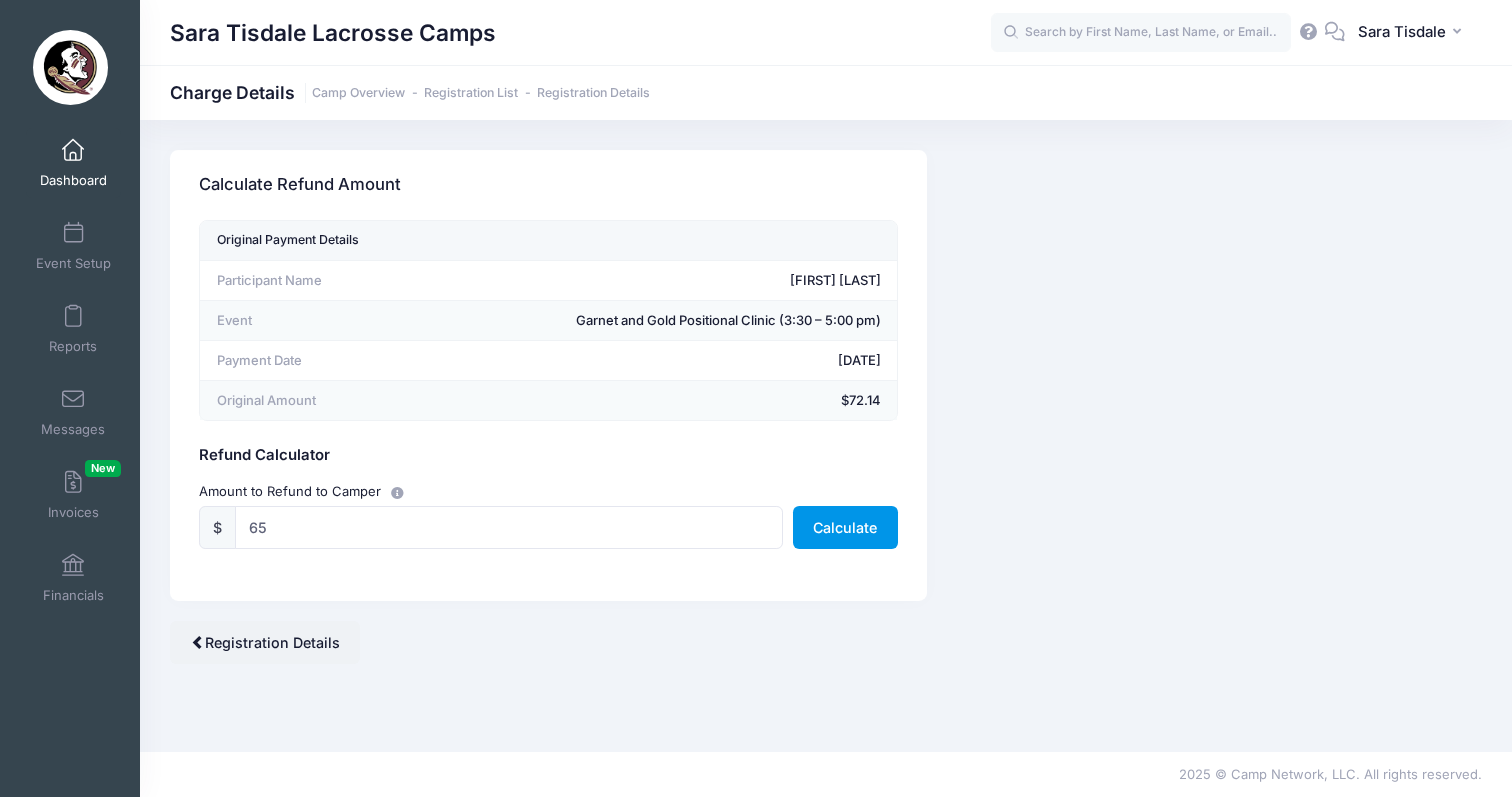 click on "Calculate" at bounding box center [845, 527] 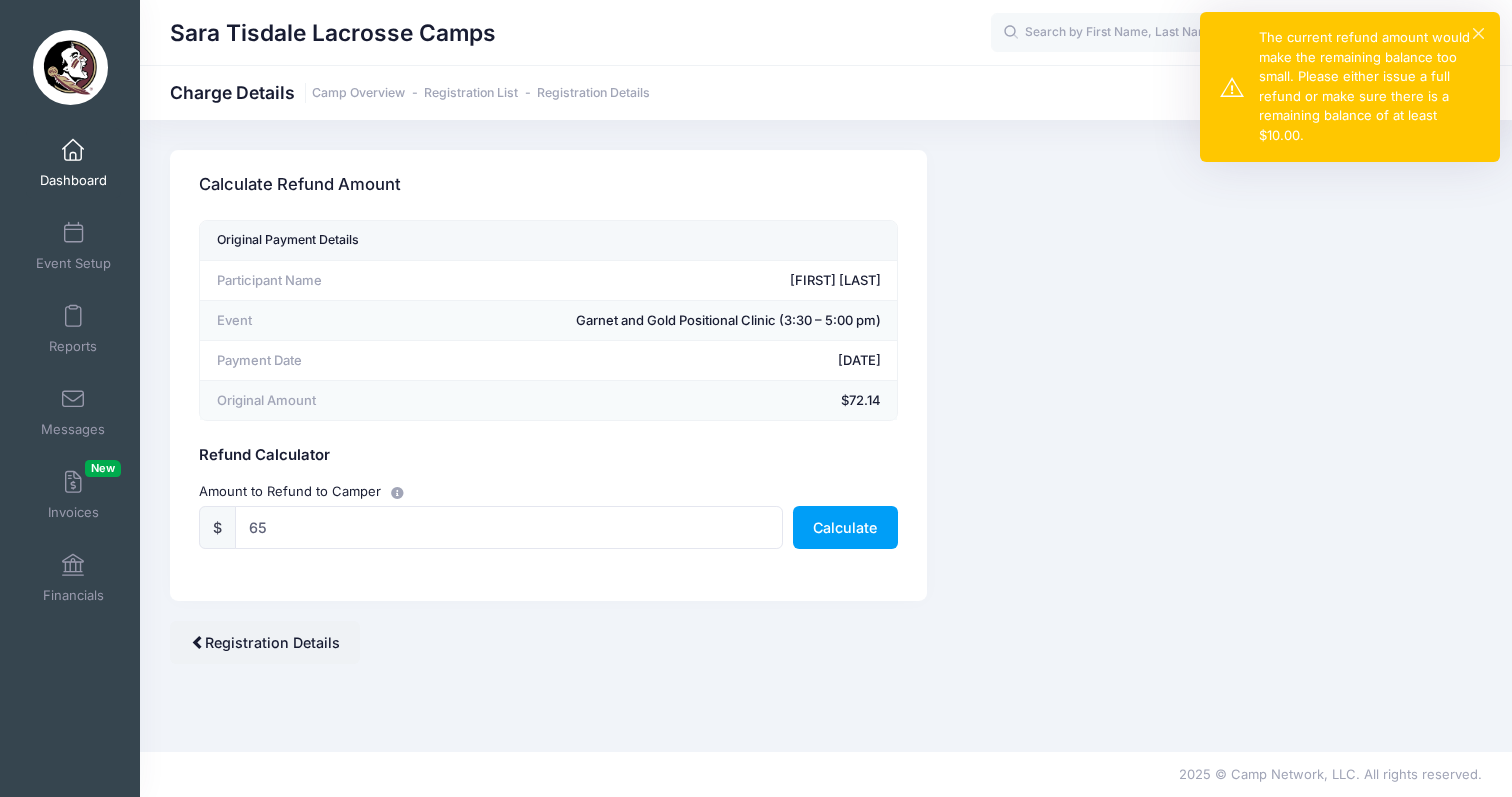 click on "× The current refund amount would make the remaining balance too small. Please either issue a full refund or make sure there is a remaining balance of at least $10.00." at bounding box center (1350, 87) 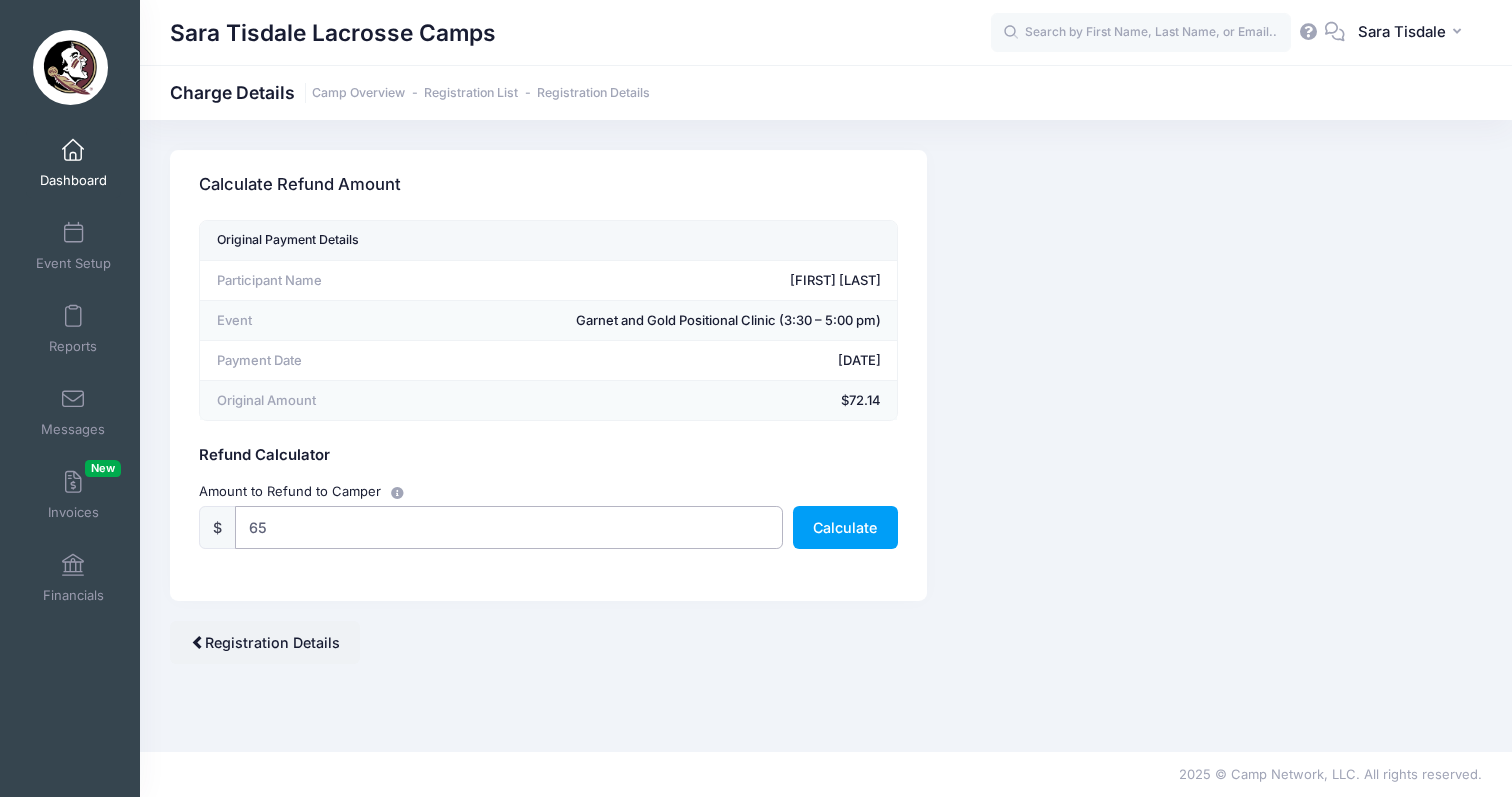 click on "65" at bounding box center (509, 527) 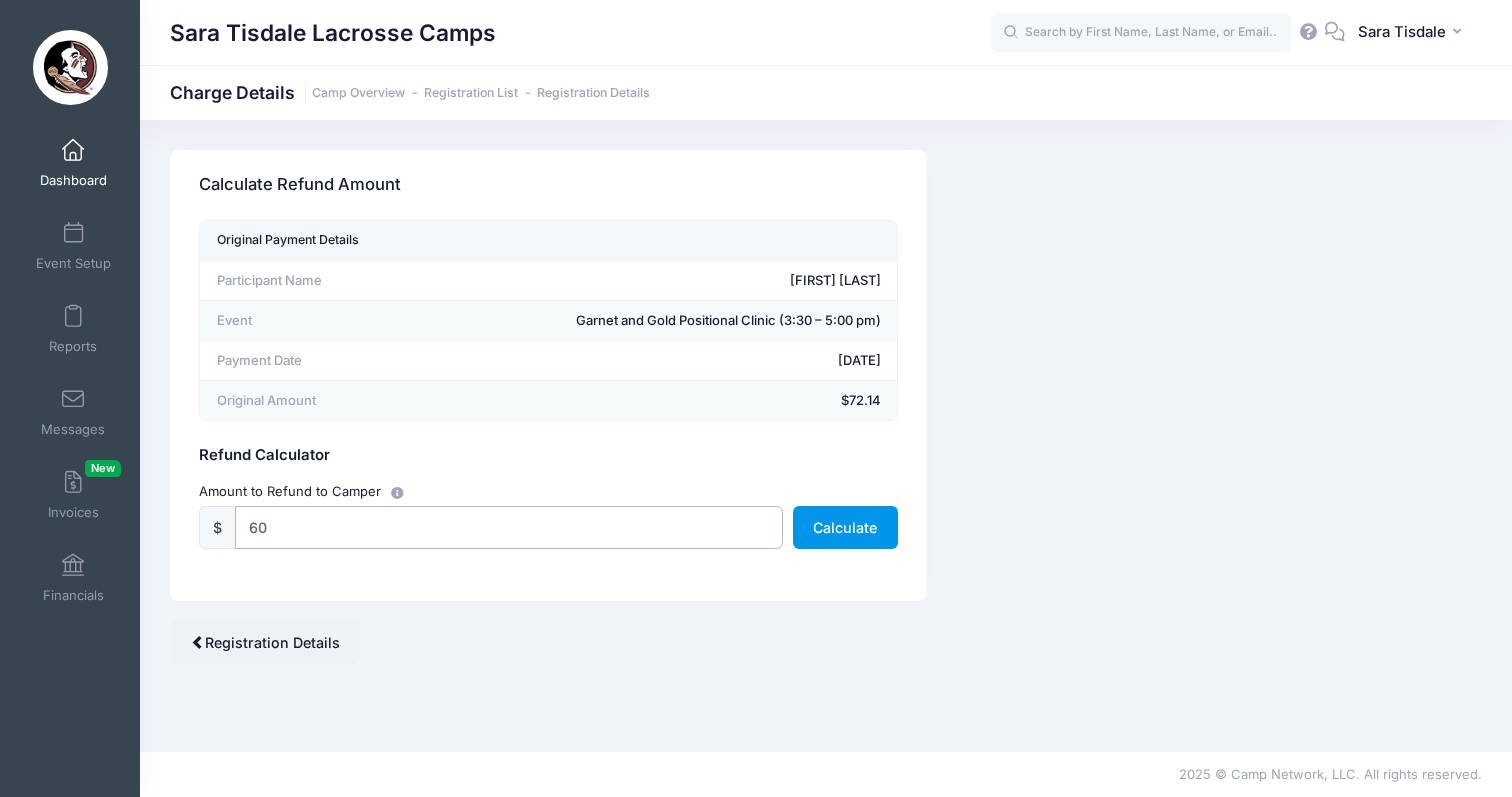 type on "60" 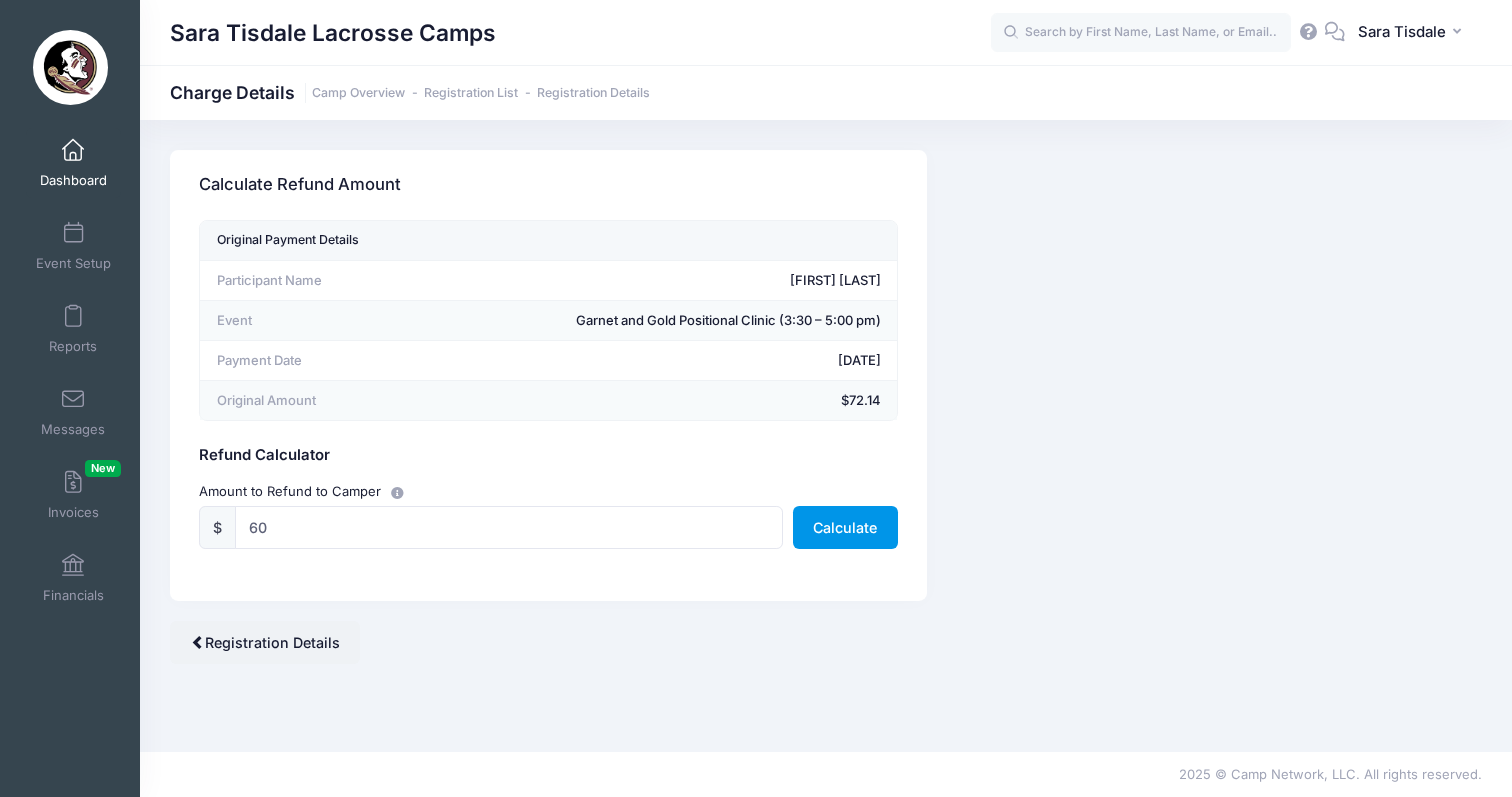 click on "Calculate" at bounding box center (845, 527) 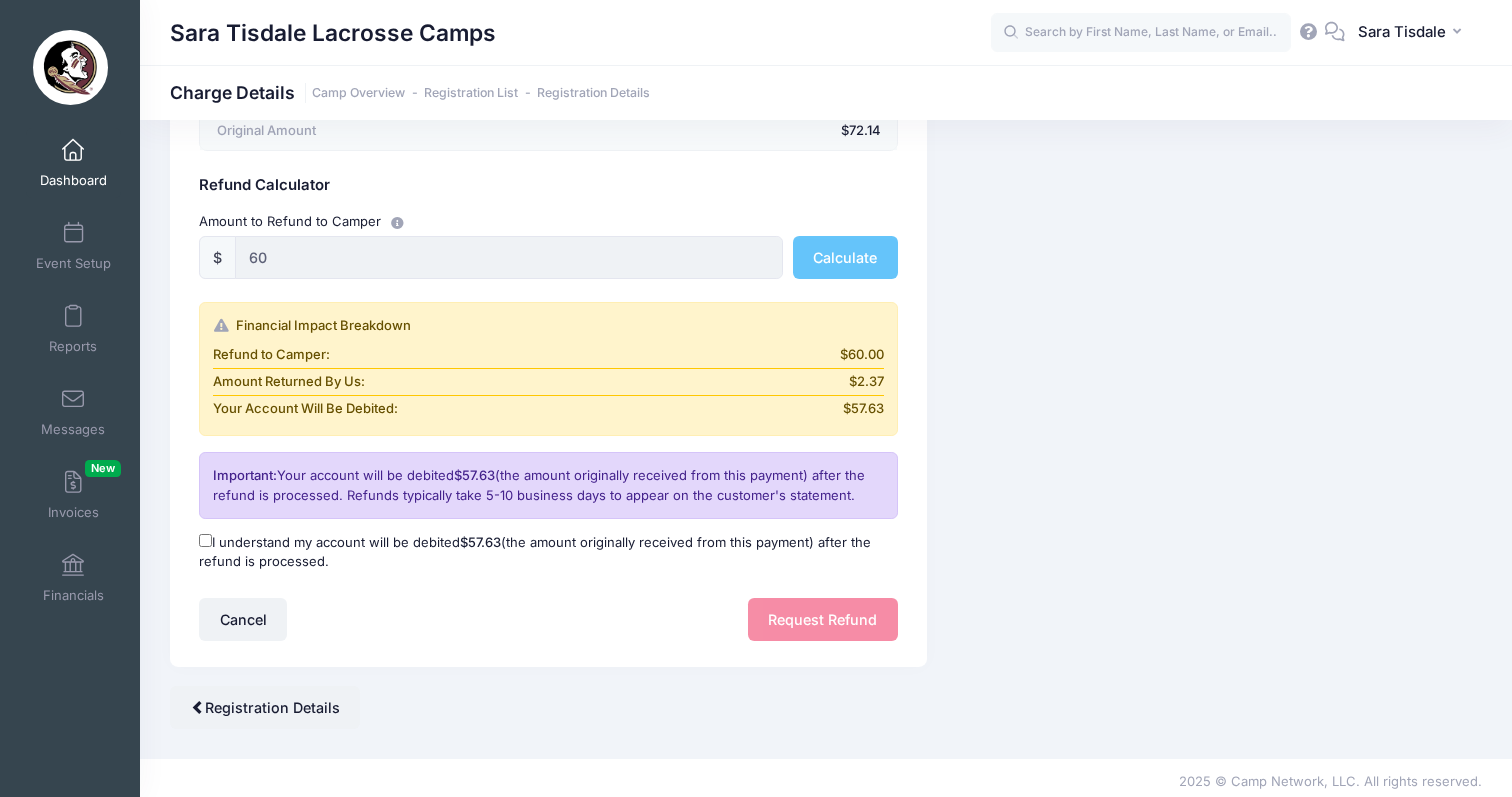 scroll, scrollTop: 269, scrollLeft: 0, axis: vertical 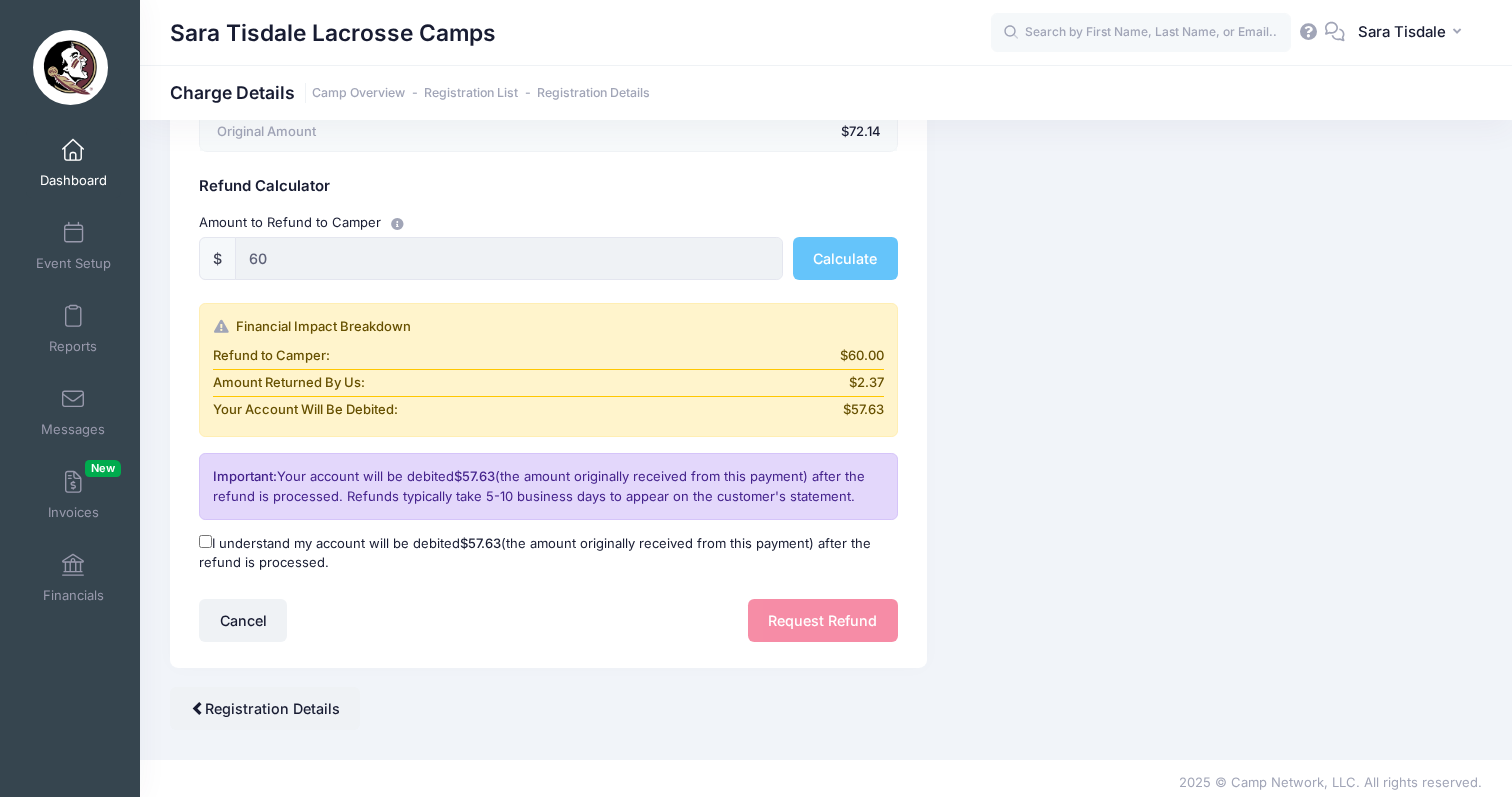 click on "I understand my account will be debited  $57.63  (the amount originally received from this payment) after the refund is processed." at bounding box center (548, 553) 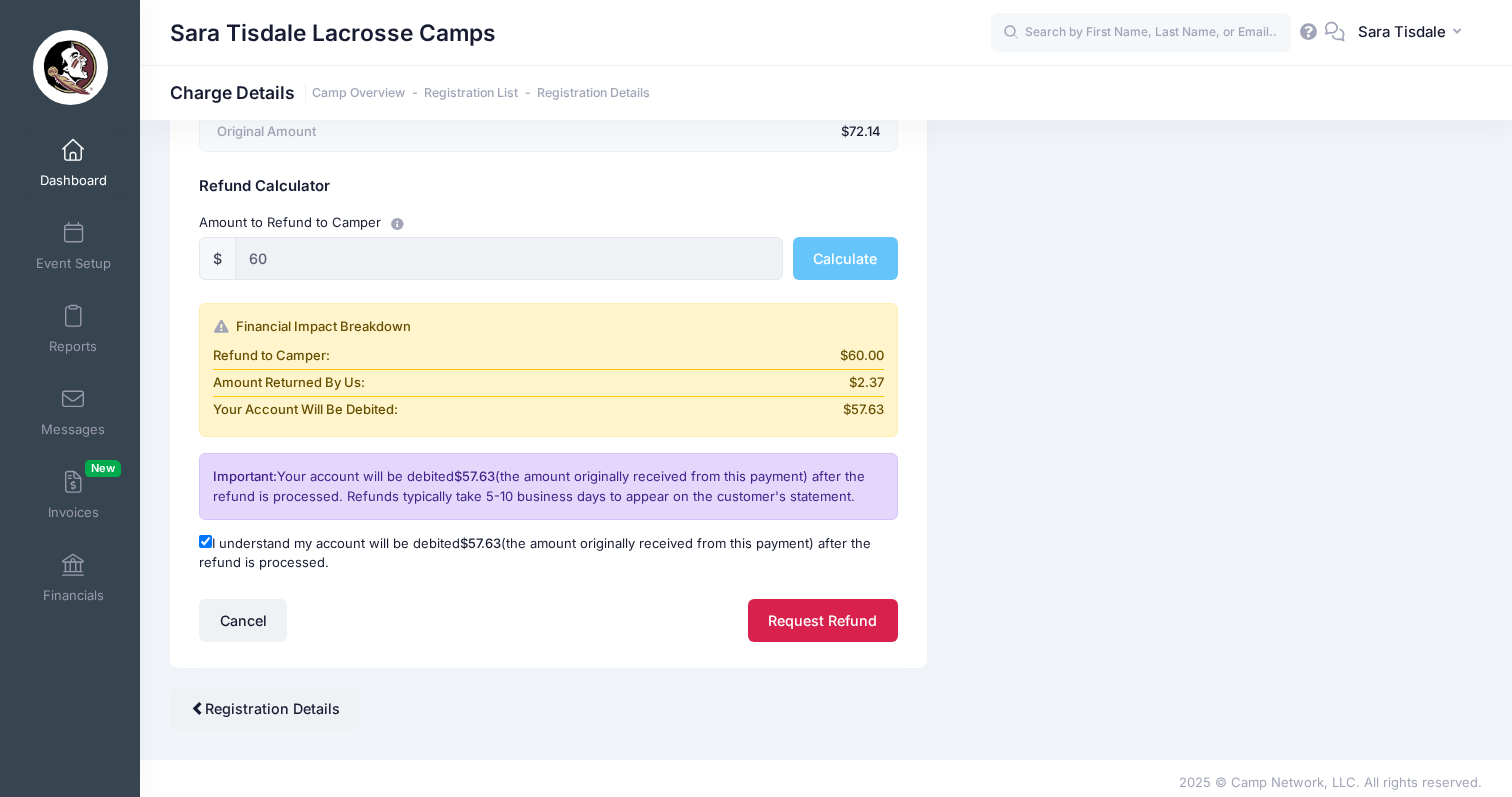 click on "Request Refund" at bounding box center [823, 620] 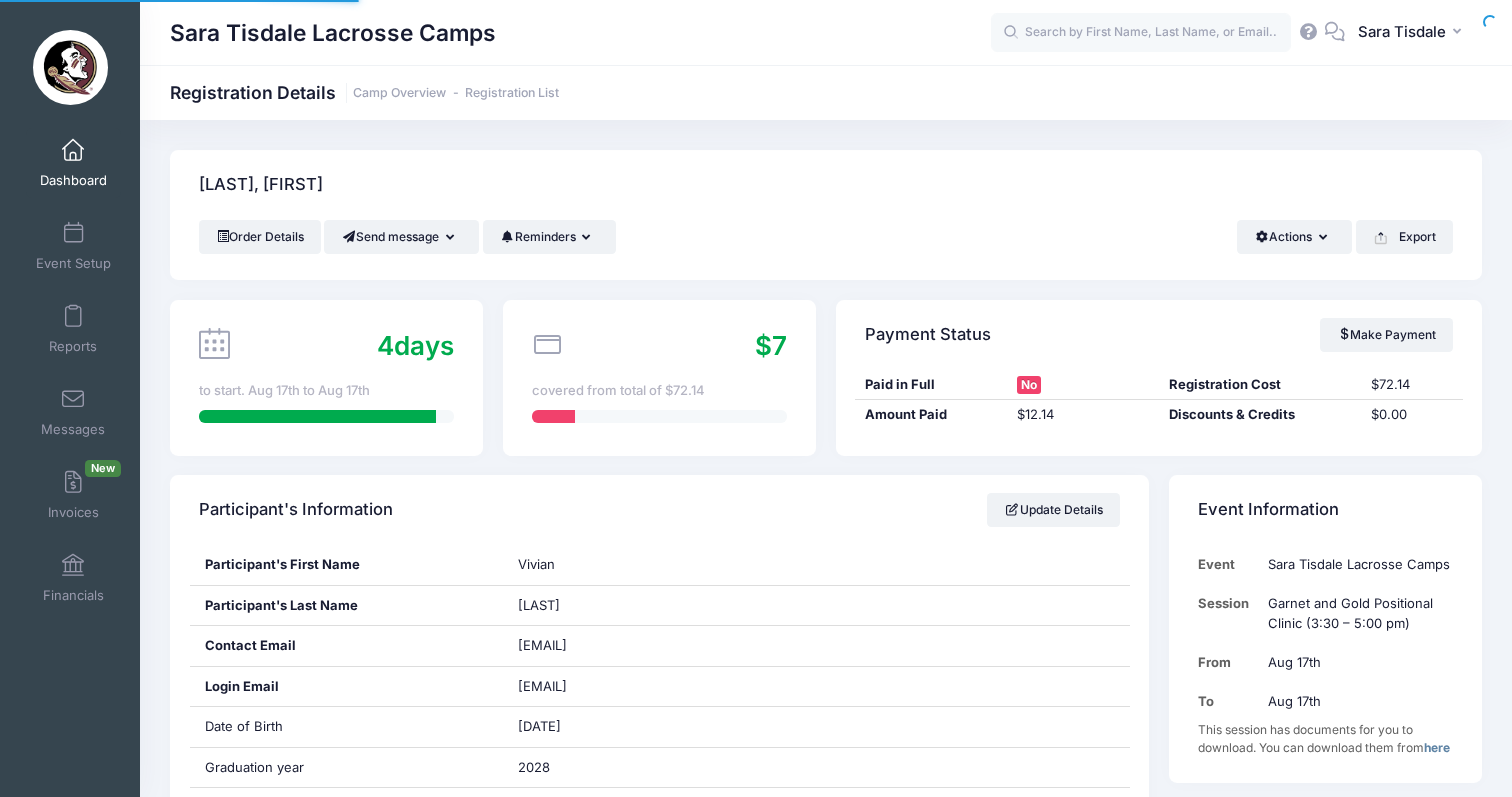 scroll, scrollTop: 0, scrollLeft: 0, axis: both 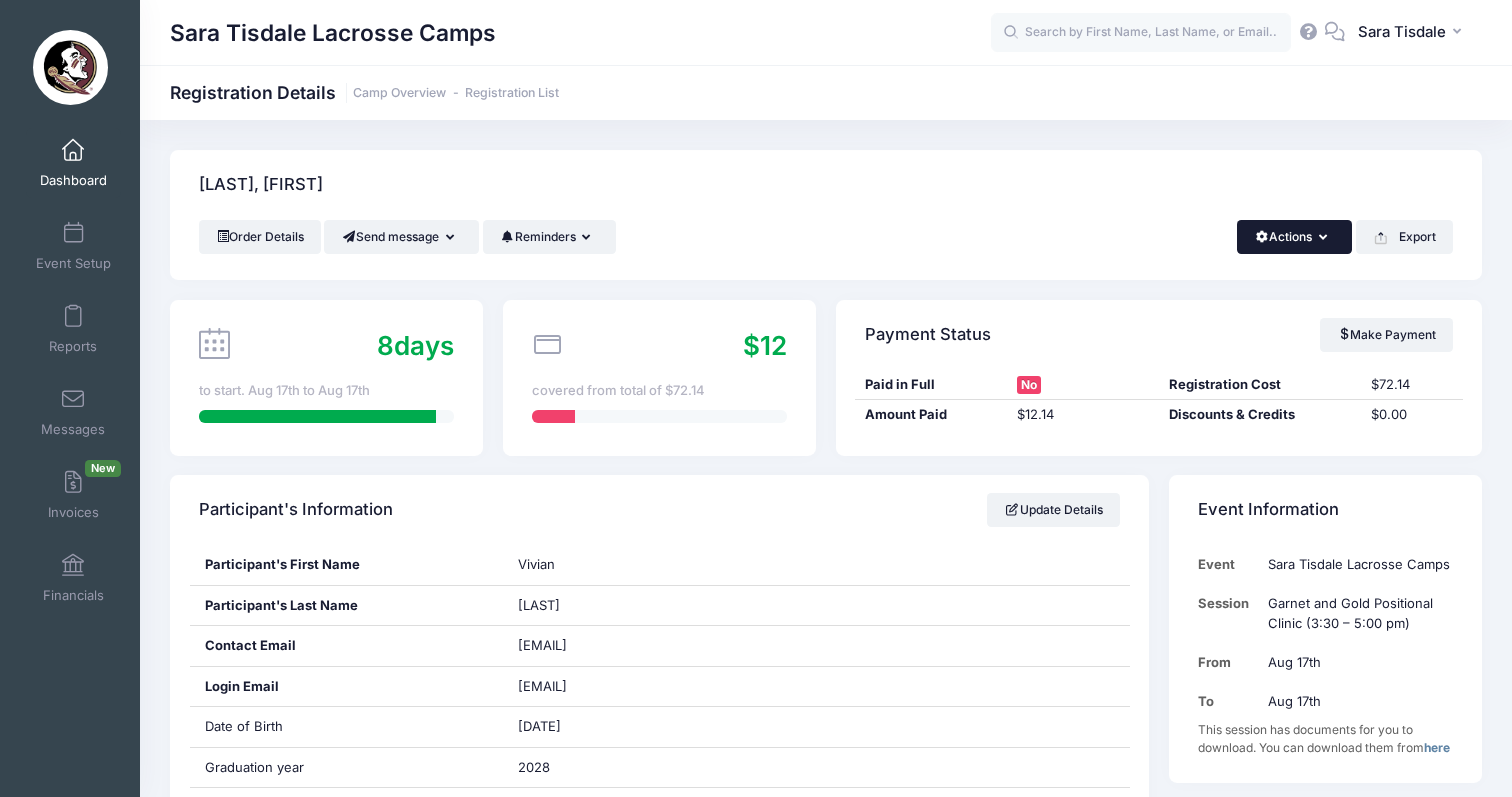click on "Actions" at bounding box center [1294, 237] 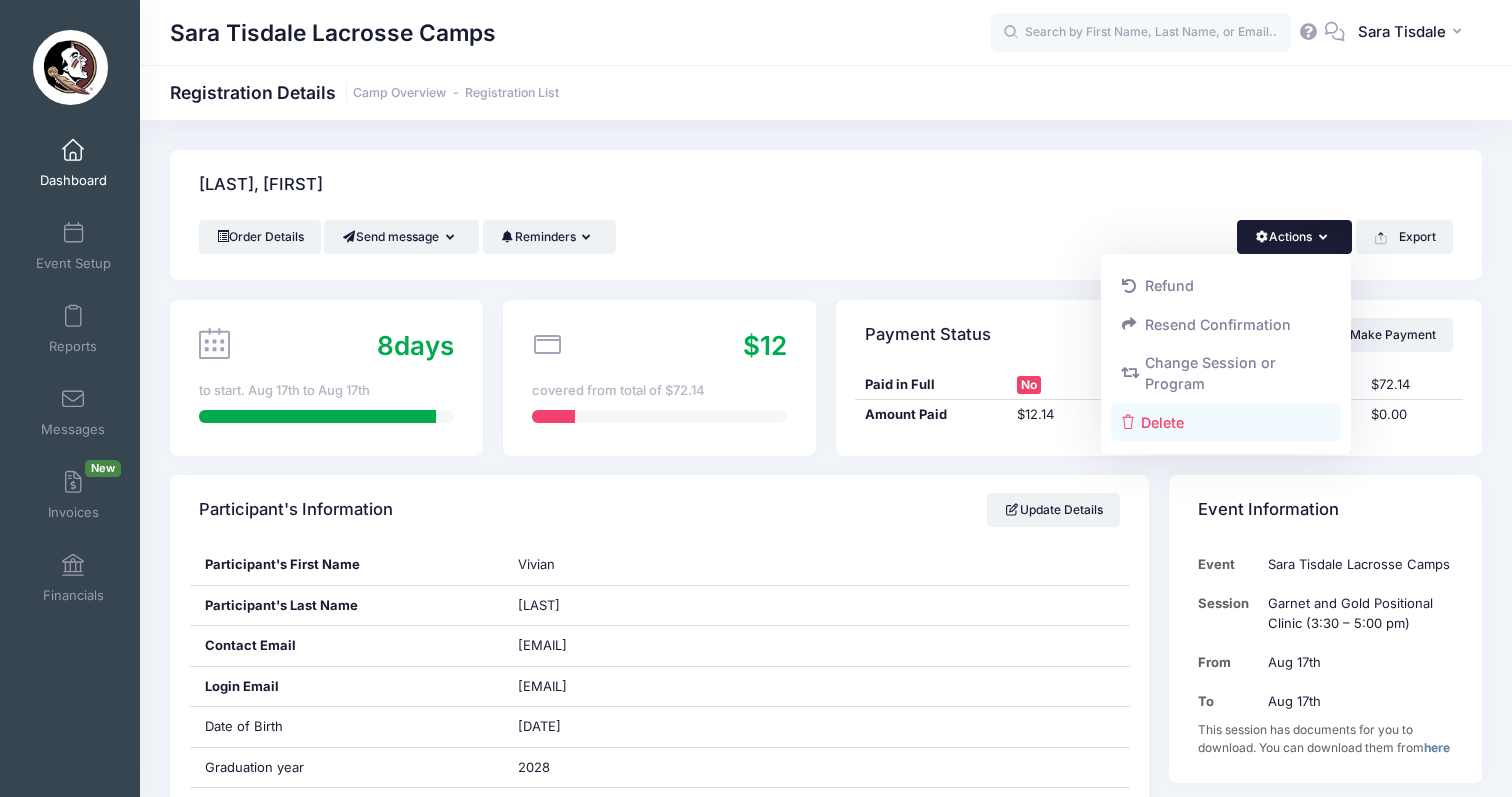 click on "Delete" at bounding box center [1226, 422] 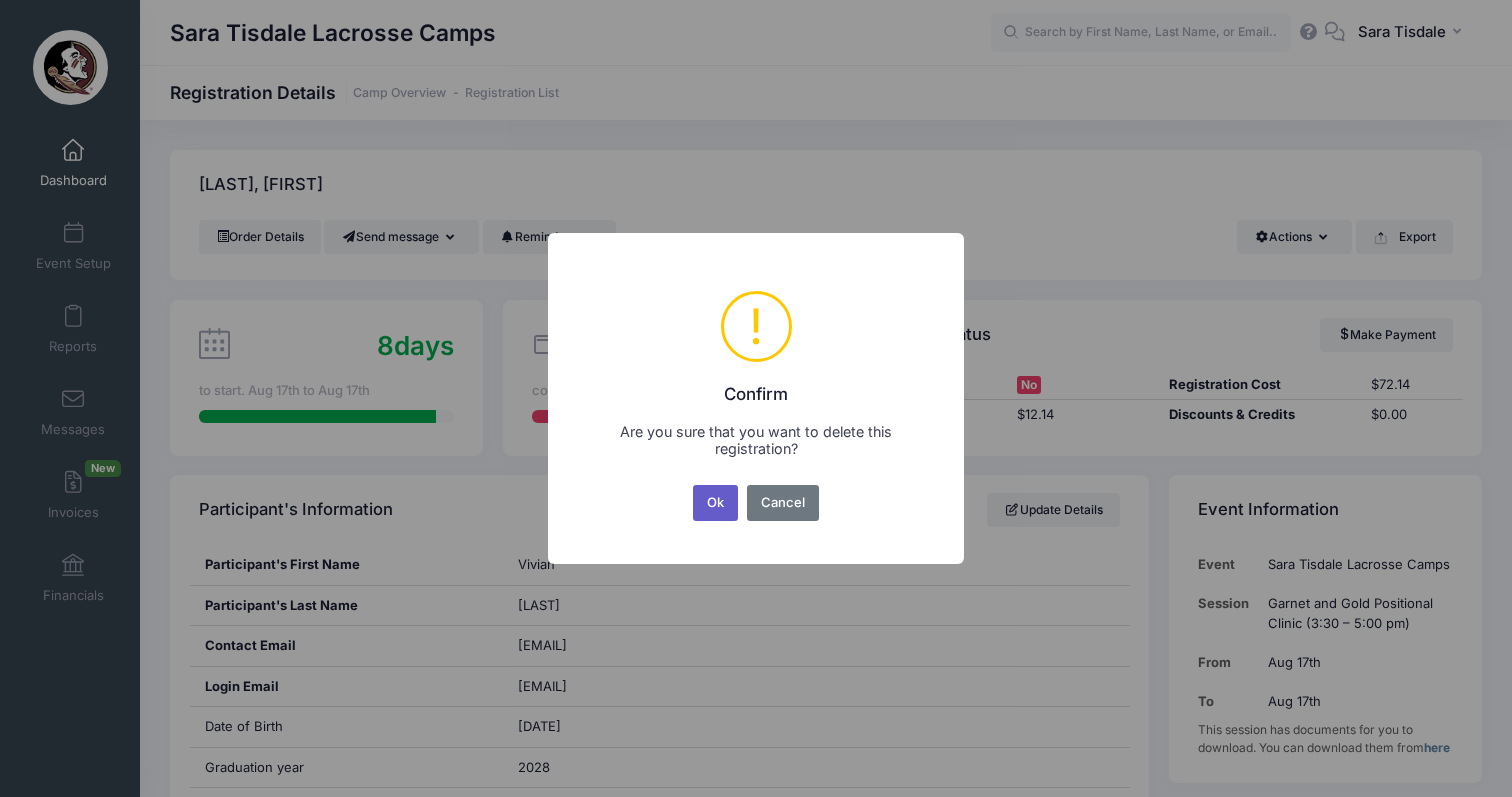 click on "Ok" at bounding box center (716, 503) 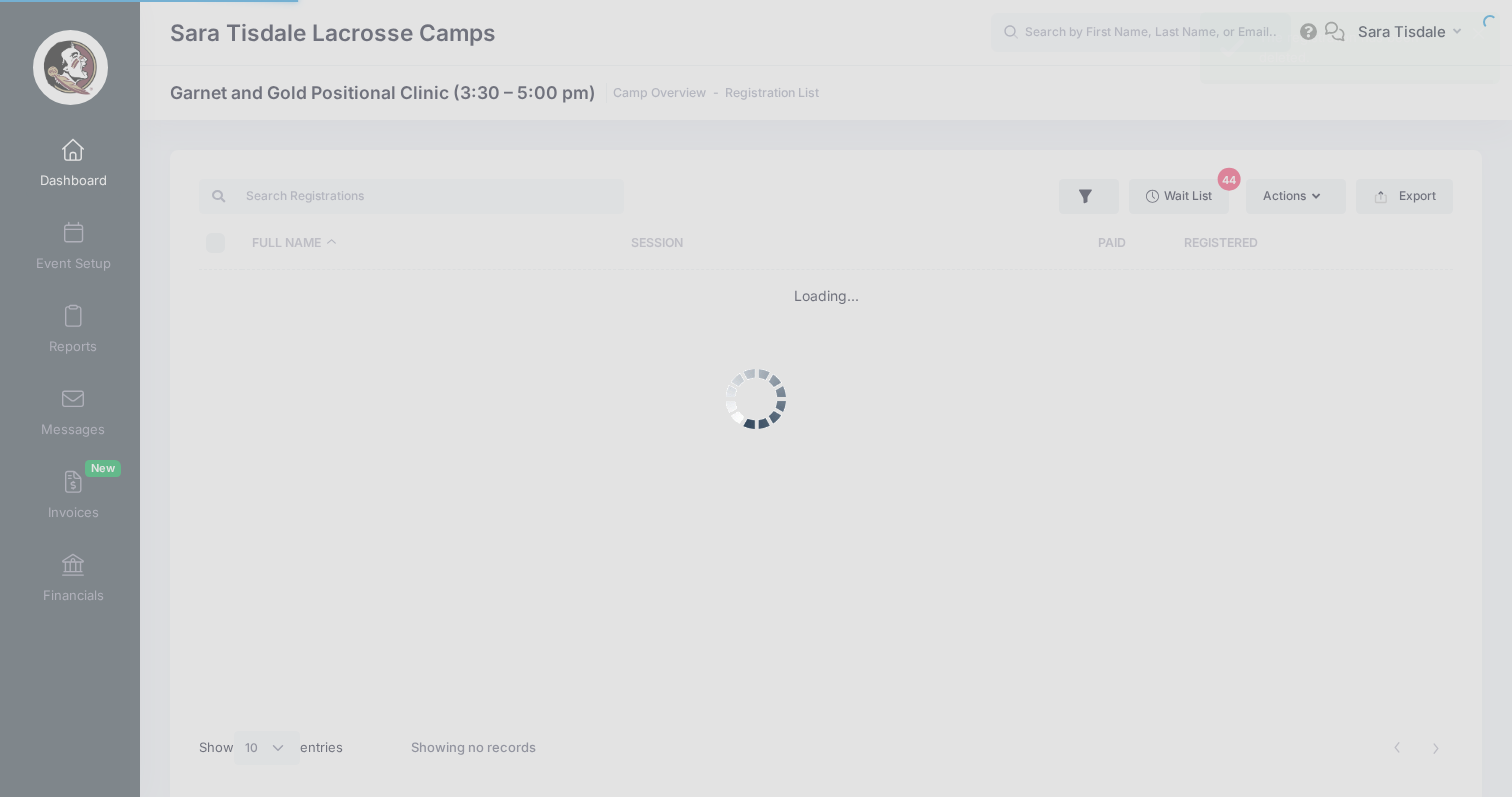 select on "10" 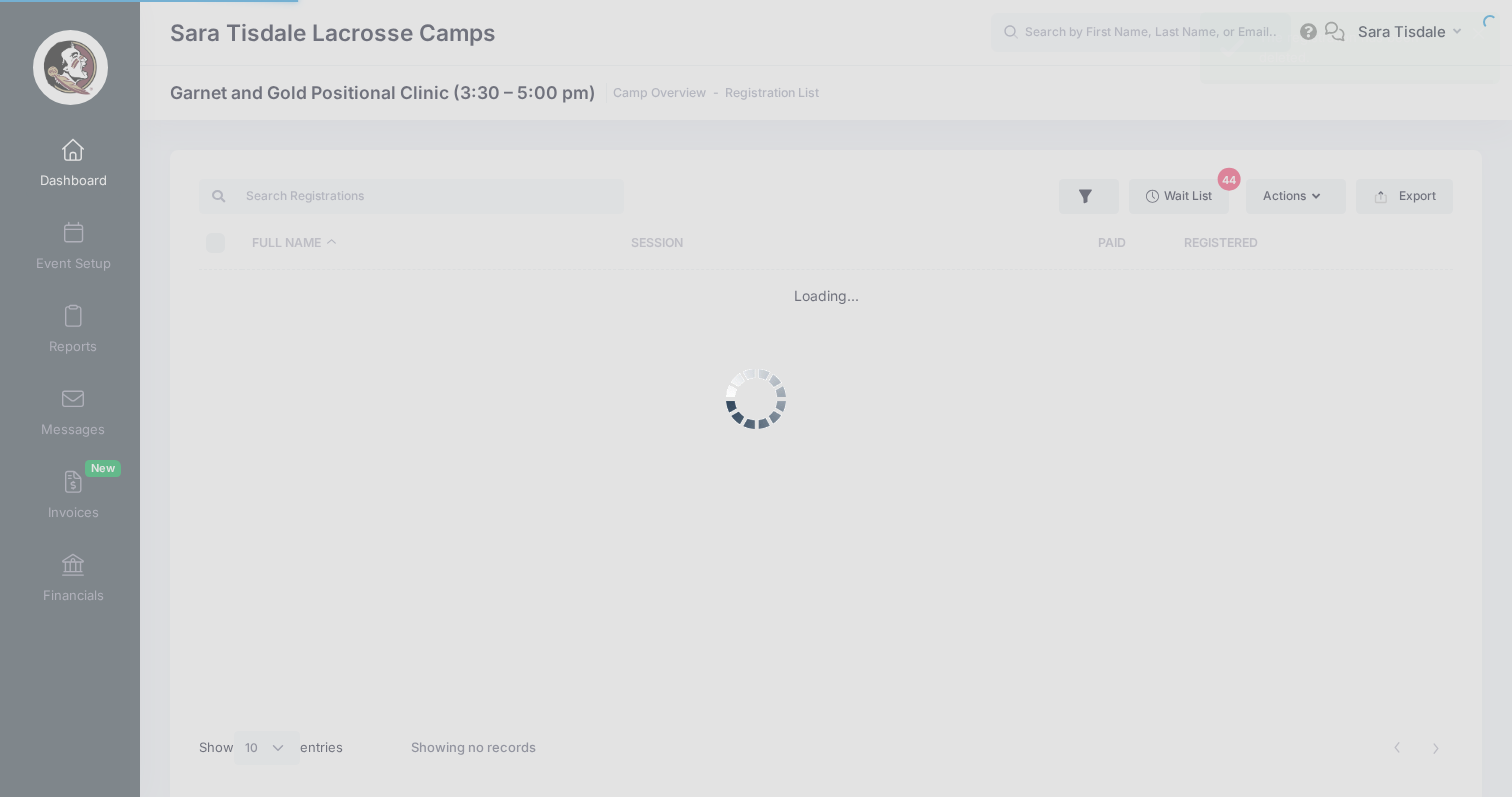 scroll, scrollTop: 0, scrollLeft: 0, axis: both 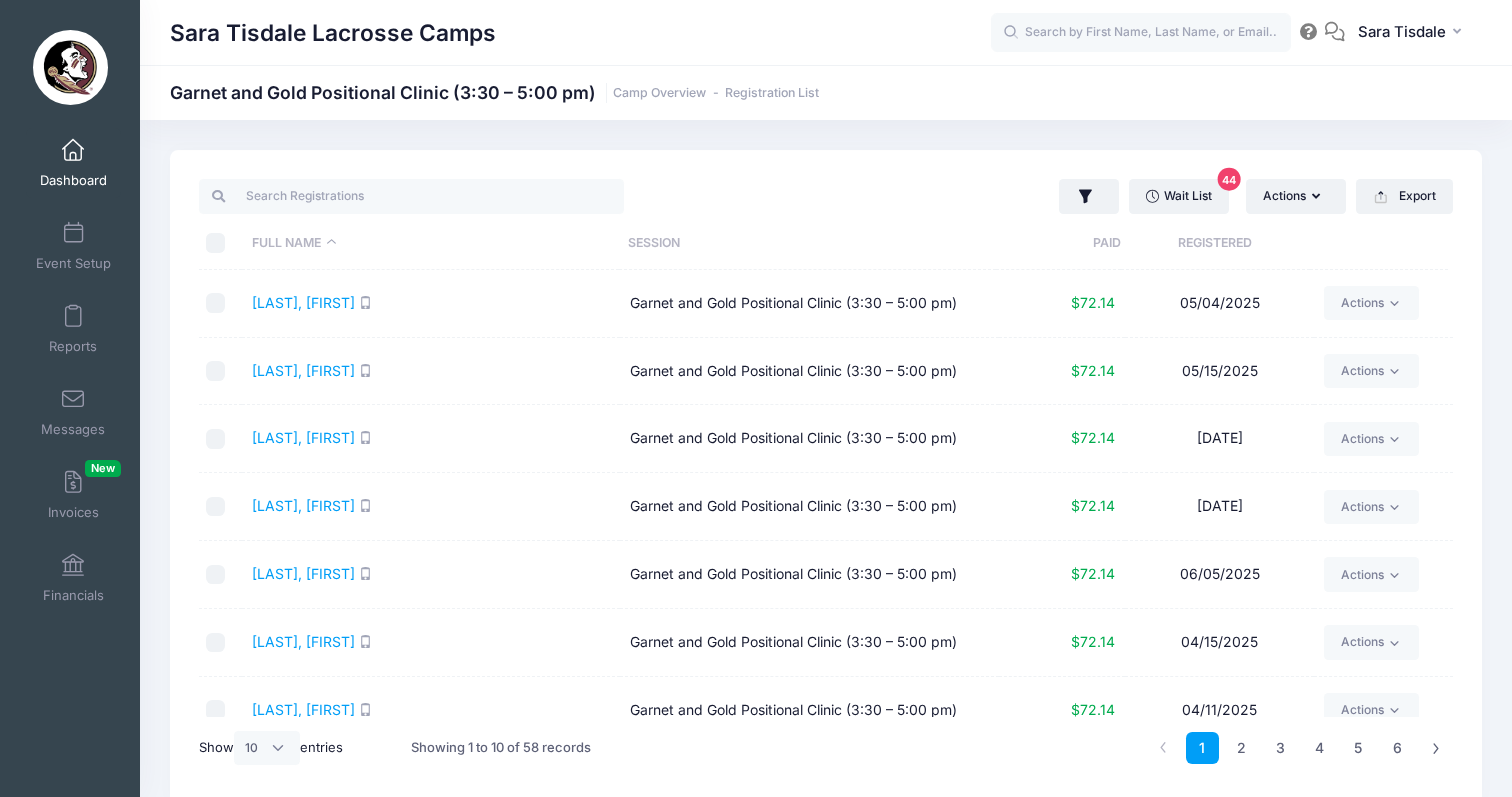 click on "Dashboard" at bounding box center (73, 163) 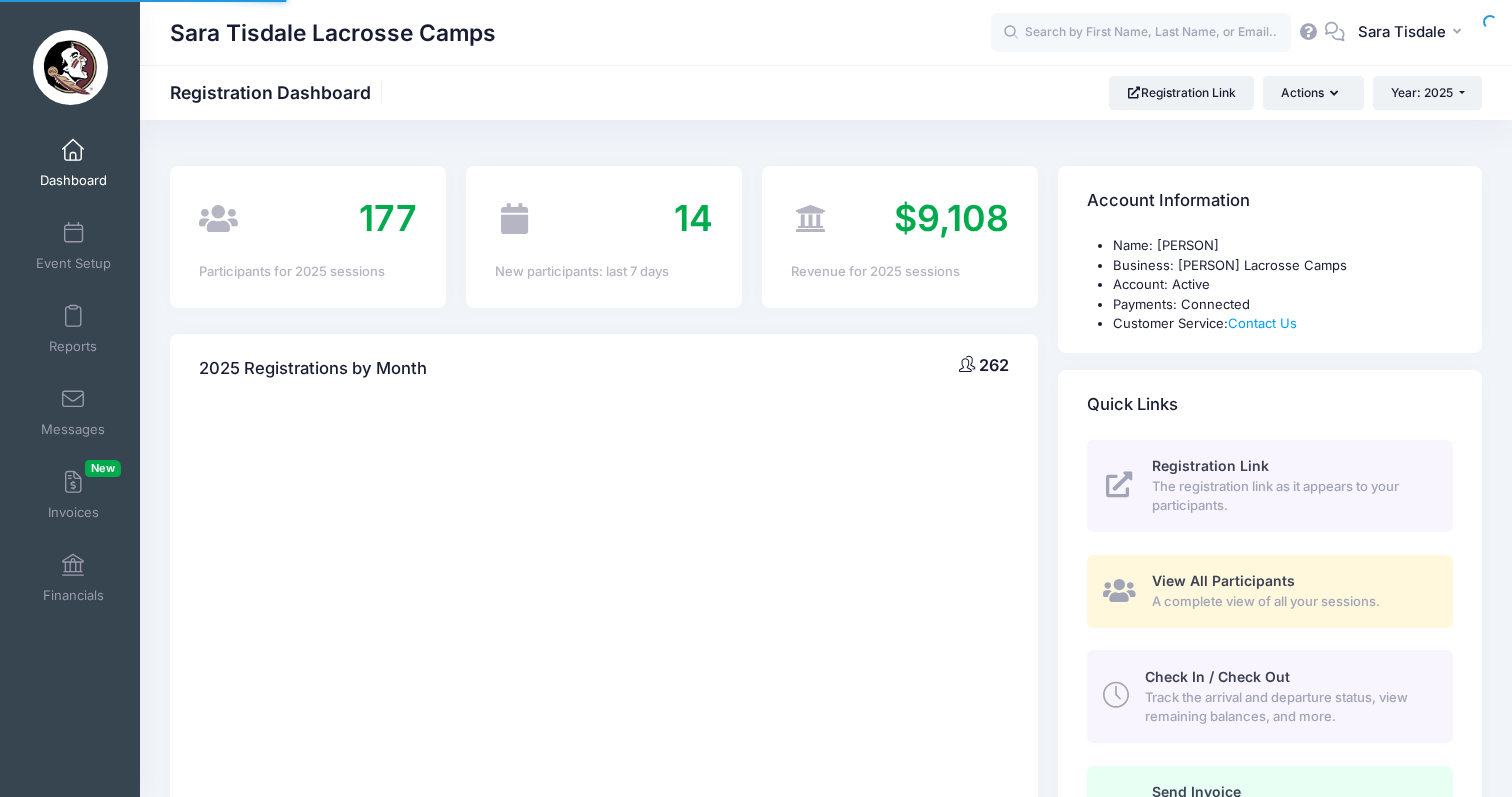 scroll, scrollTop: 0, scrollLeft: 0, axis: both 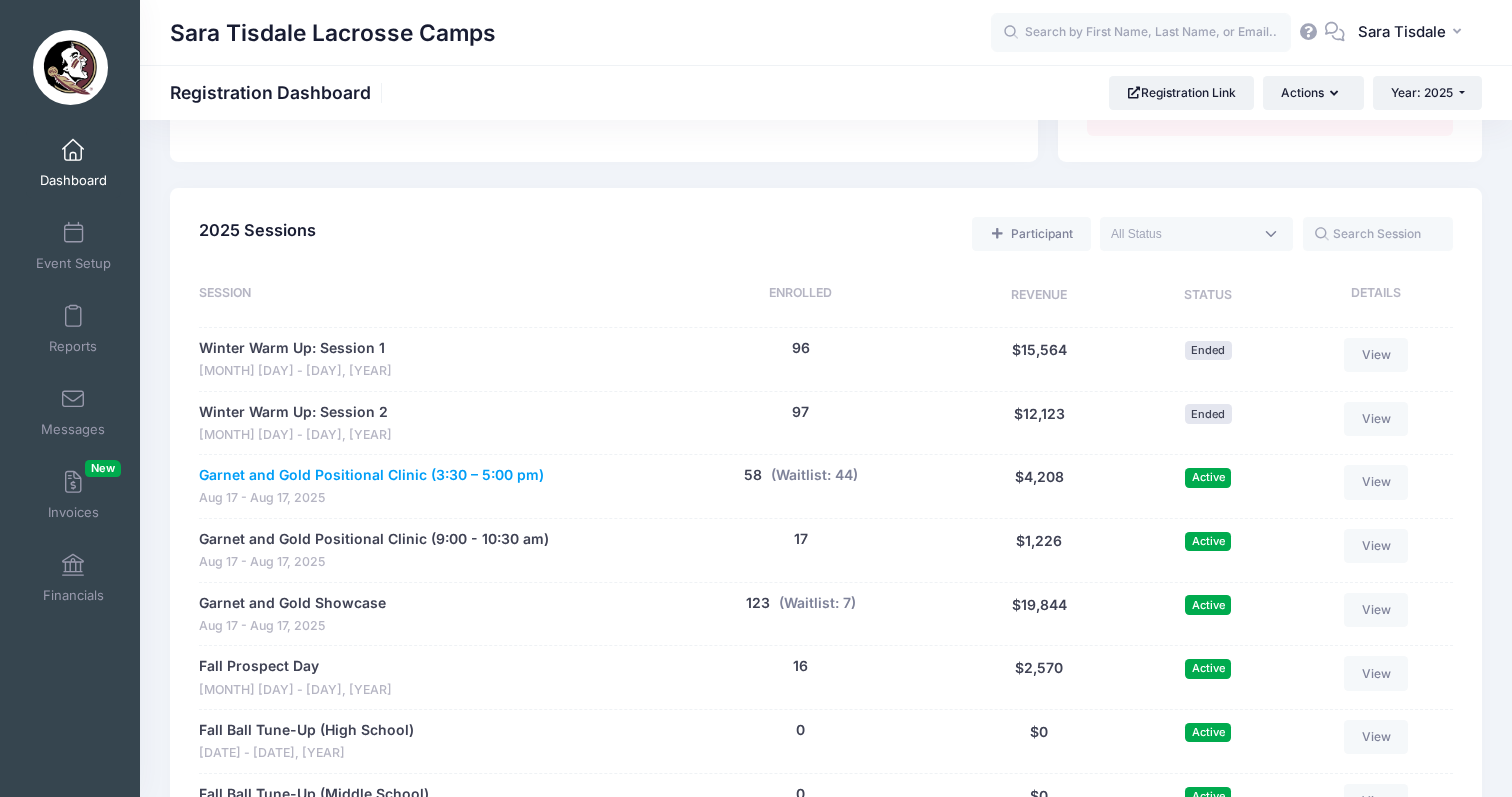 click on "Garnet and Gold Positional Clinic (3:30 – 5:00 pm)" at bounding box center [371, 475] 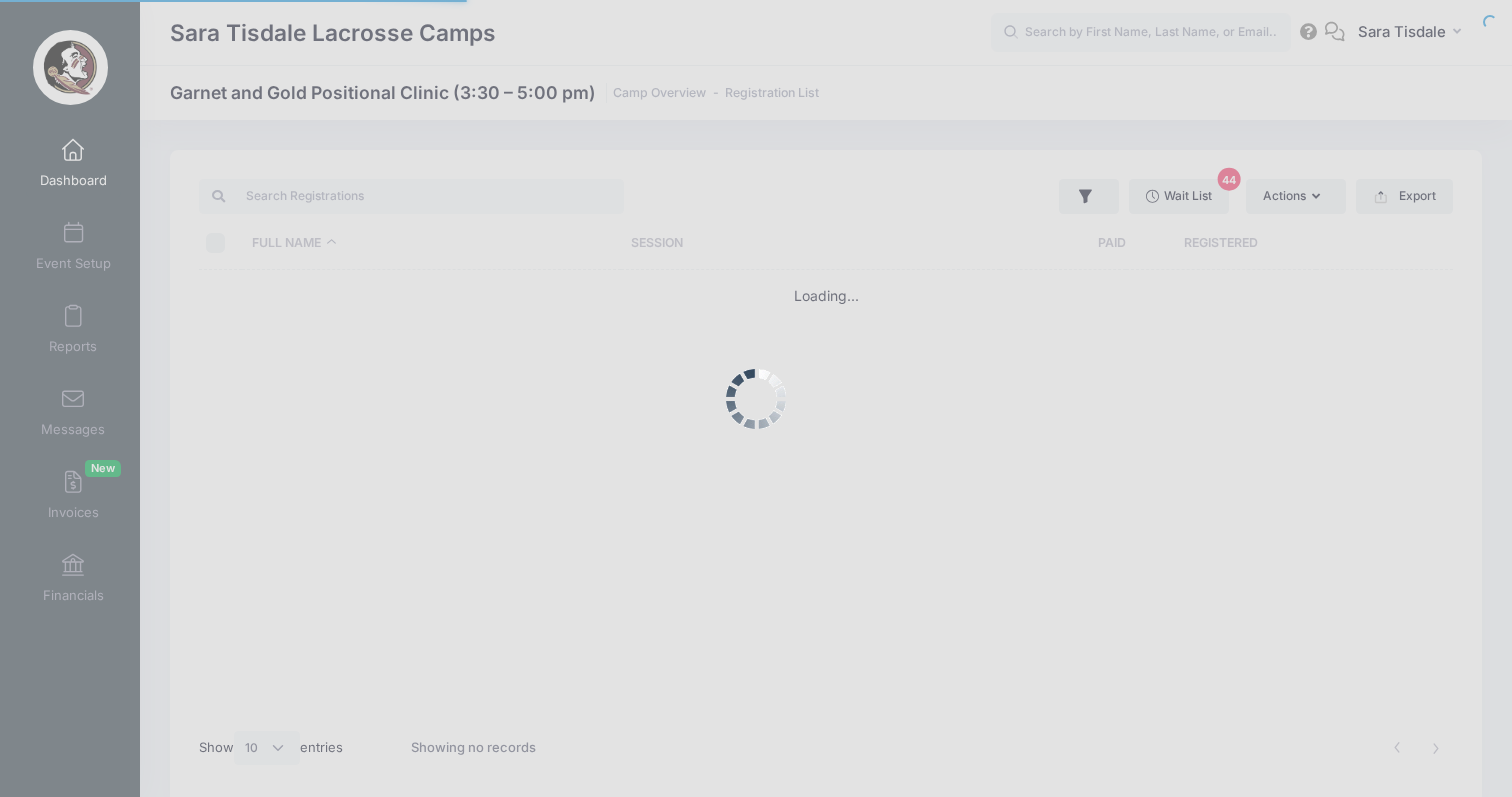 select on "10" 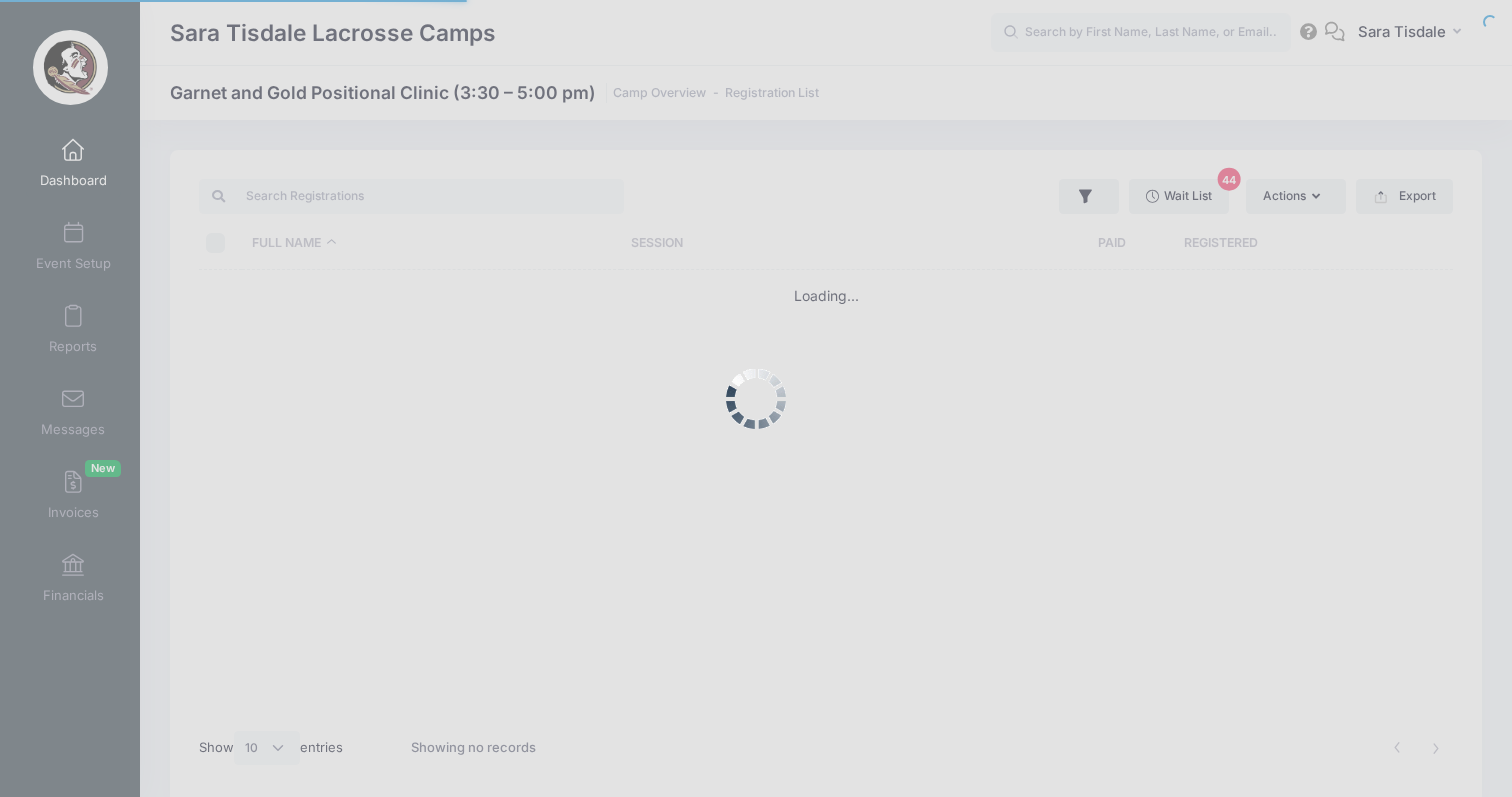 scroll, scrollTop: 0, scrollLeft: 0, axis: both 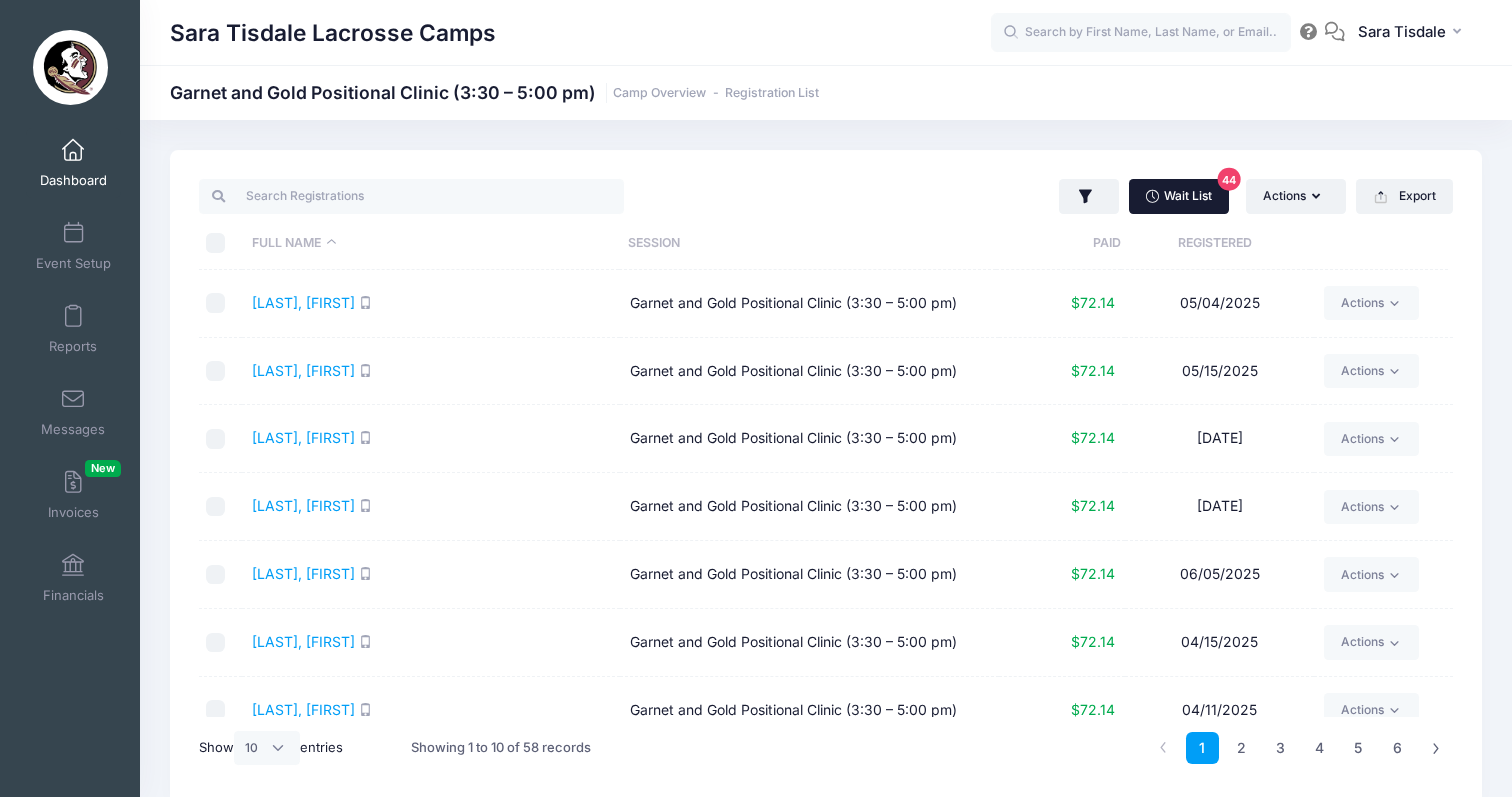click on "Wait List
44" at bounding box center (1179, 196) 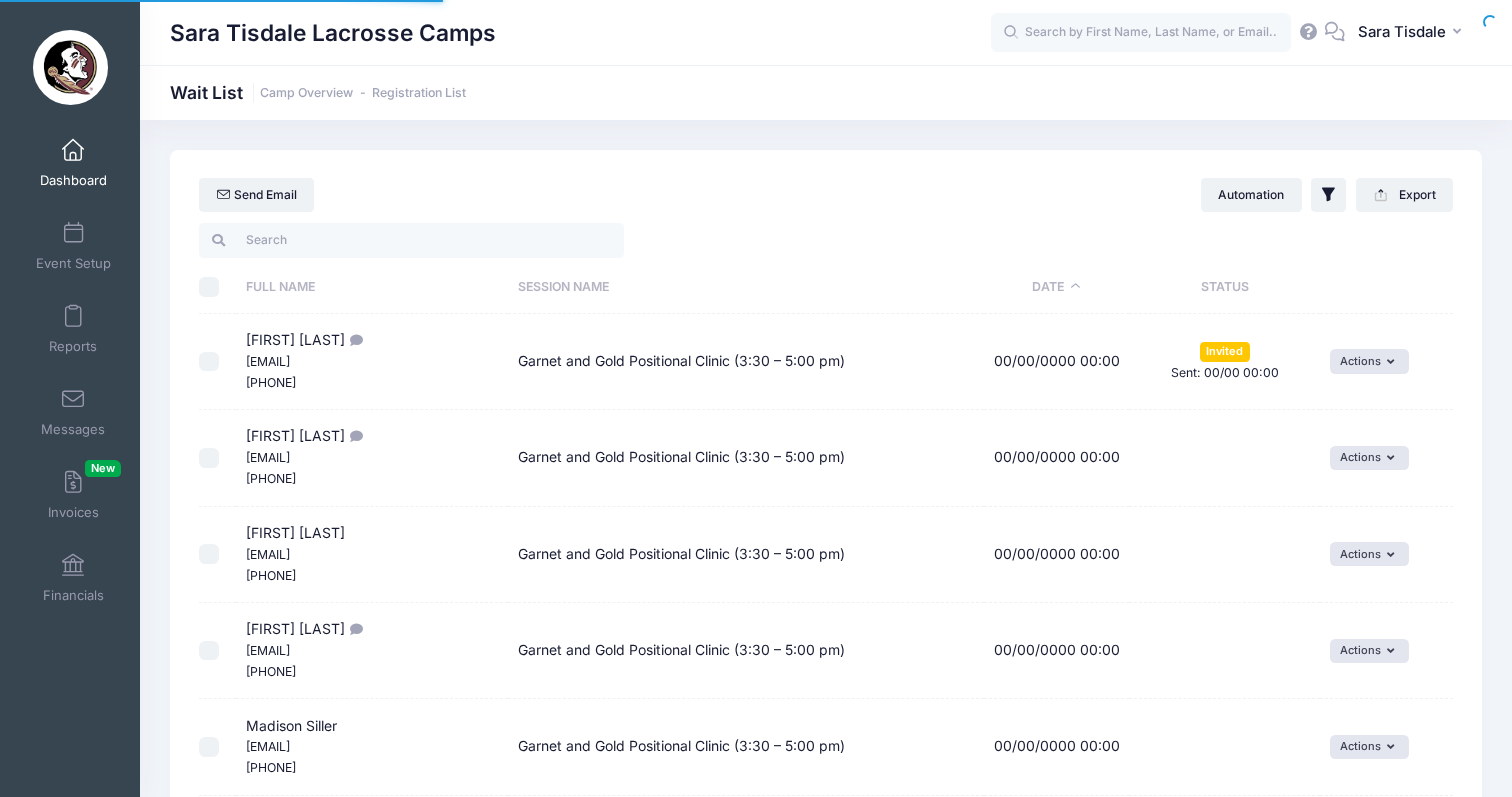 select on "50" 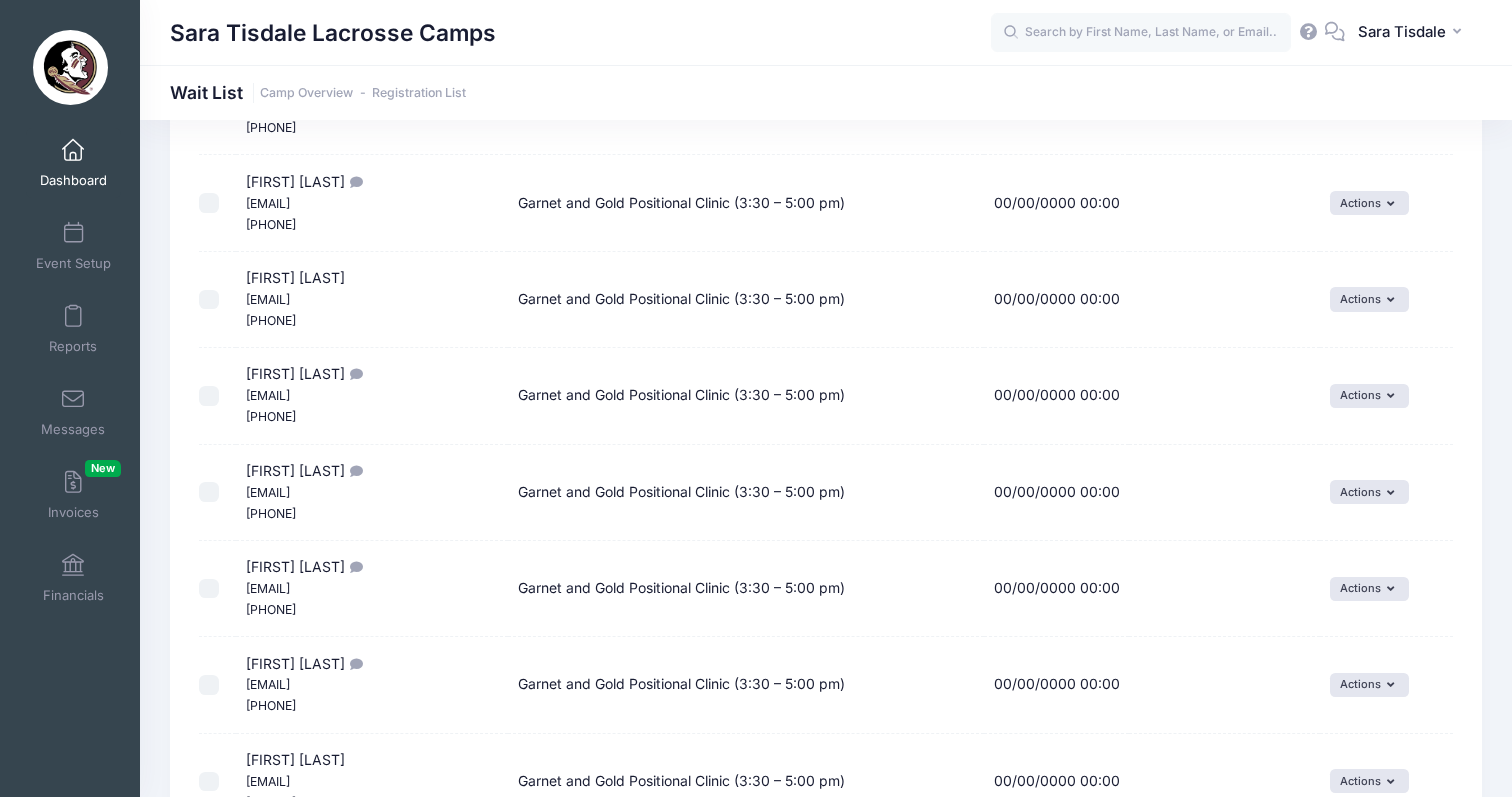 scroll, scrollTop: 2418, scrollLeft: 0, axis: vertical 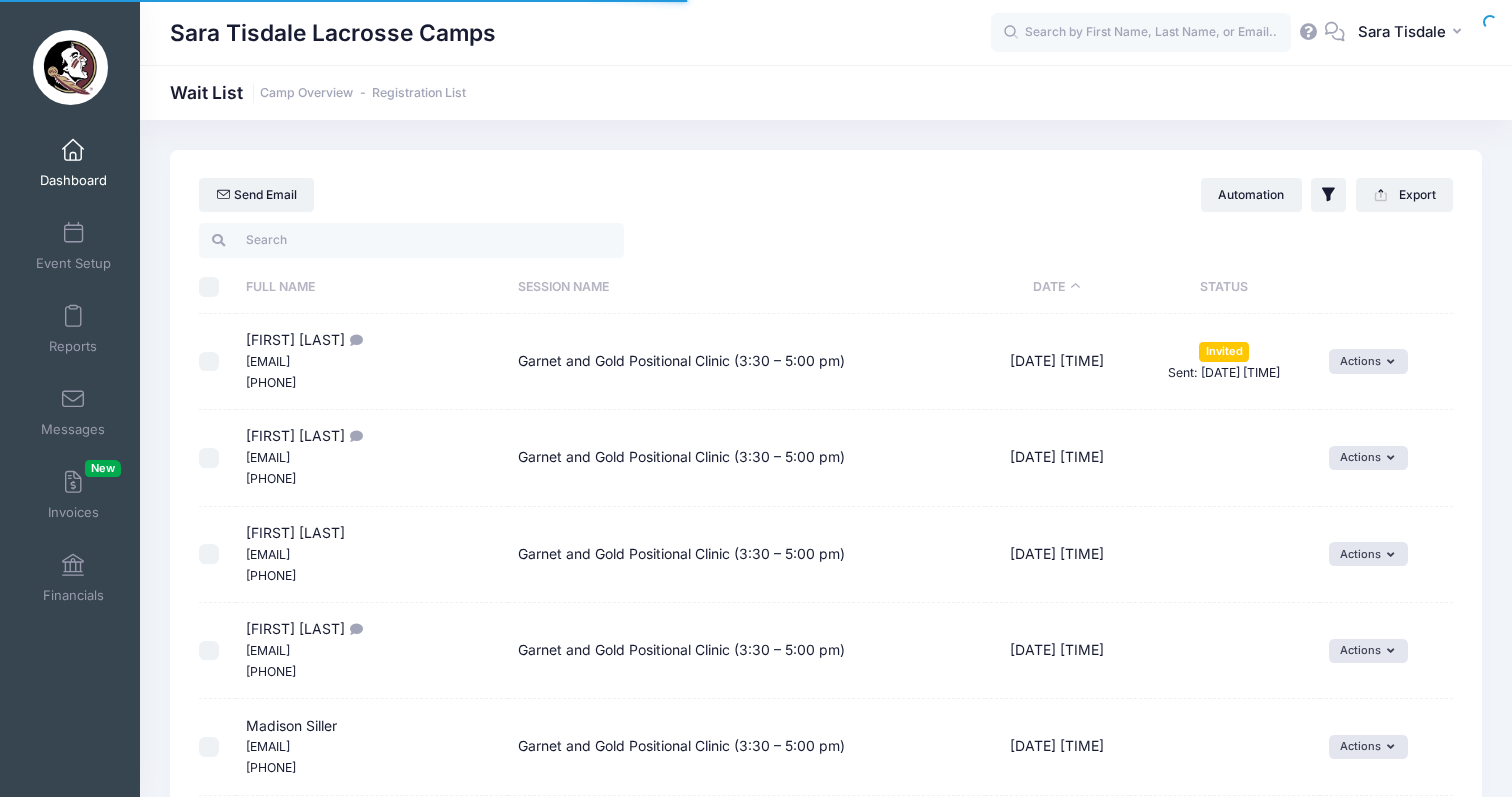 select on "50" 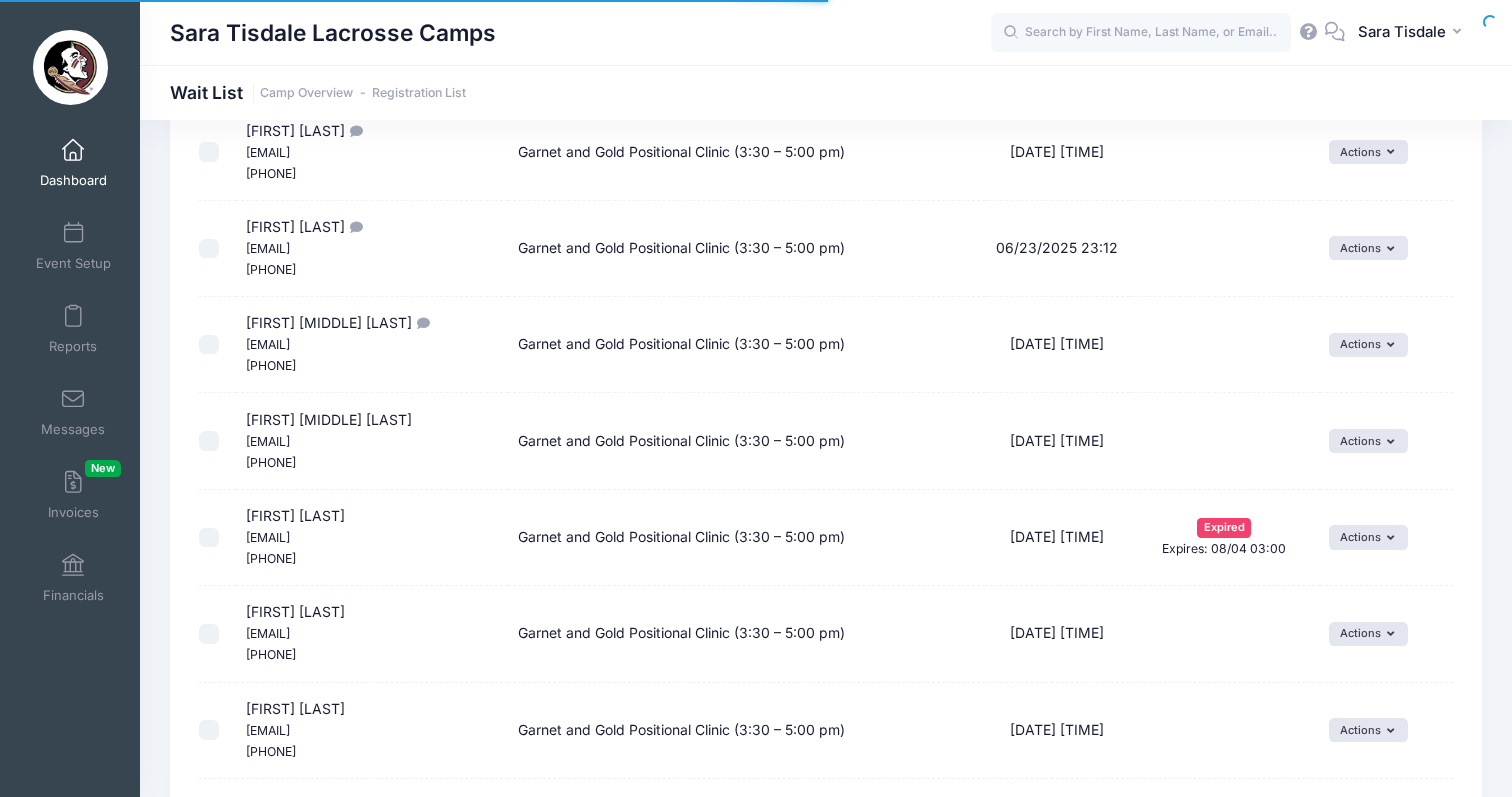 scroll, scrollTop: 0, scrollLeft: 0, axis: both 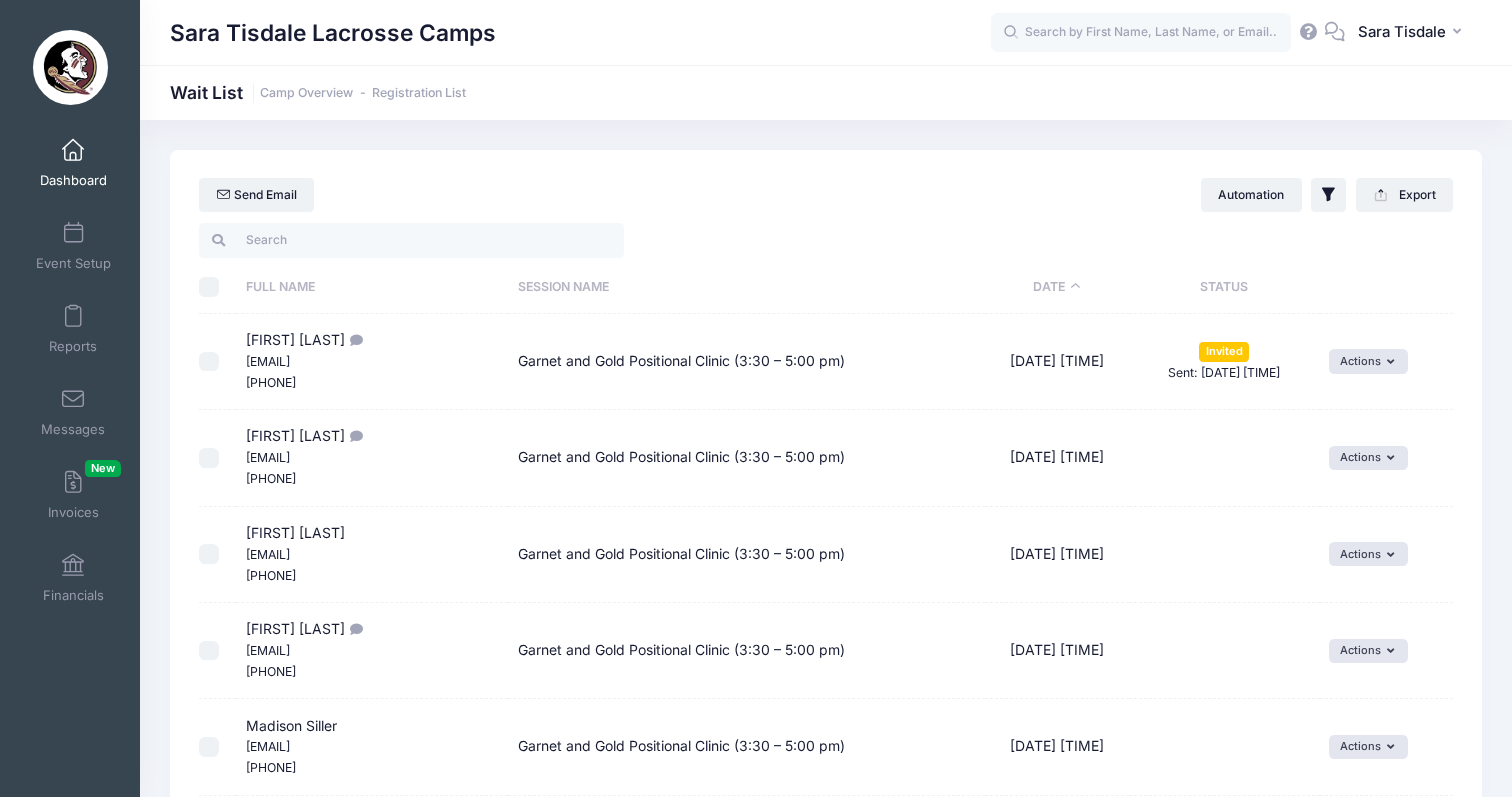 click at bounding box center (73, 151) 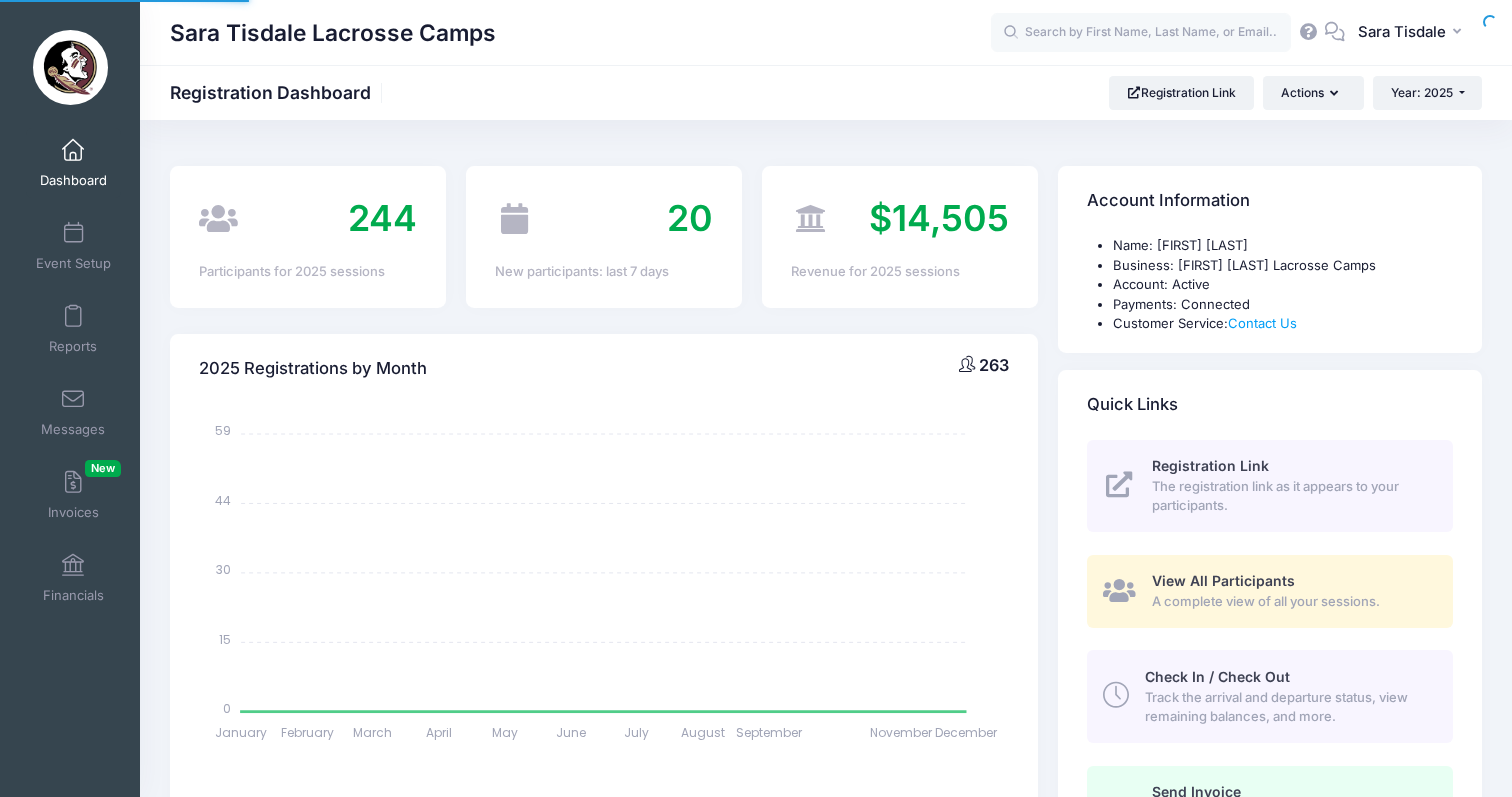 scroll, scrollTop: 0, scrollLeft: 0, axis: both 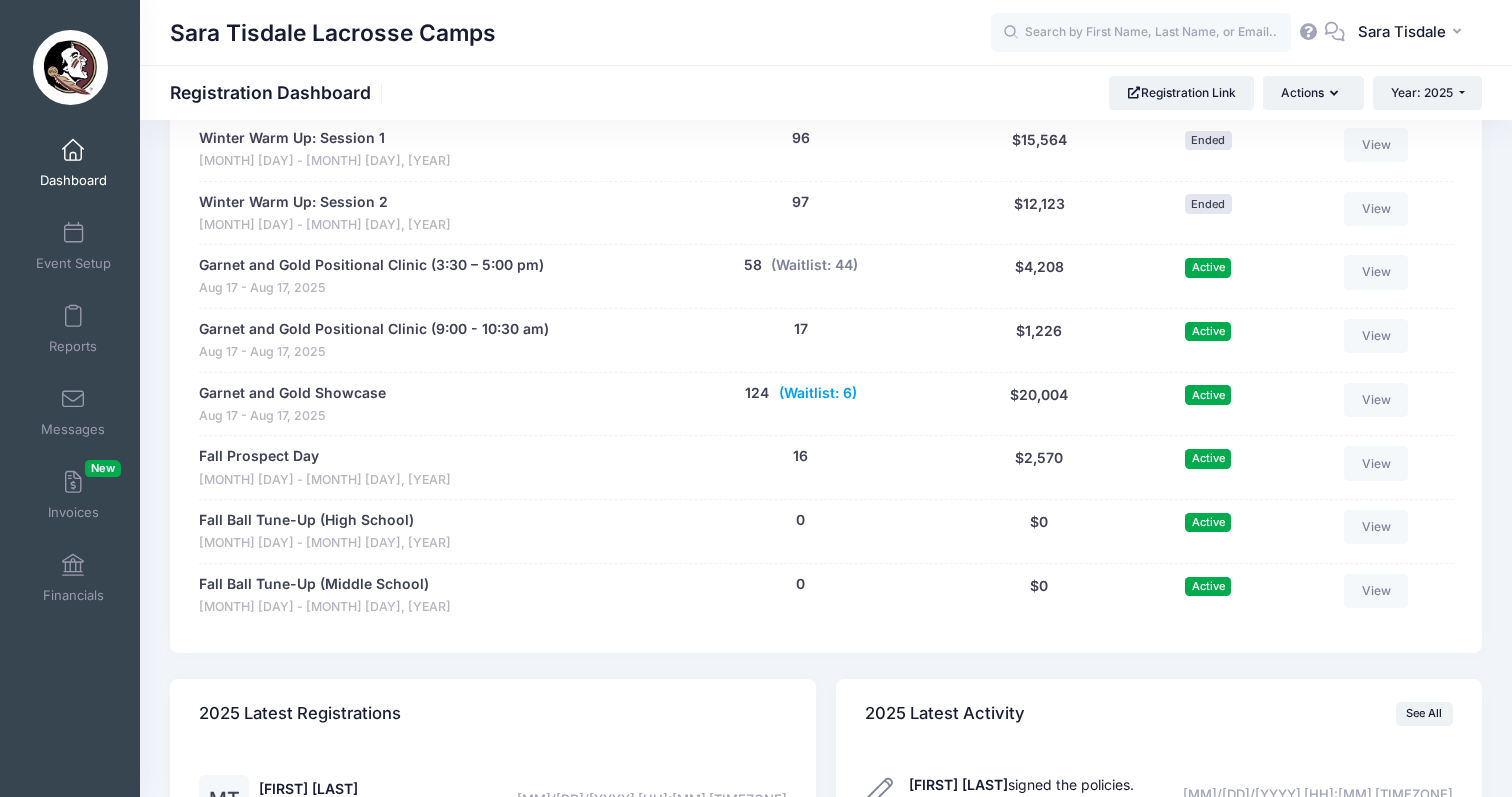 click on "(Waitlist: 6)" at bounding box center [818, 393] 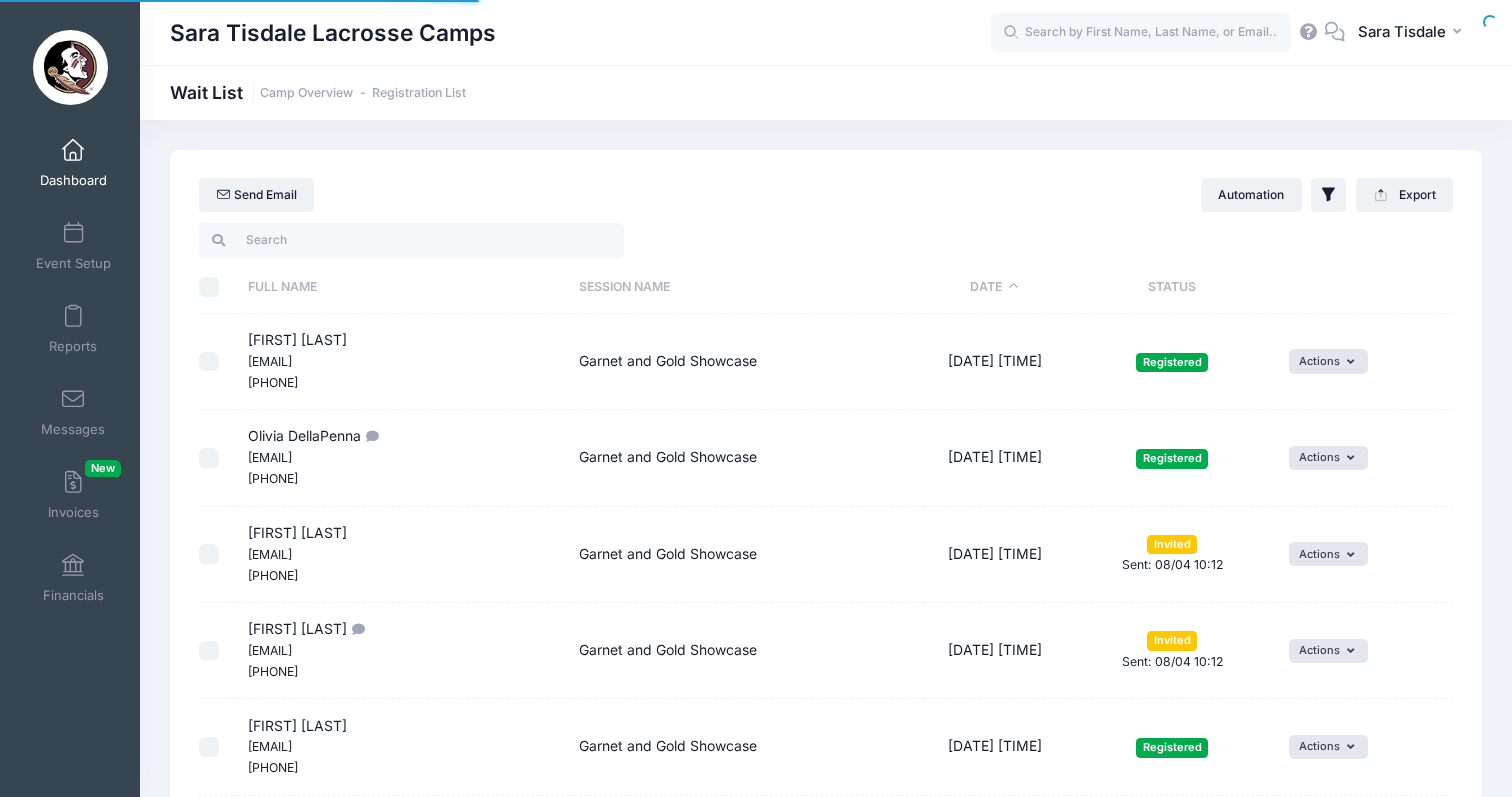 select on "50" 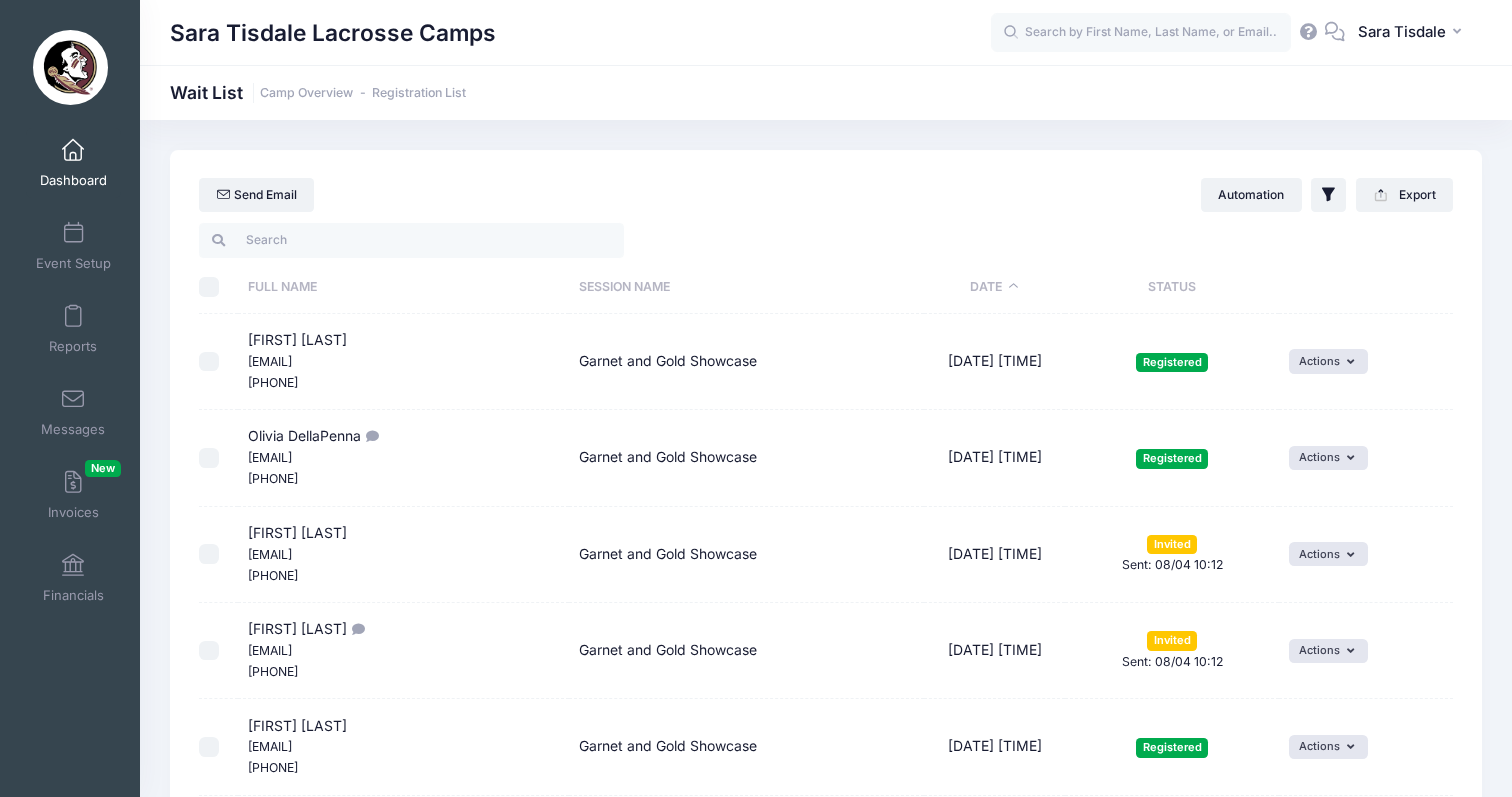 scroll, scrollTop: 0, scrollLeft: 0, axis: both 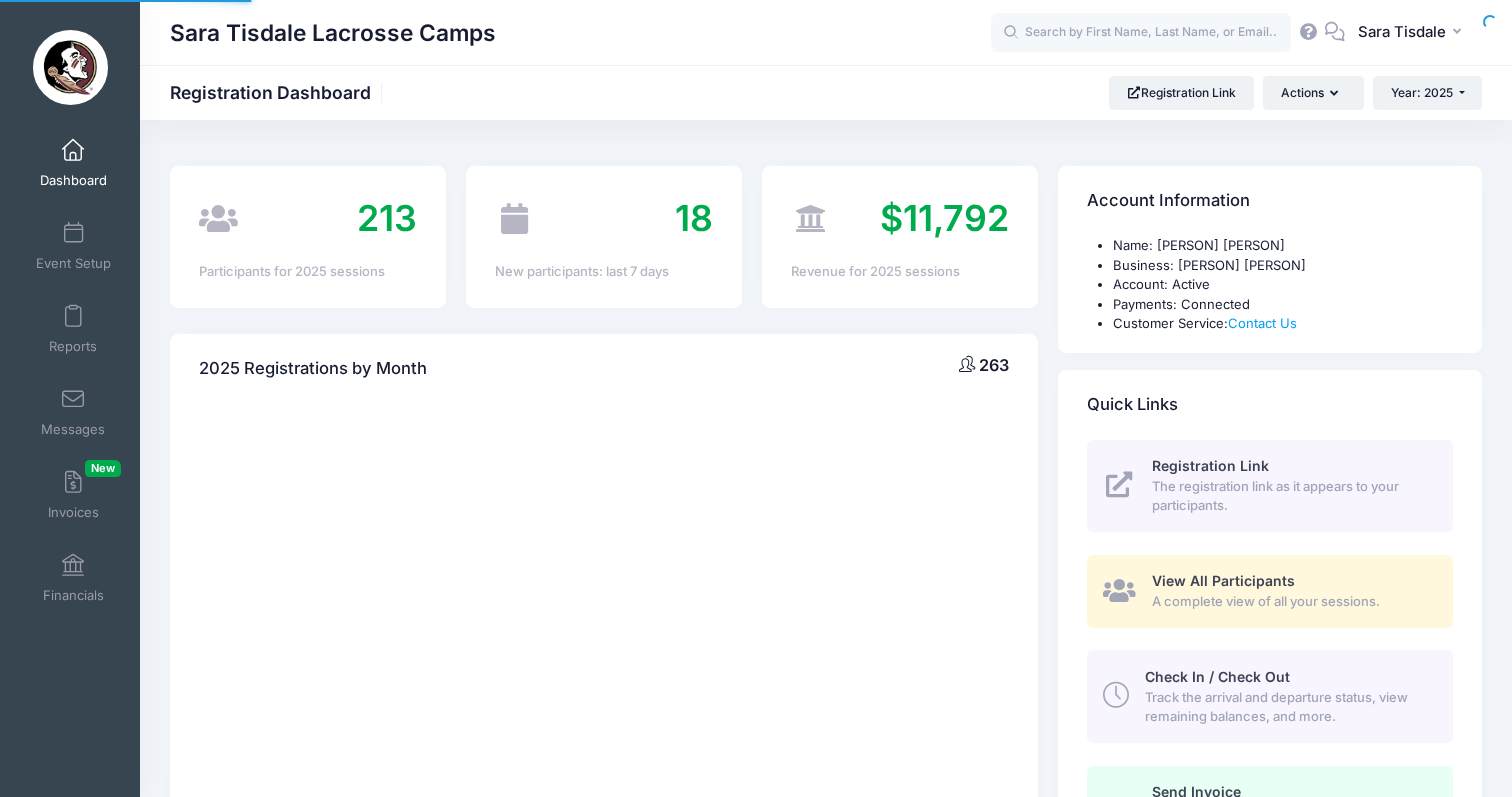 select 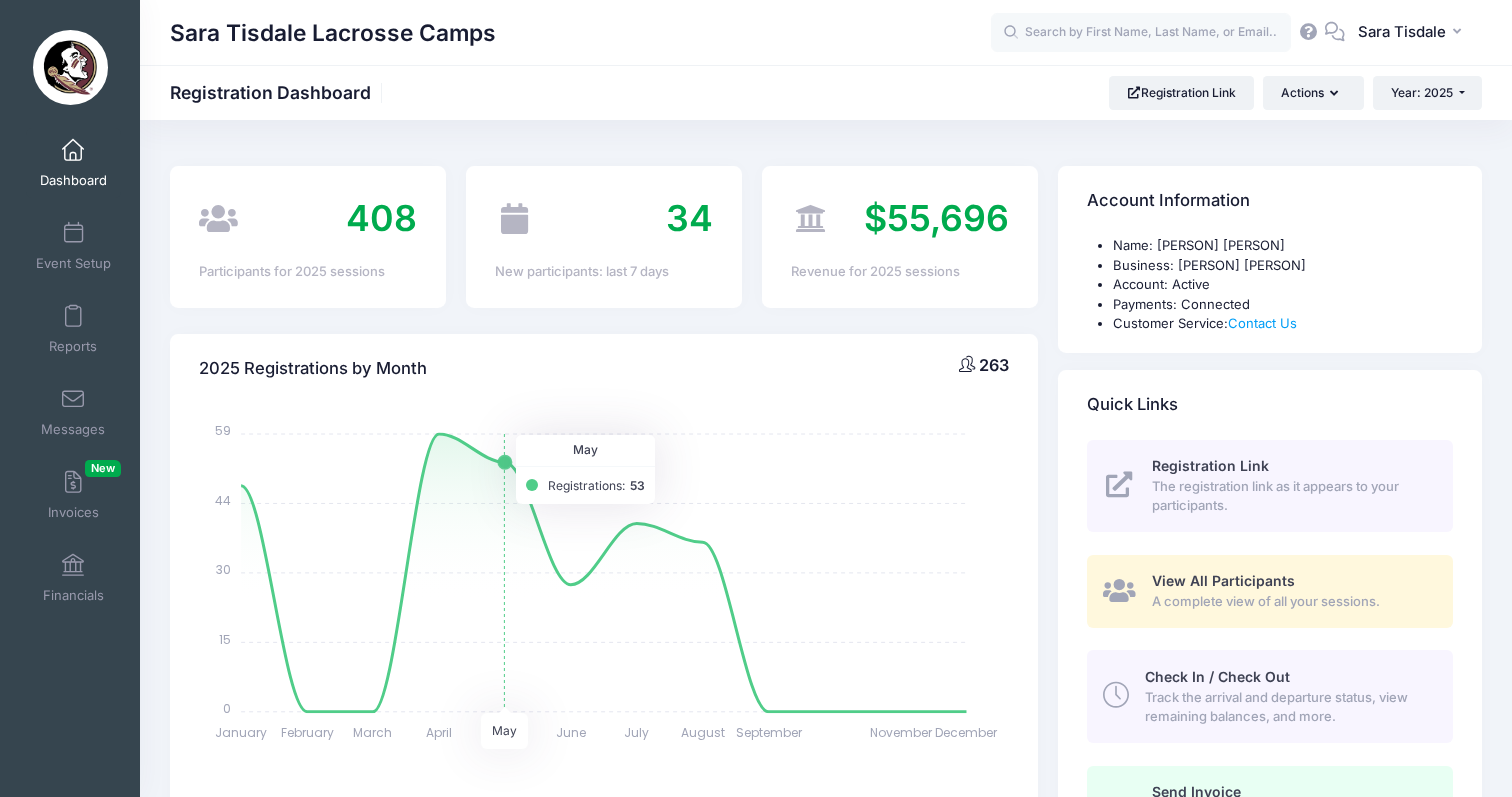 scroll, scrollTop: 0, scrollLeft: 0, axis: both 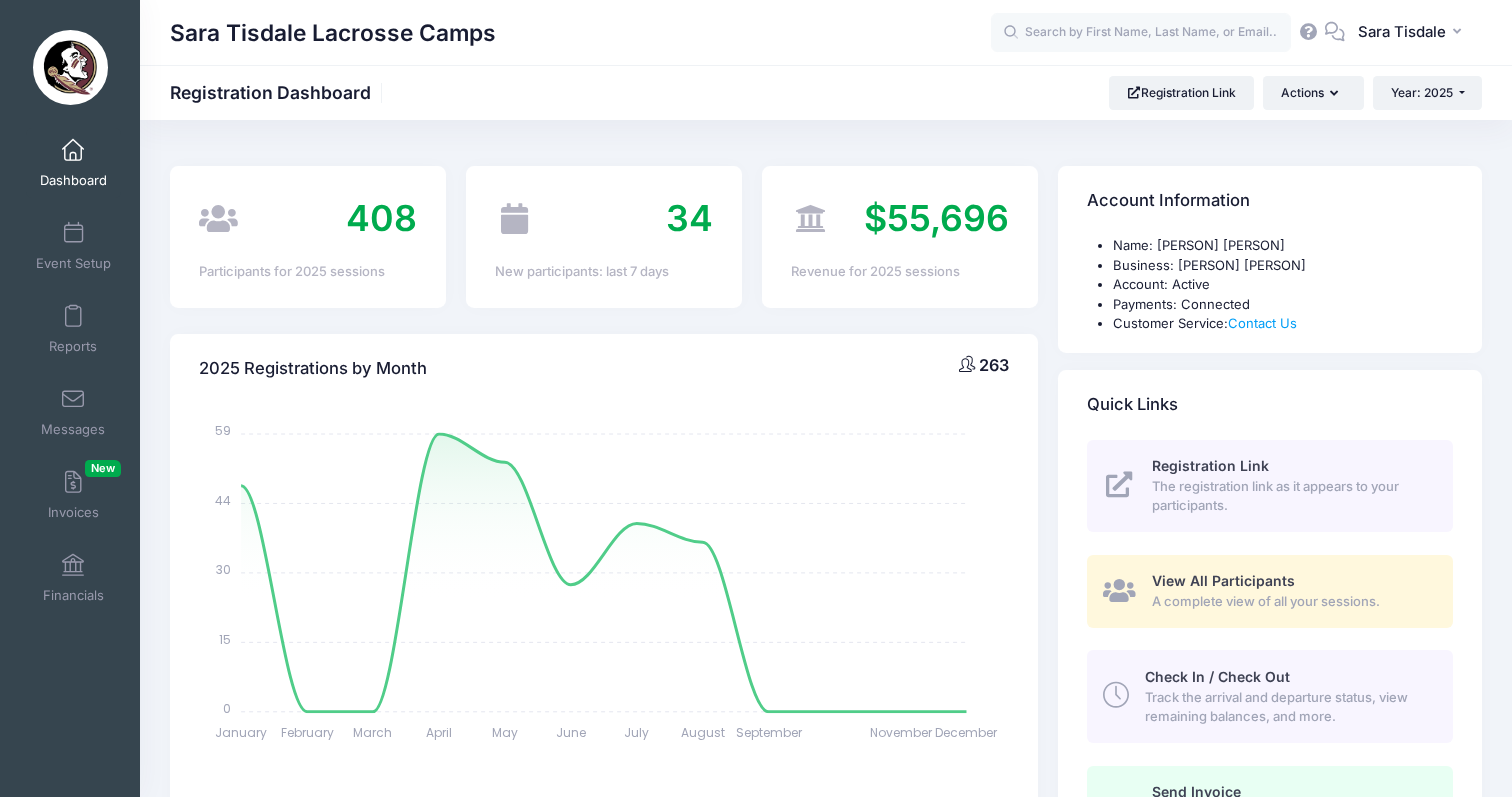 click on "Revenue  for 2025 sessions" at bounding box center [900, 272] 